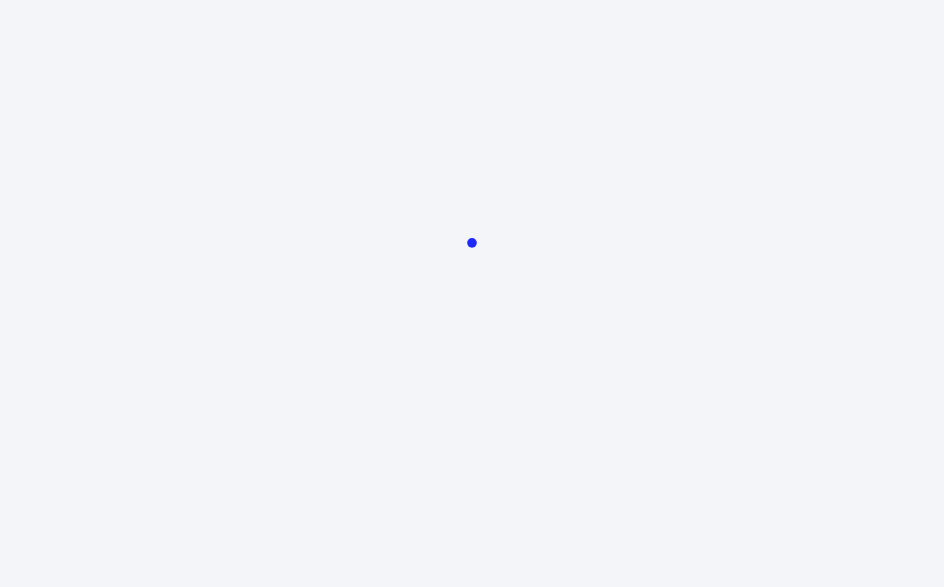 scroll, scrollTop: 0, scrollLeft: 0, axis: both 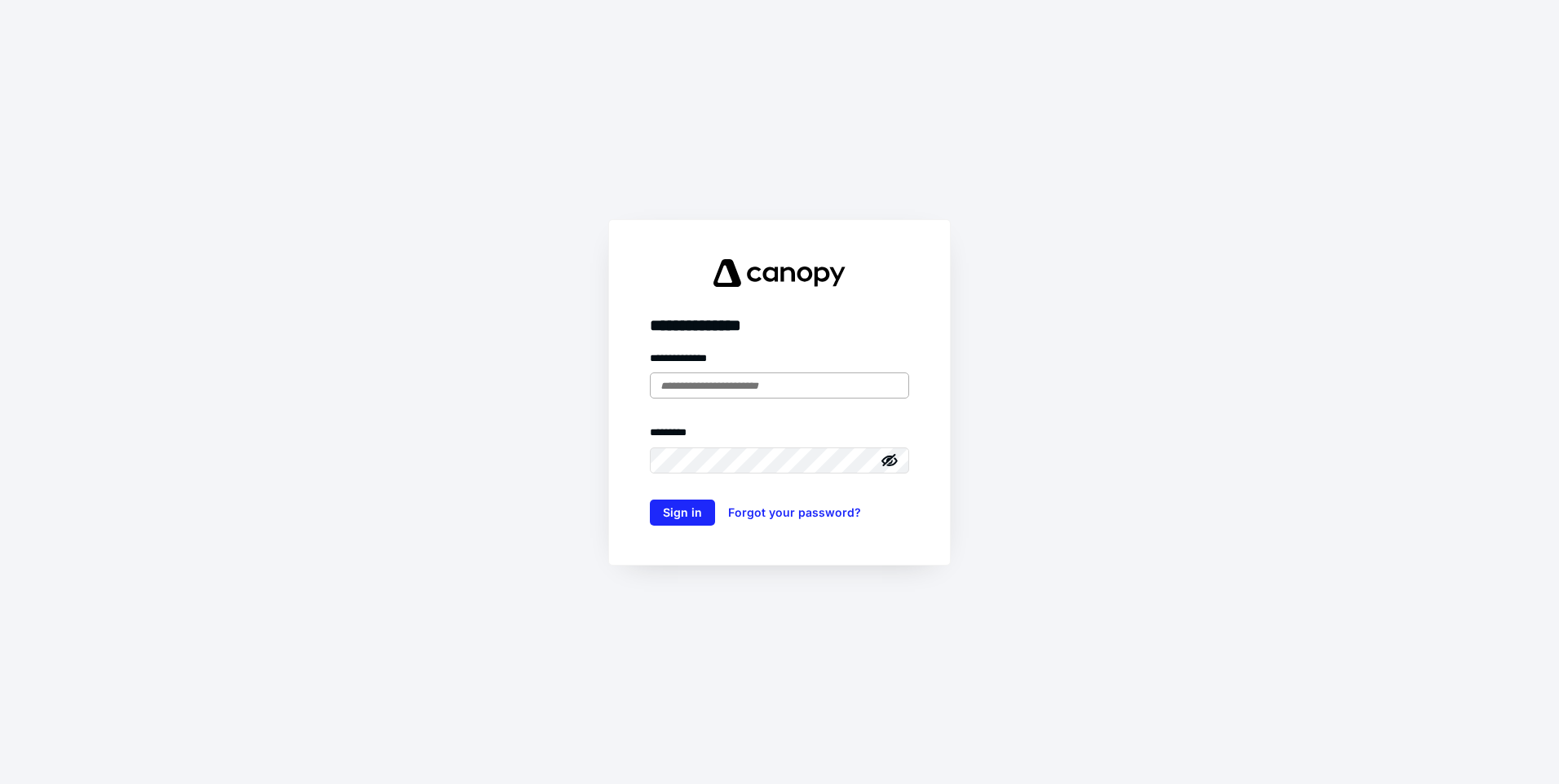 click at bounding box center (780, 385) 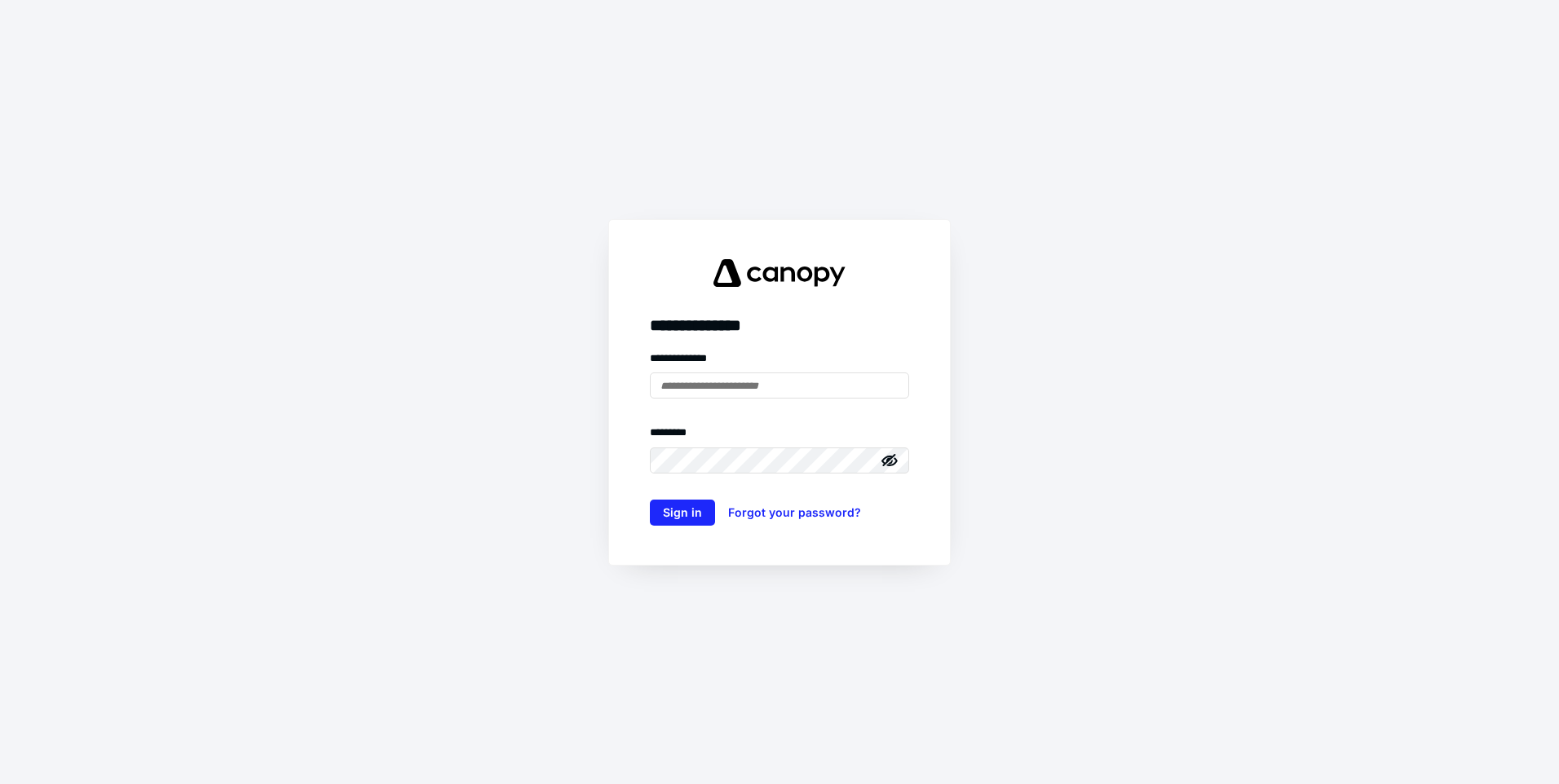 type on "**********" 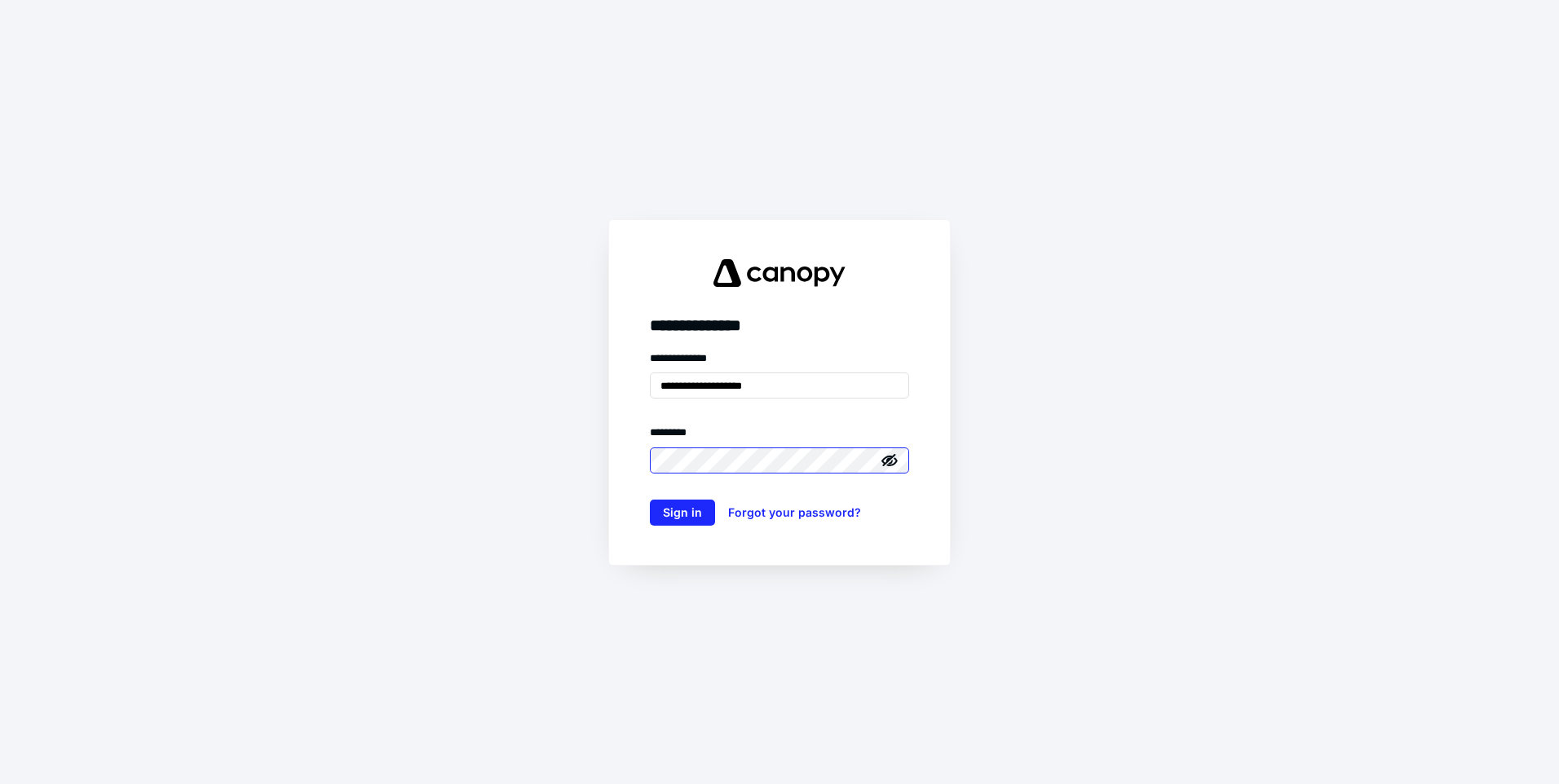 click on "Sign in" at bounding box center (682, 513) 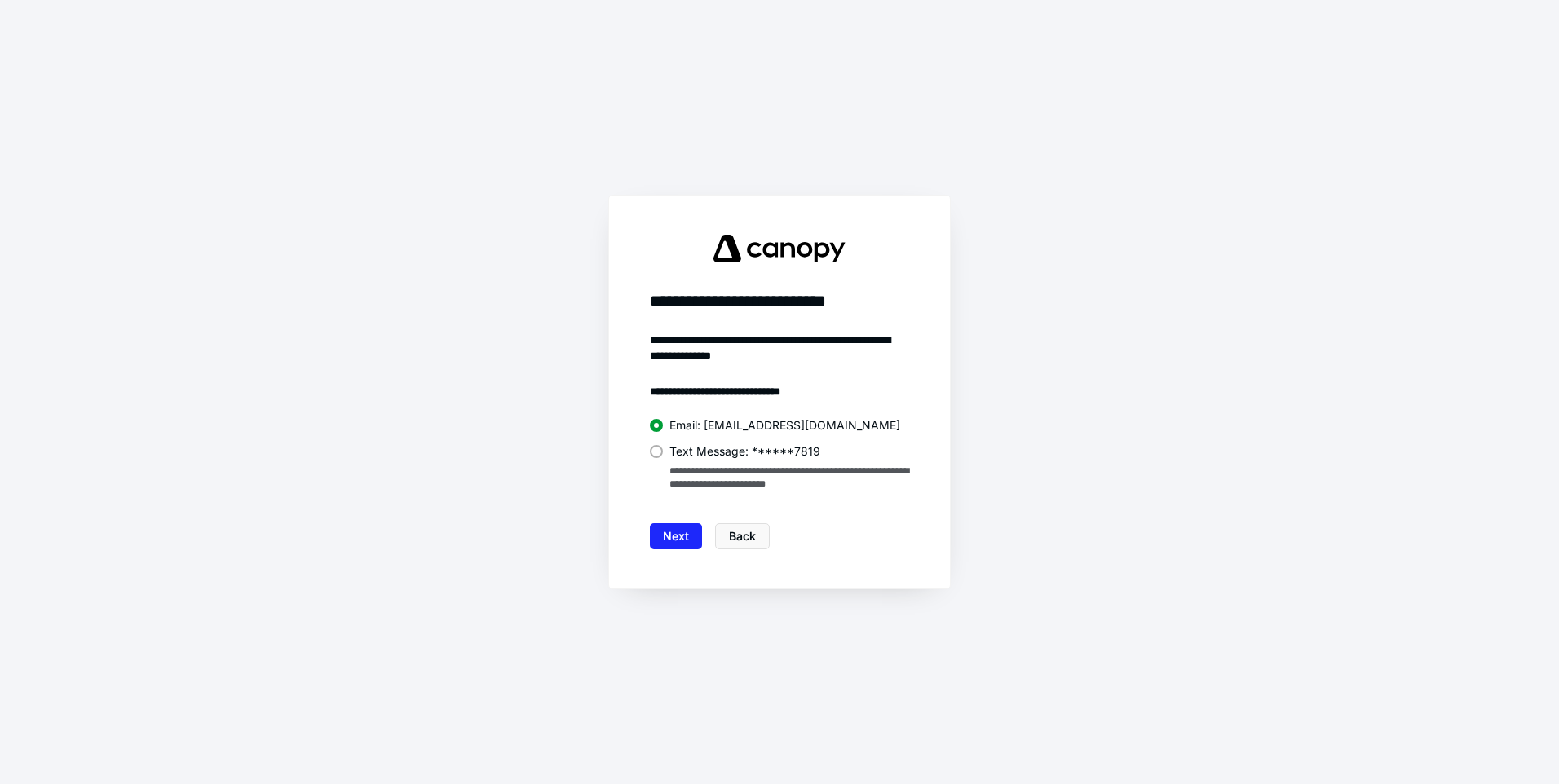 click at bounding box center [656, 451] 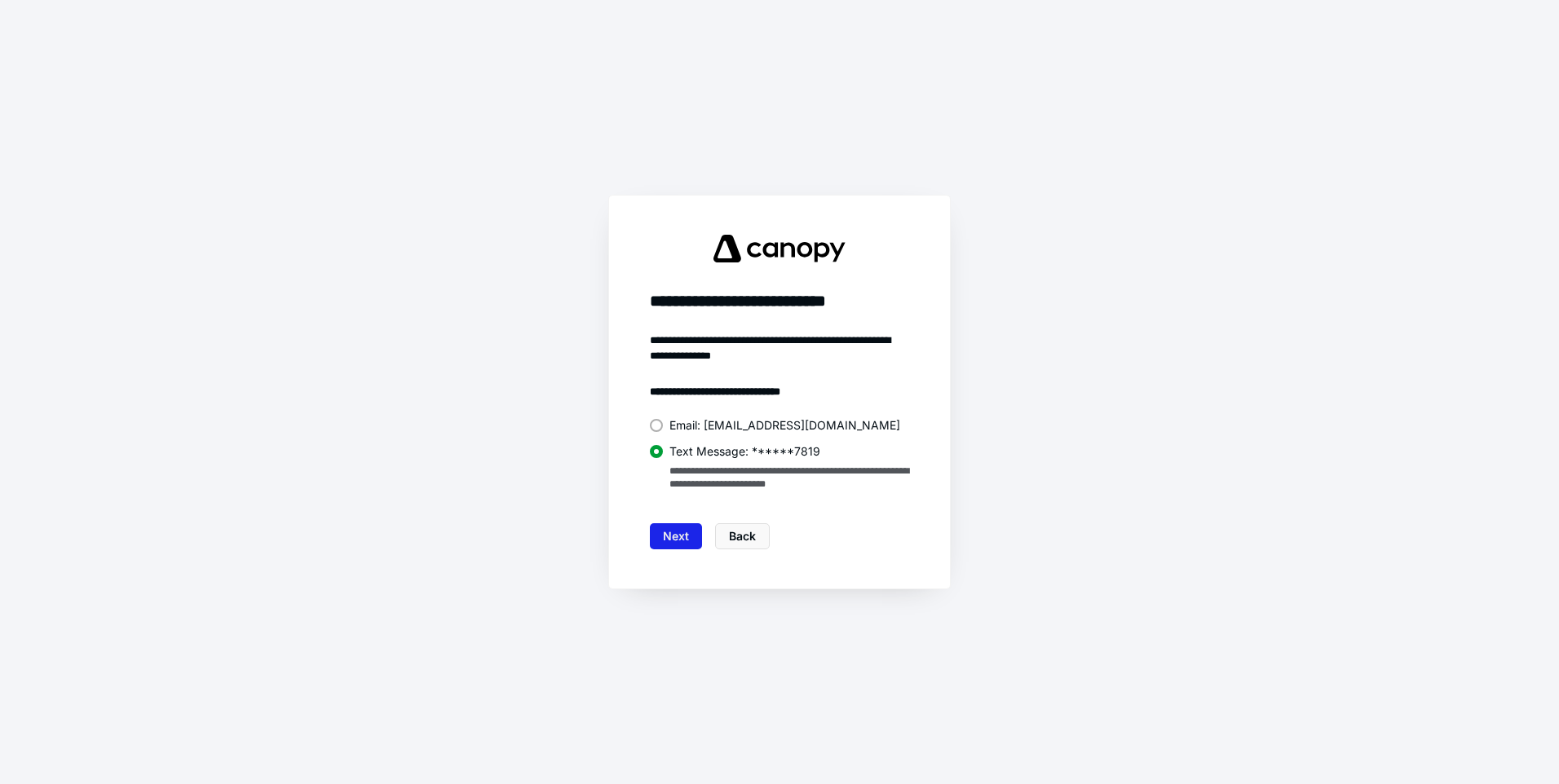click on "Next" at bounding box center (676, 536) 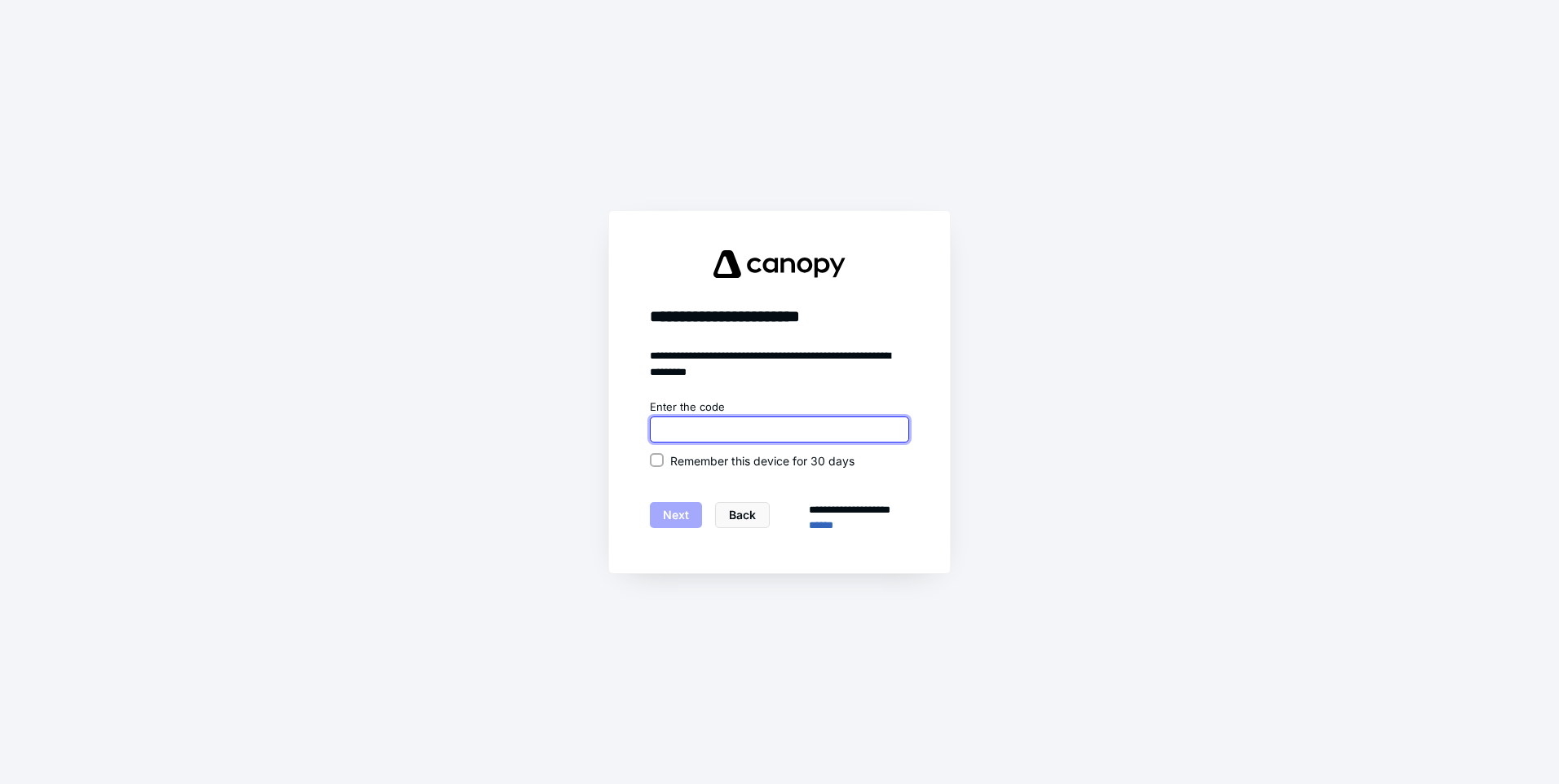 click at bounding box center [780, 429] 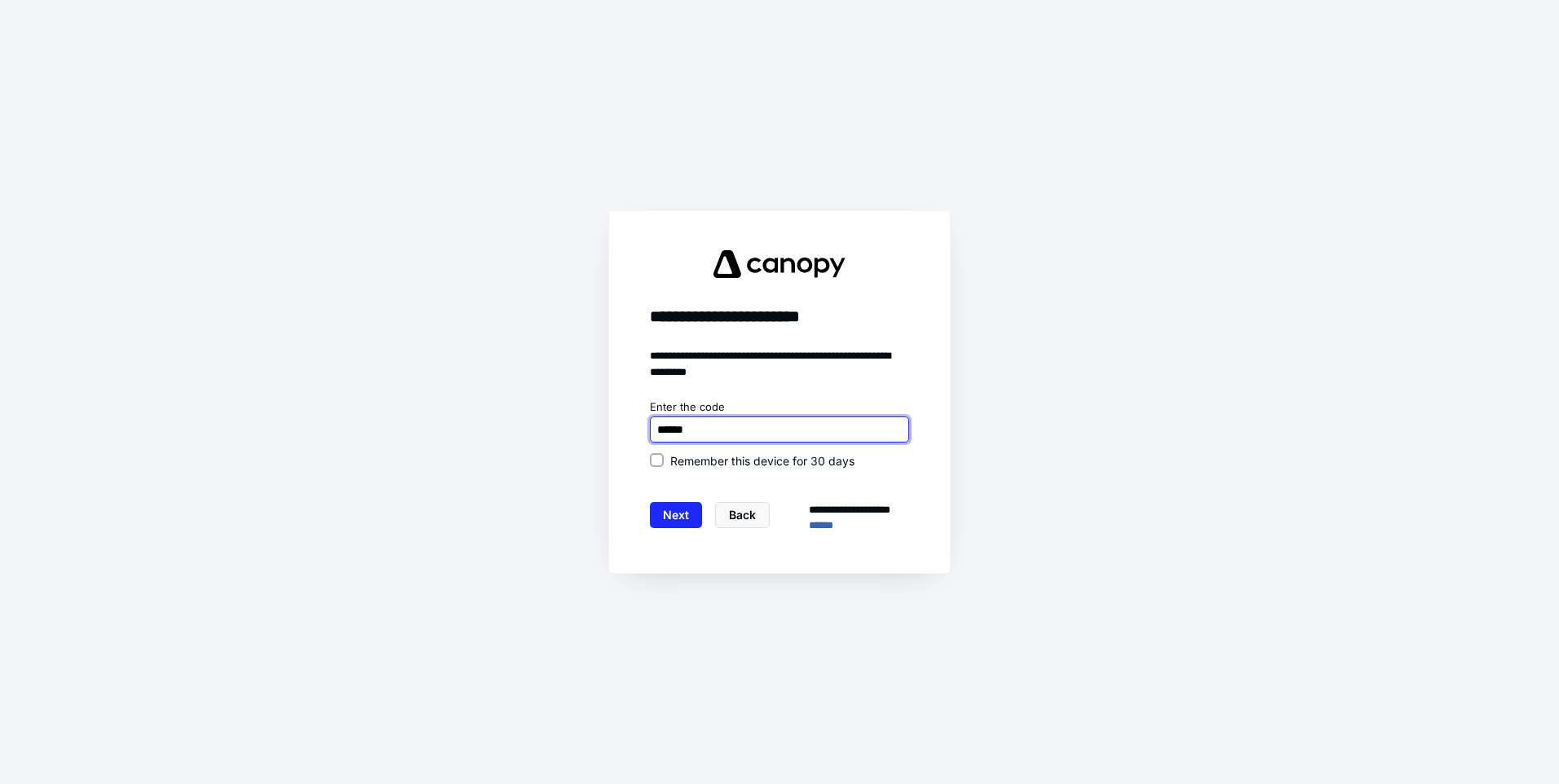 type on "******" 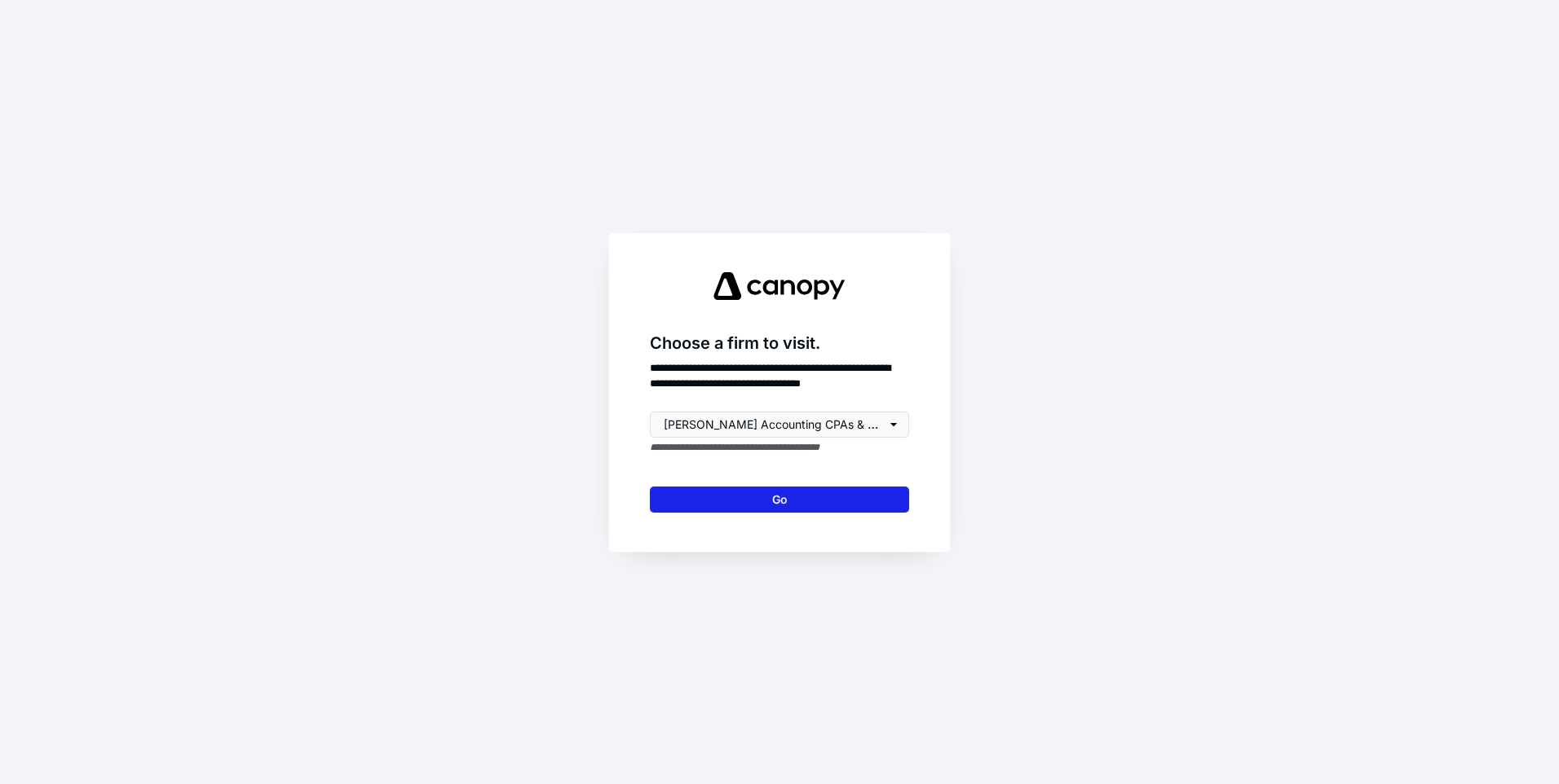 click on "Go" at bounding box center (780, 500) 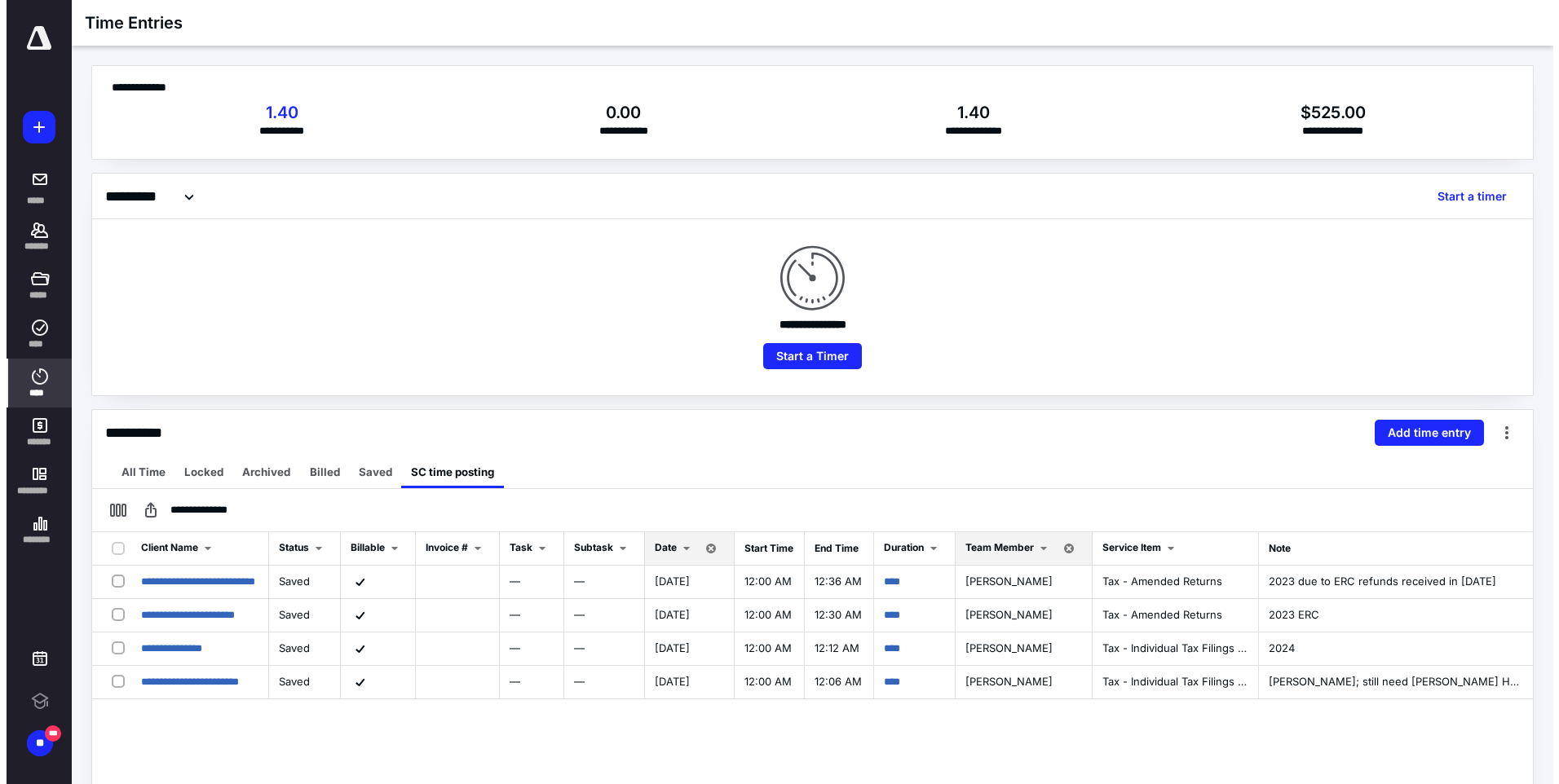 scroll, scrollTop: 0, scrollLeft: 0, axis: both 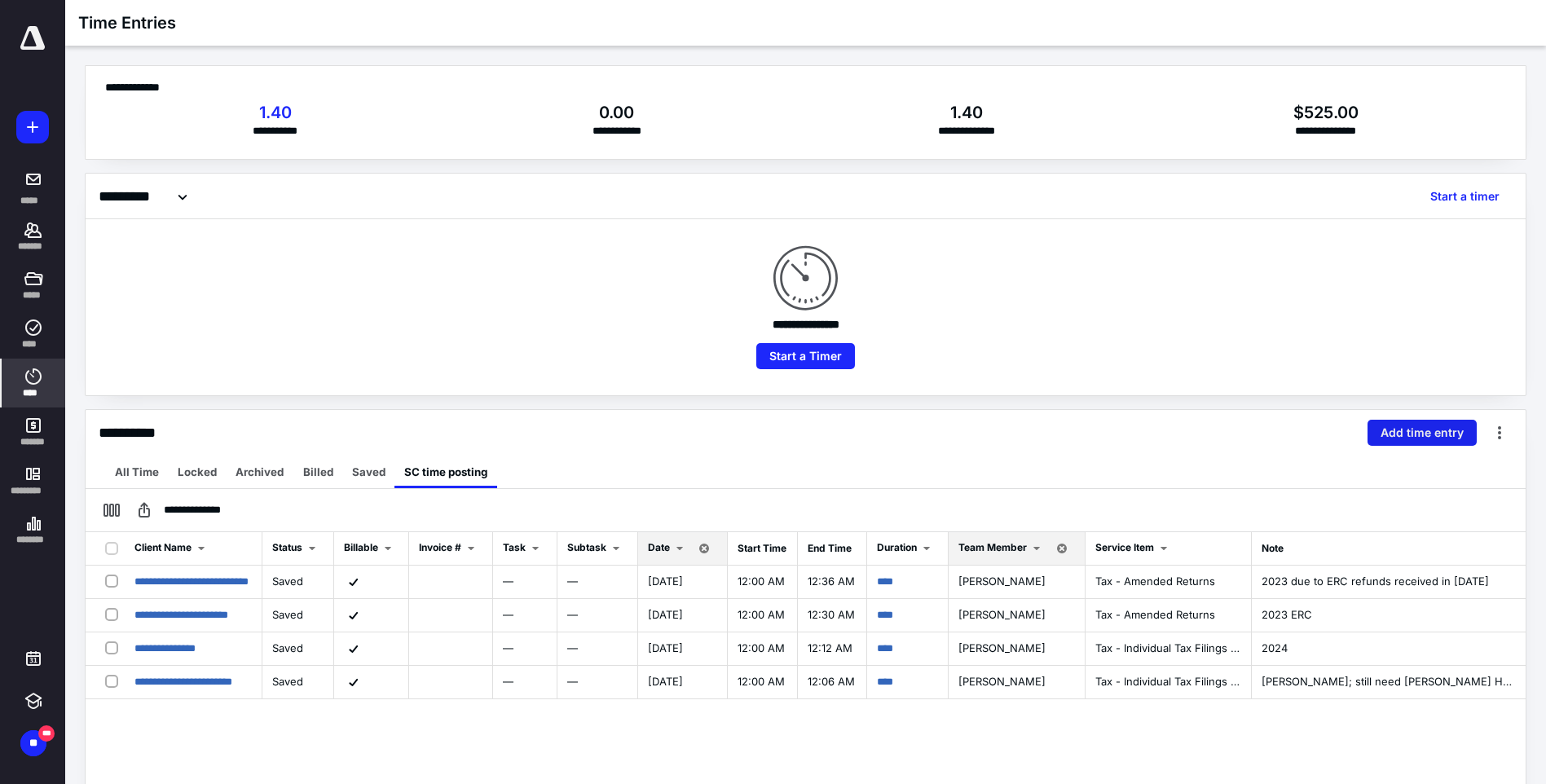 click on "Add time entry" at bounding box center (1422, 433) 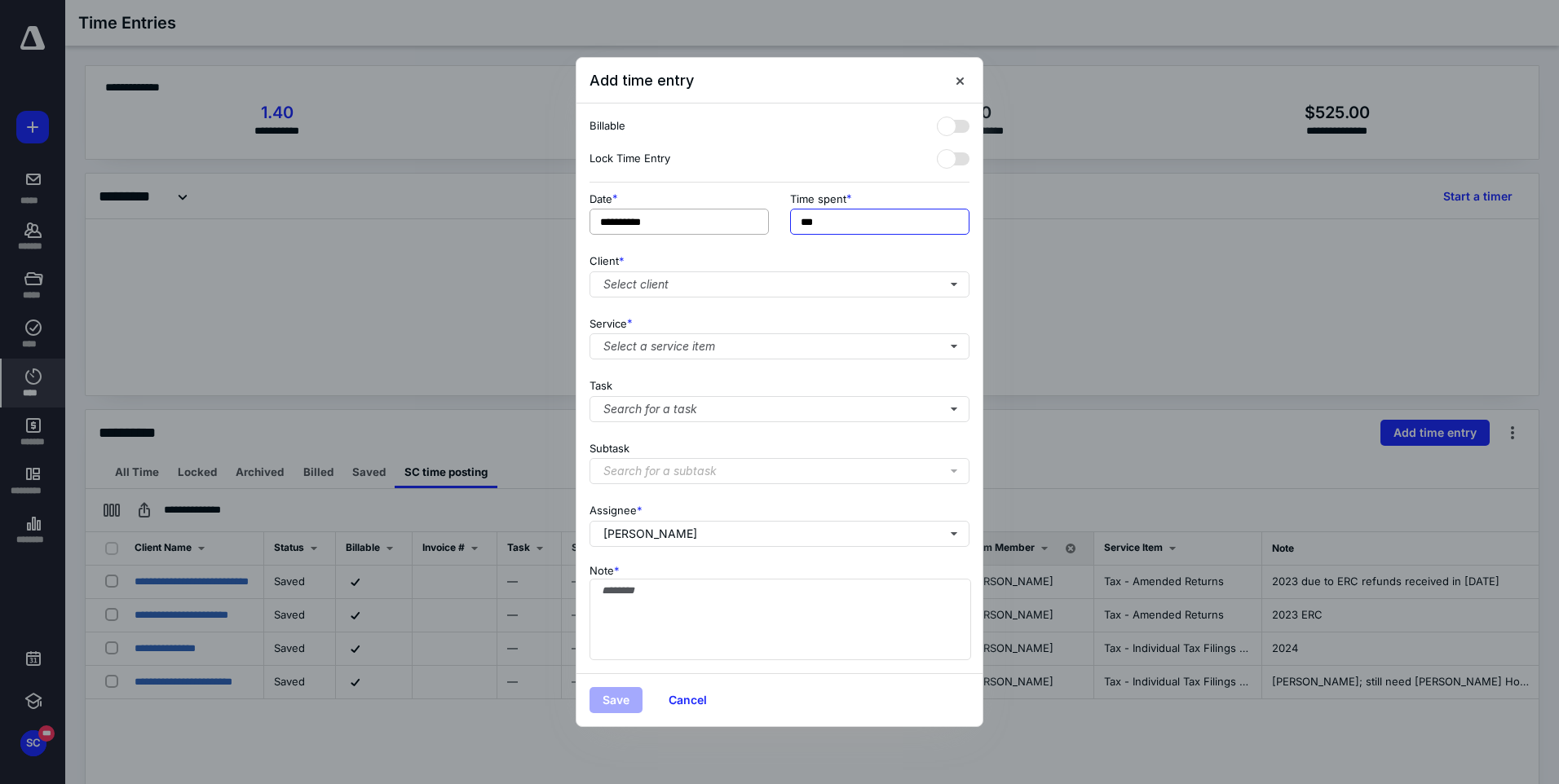 drag, startPoint x: 846, startPoint y: 218, endPoint x: 709, endPoint y: 225, distance: 137.17872 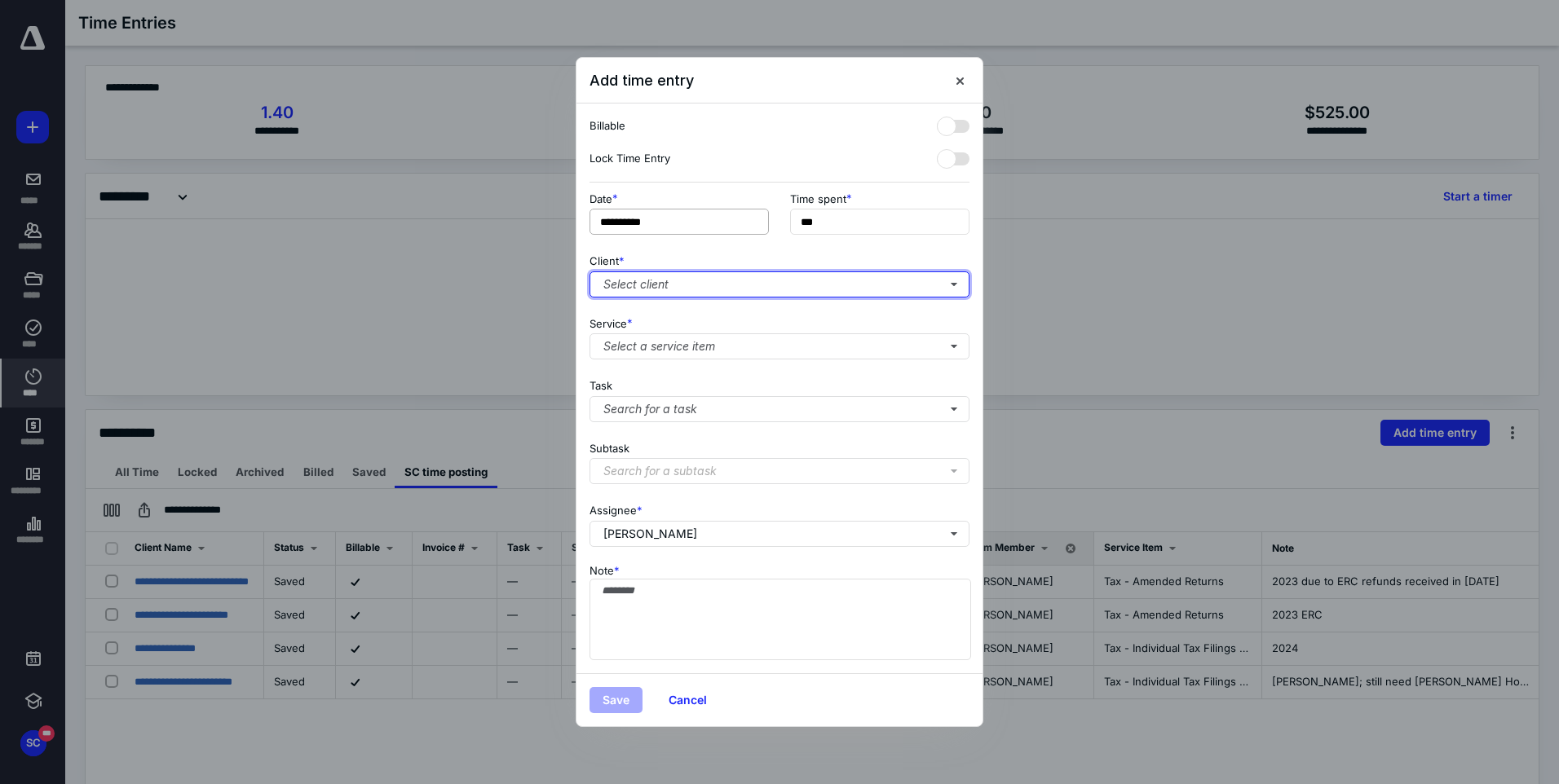 type on "***" 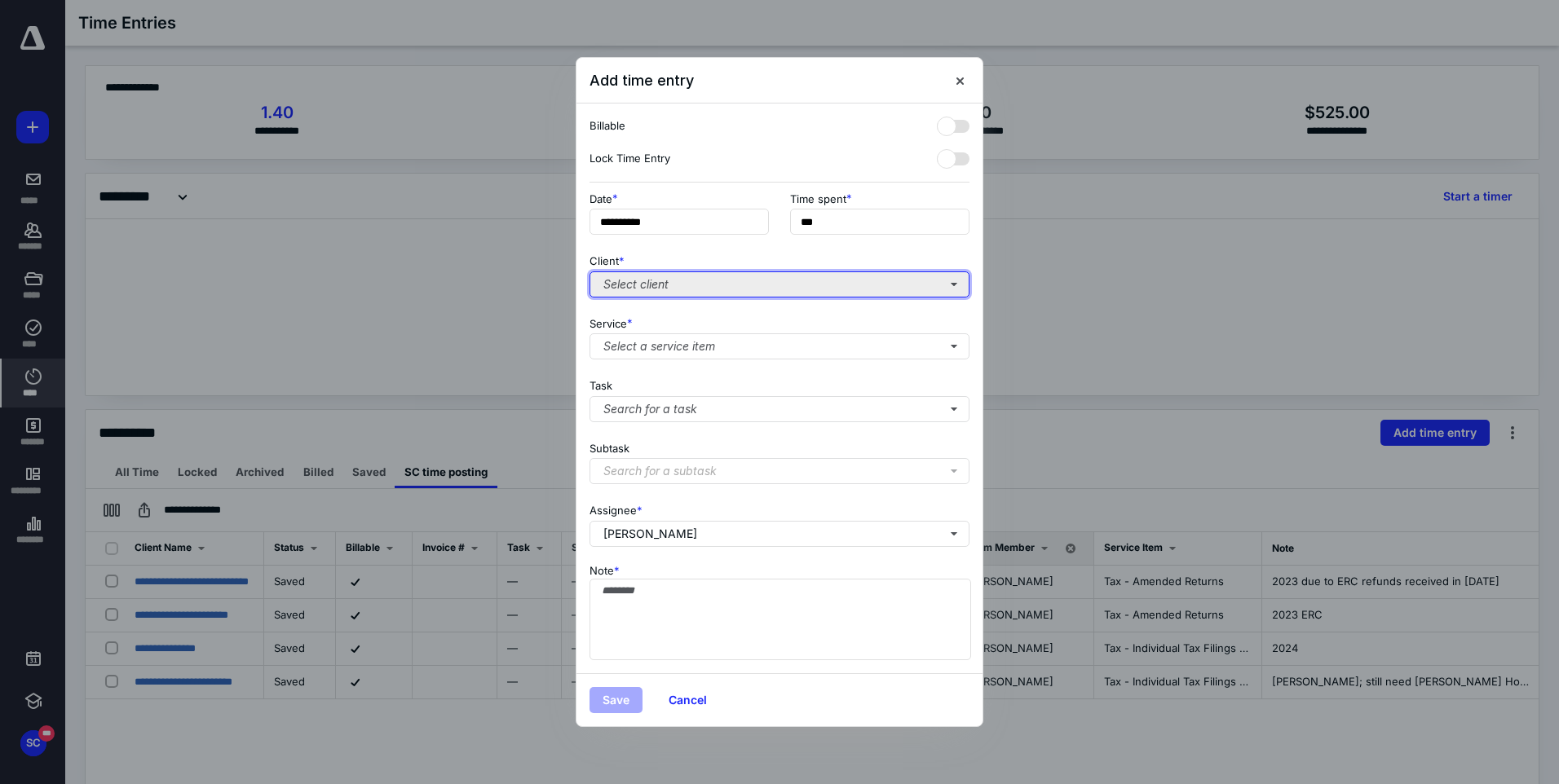 click on "Select client" at bounding box center [780, 284] 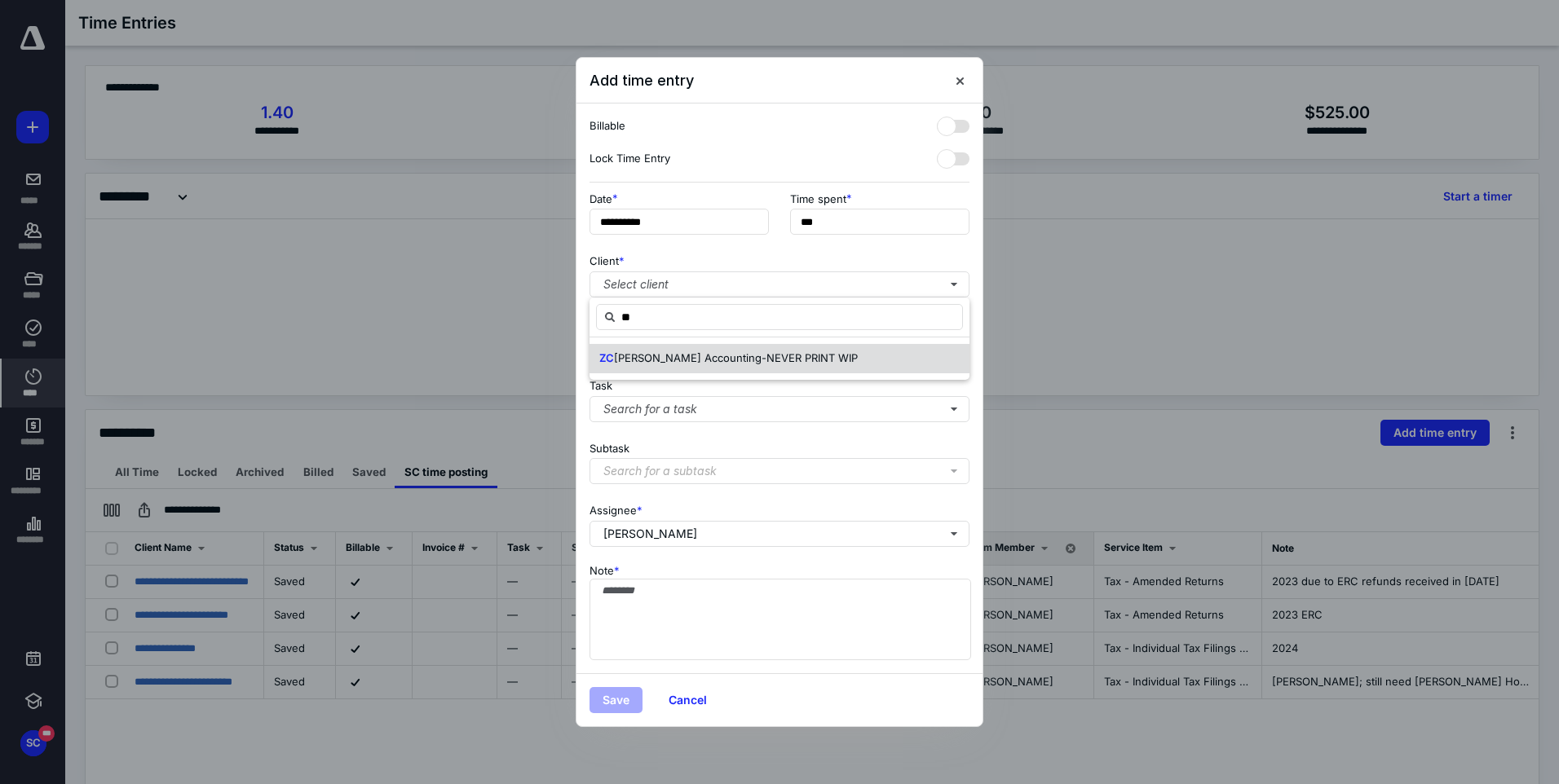 click on "[PERSON_NAME] Accounting-NEVER PRINT WIP" at bounding box center [735, 358] 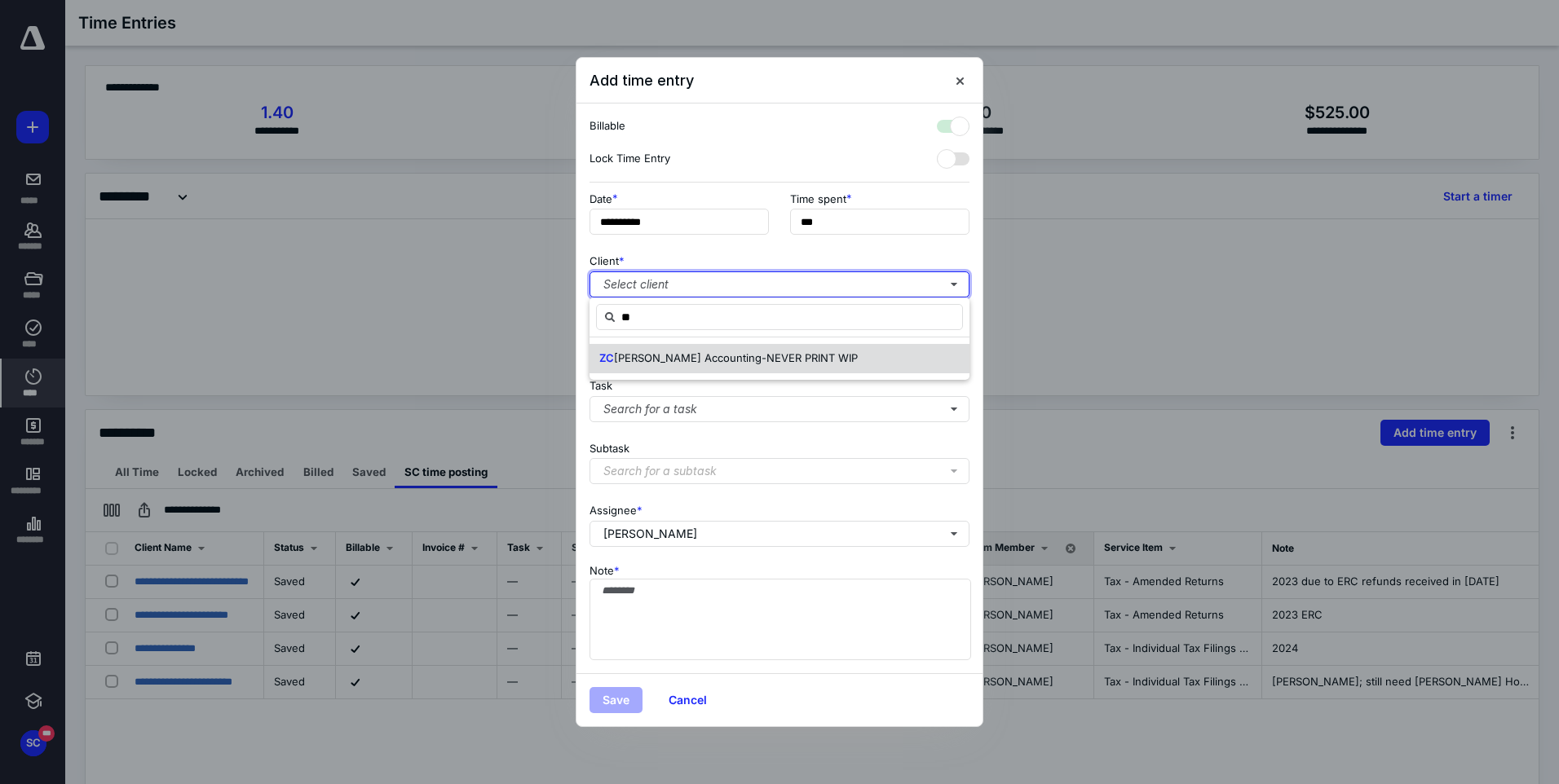 checkbox on "true" 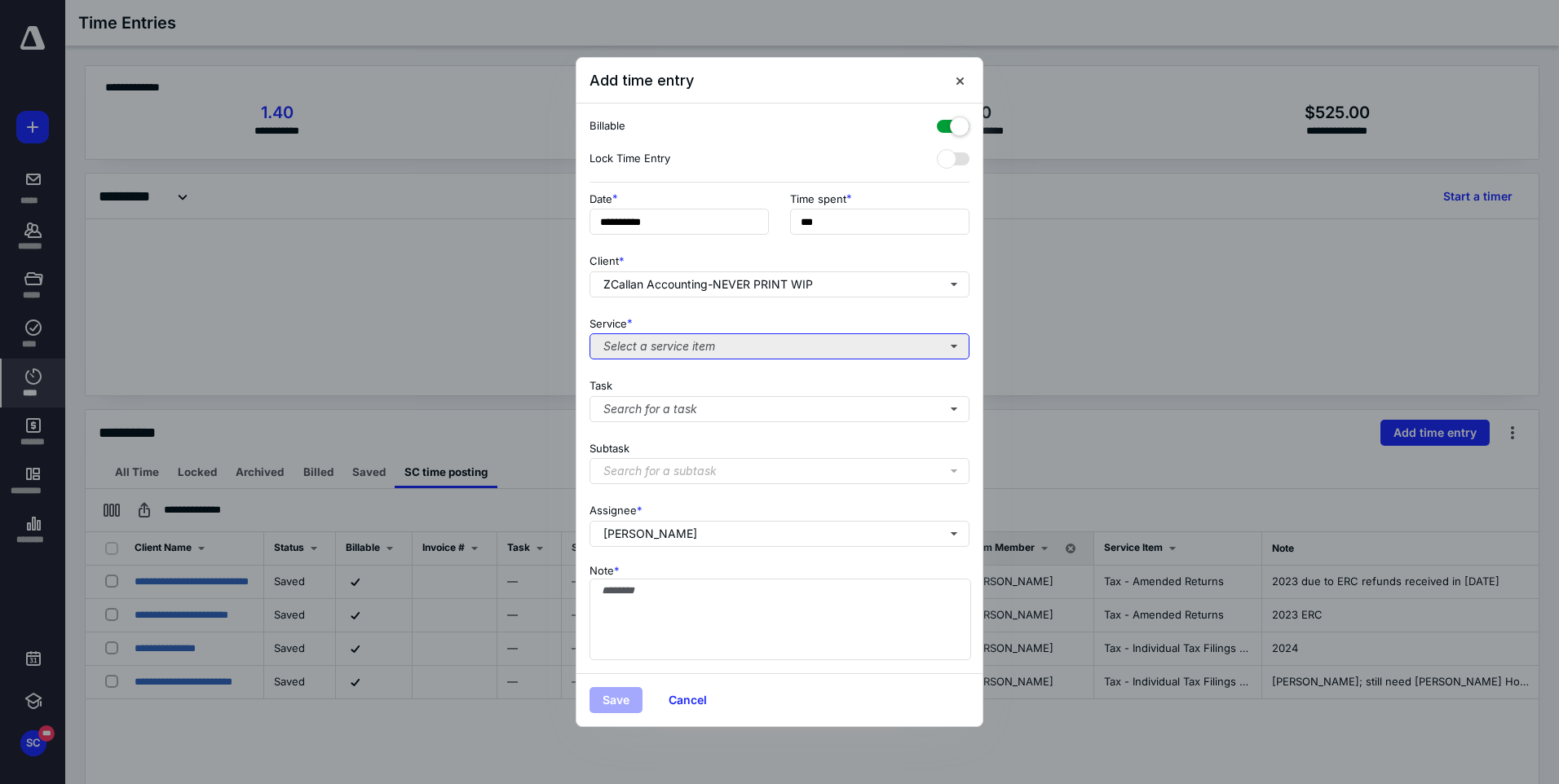 click on "Select a service item" at bounding box center (780, 346) 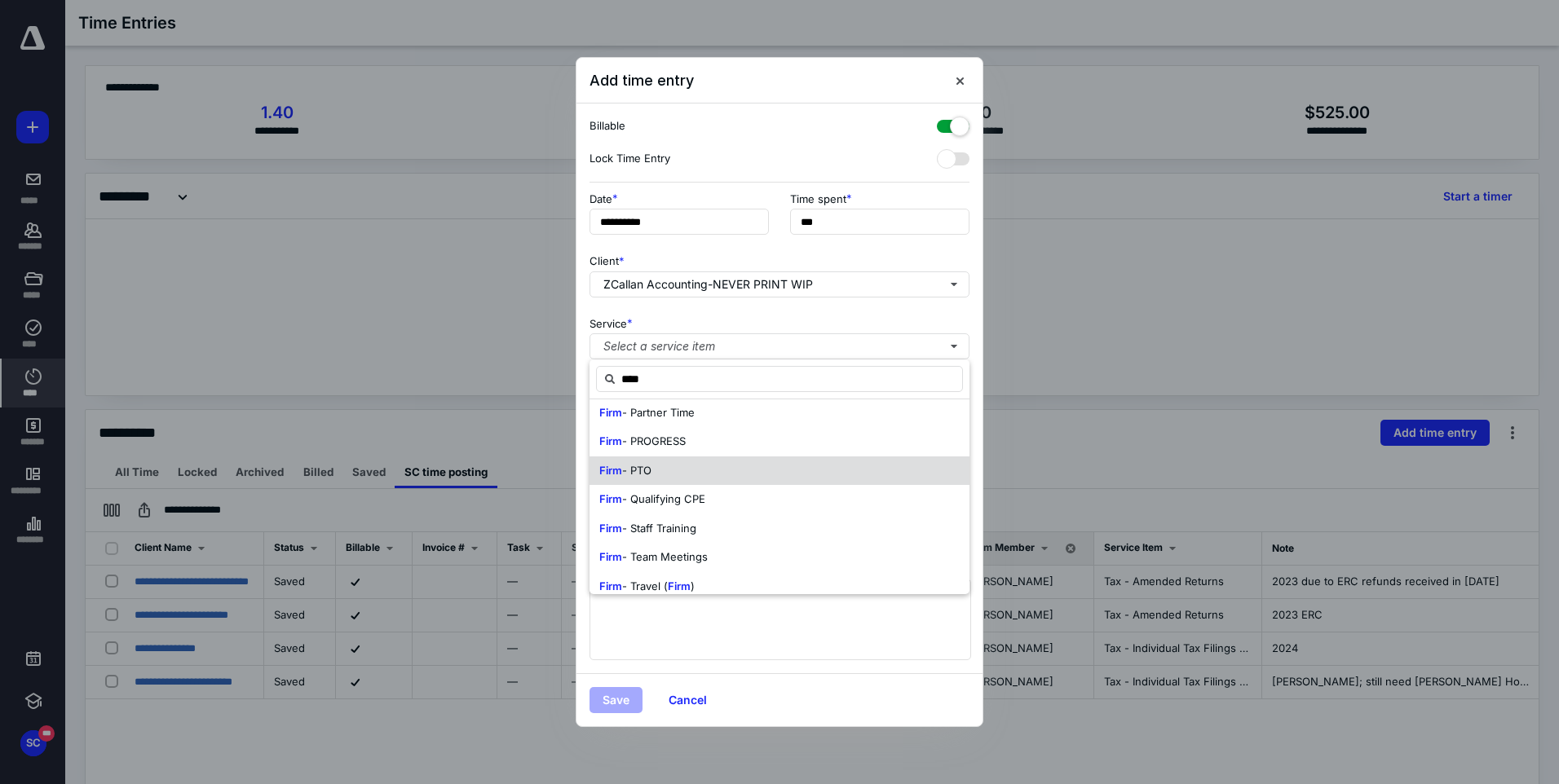 scroll, scrollTop: 163, scrollLeft: 0, axis: vertical 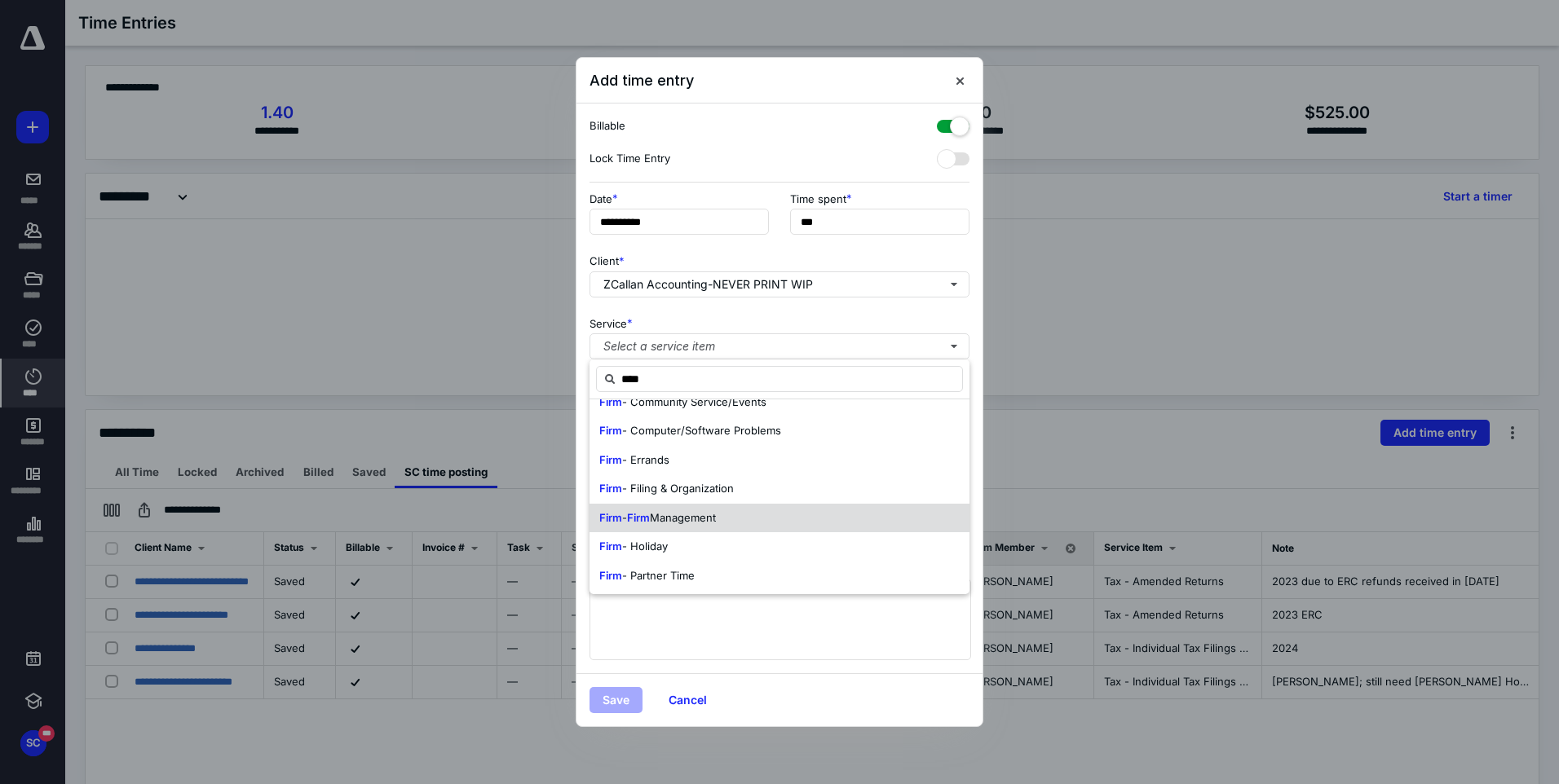 click on "Management" at bounding box center (682, 518) 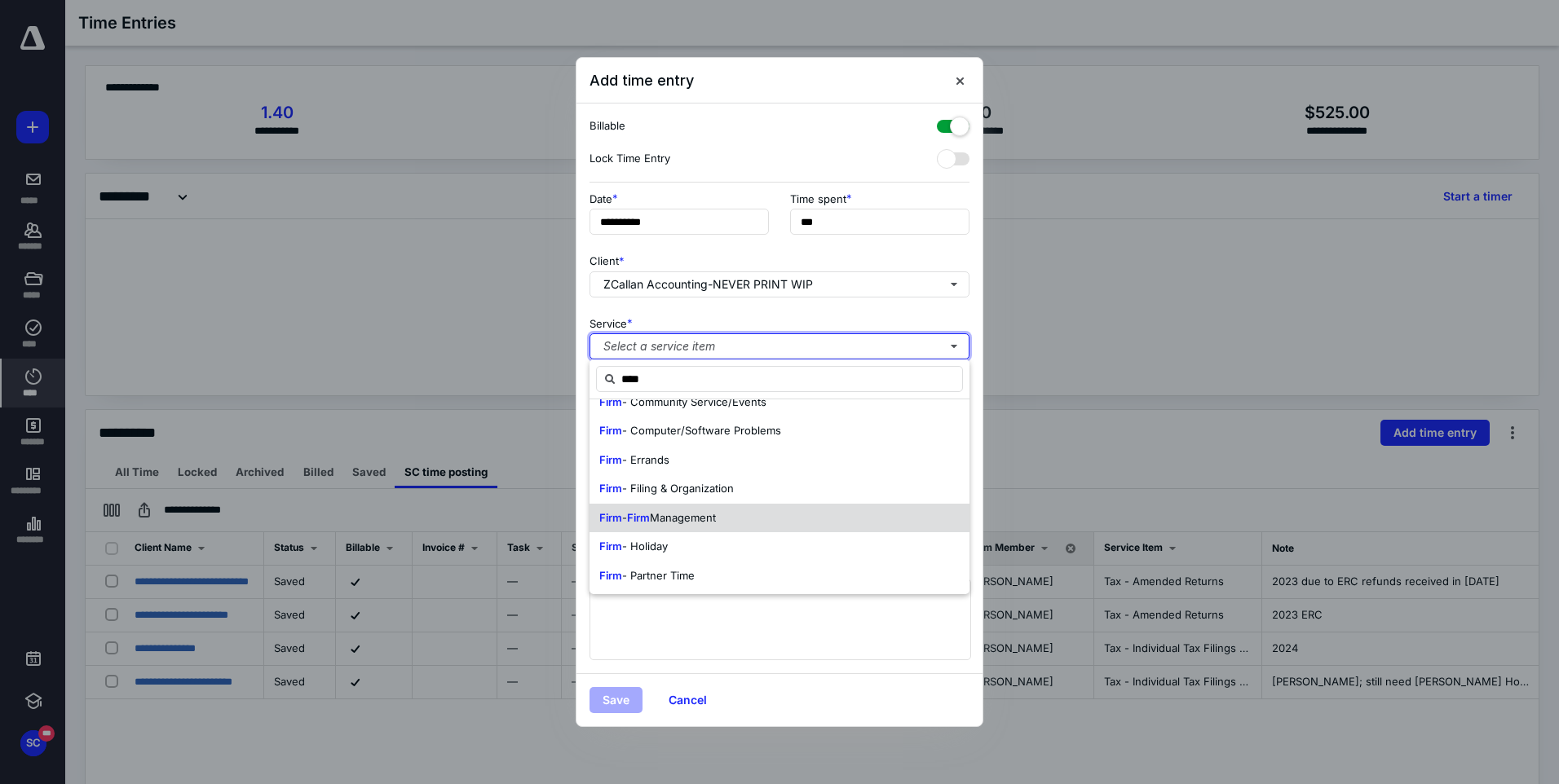 type 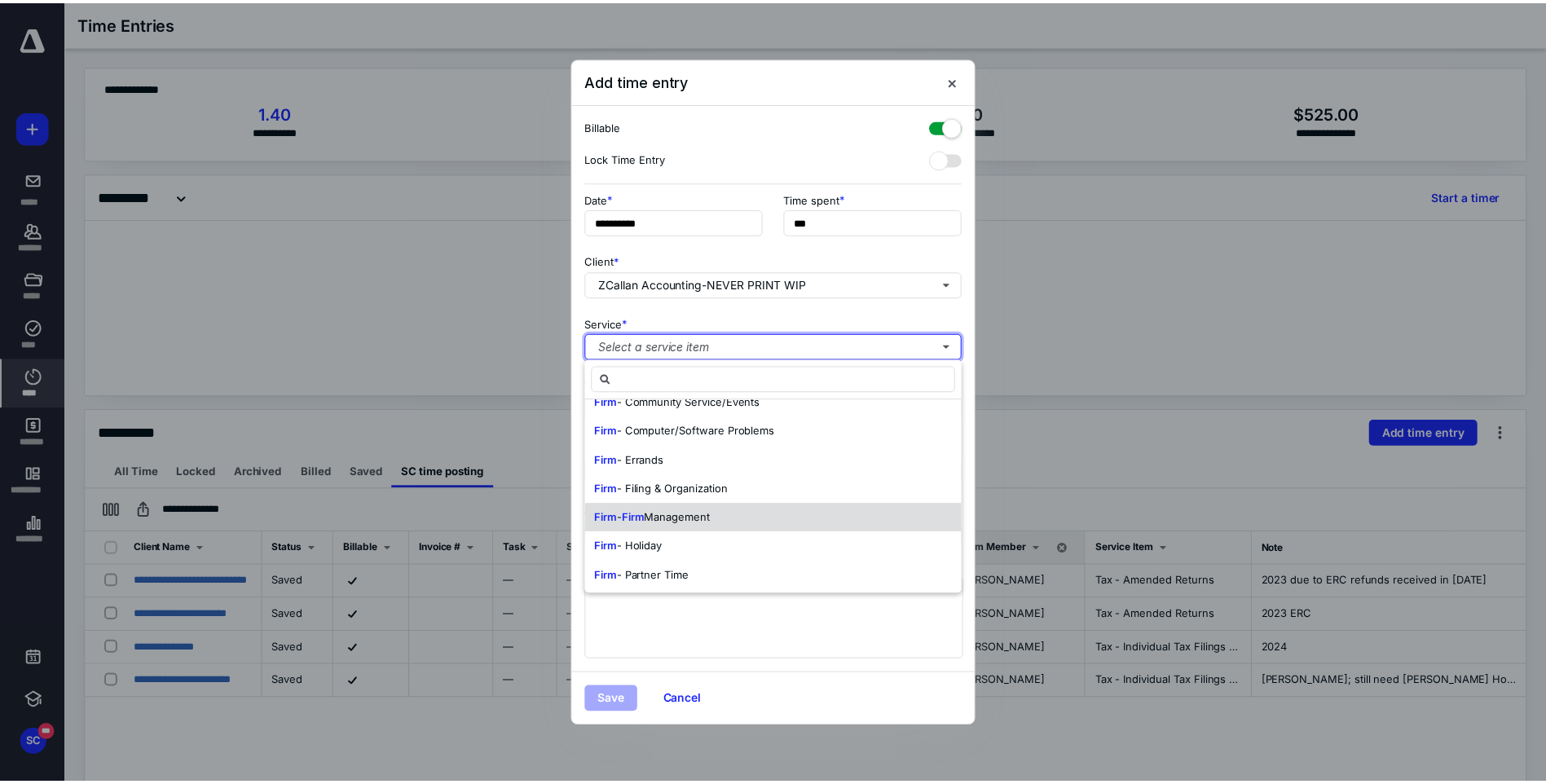scroll, scrollTop: 0, scrollLeft: 0, axis: both 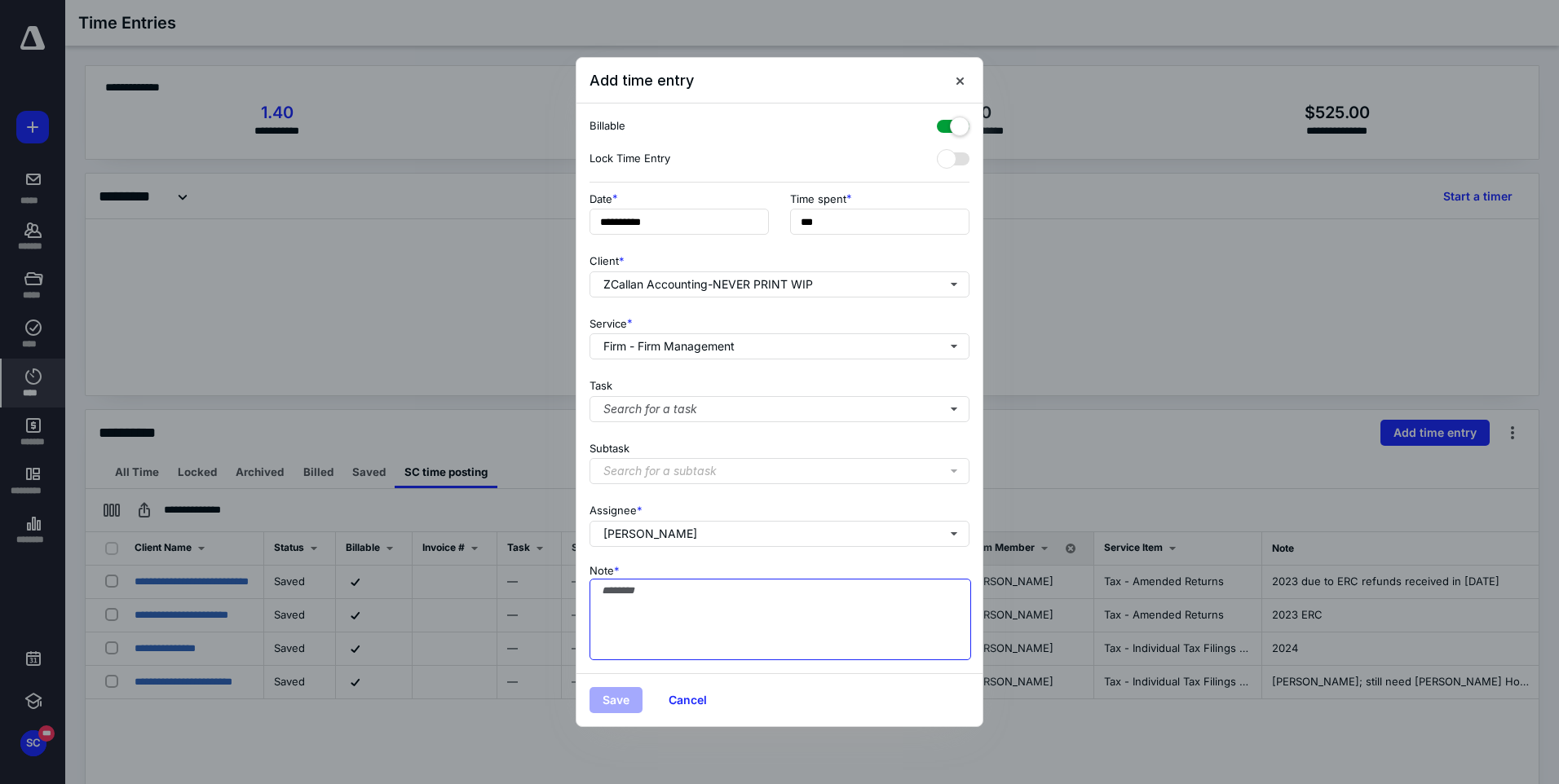 click on "Note *" at bounding box center [780, 619] 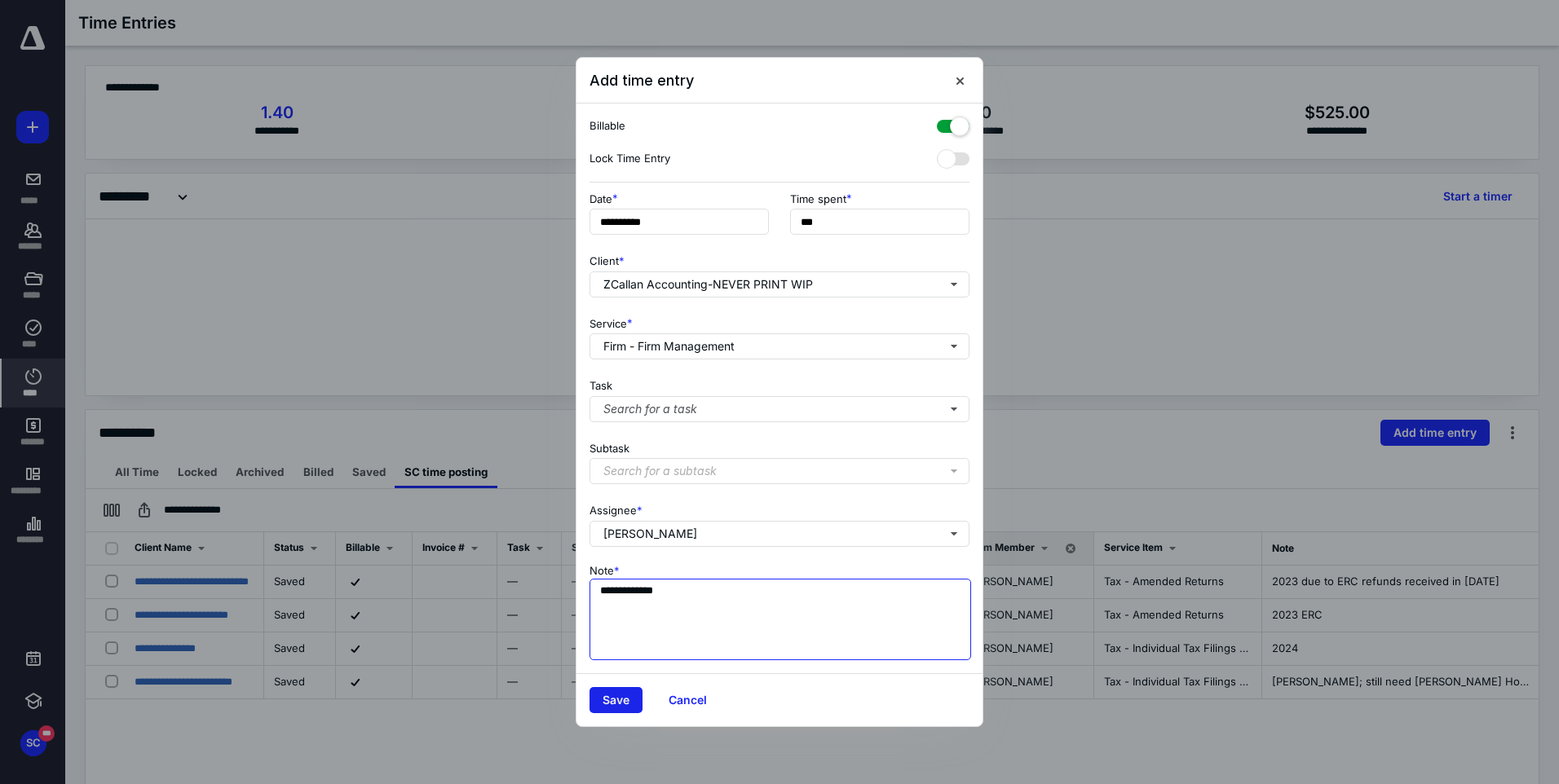 type on "**********" 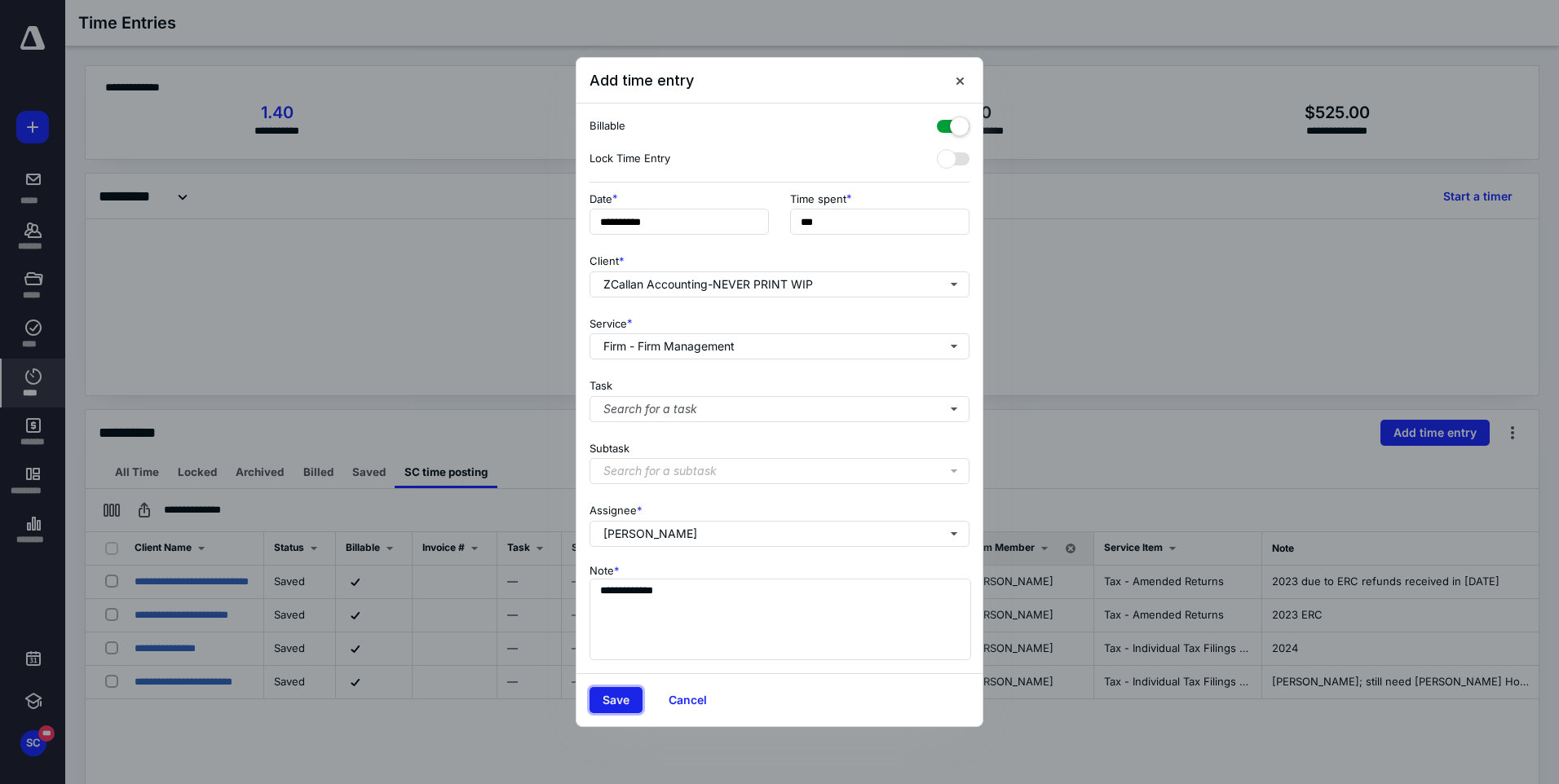 click on "Save" at bounding box center [616, 700] 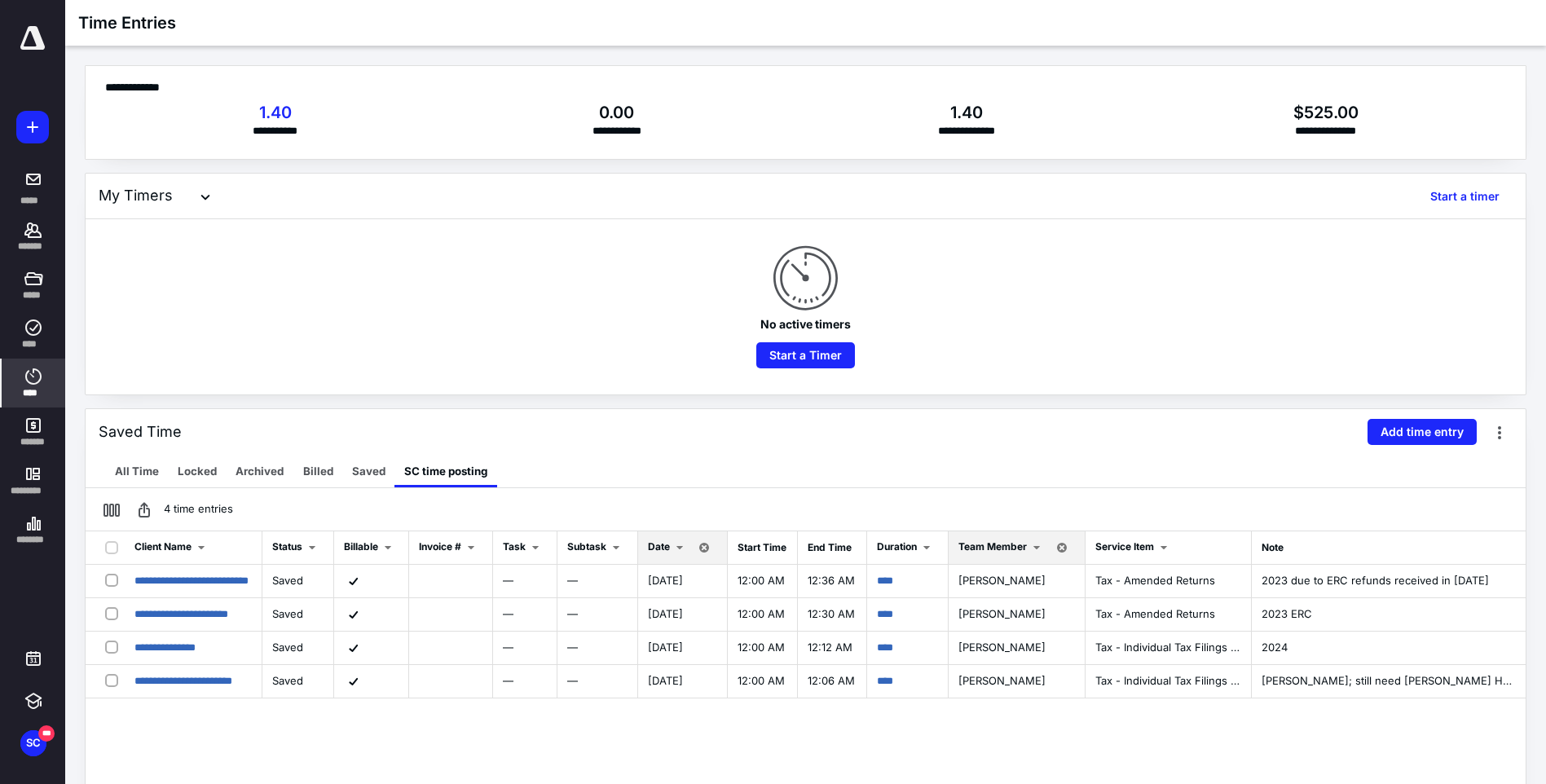 click at bounding box center [680, 548] 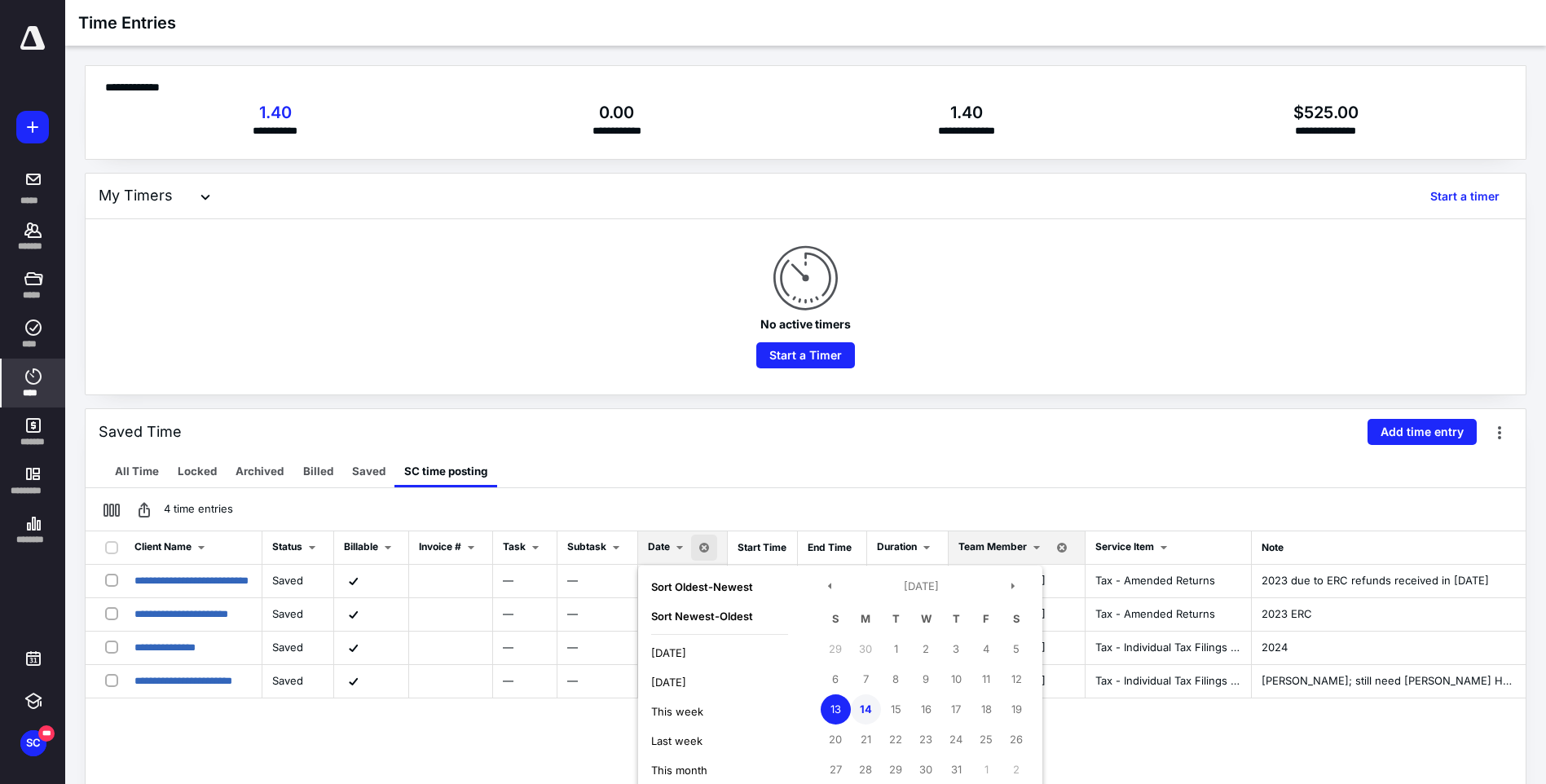 click on "14" at bounding box center [865, 709] 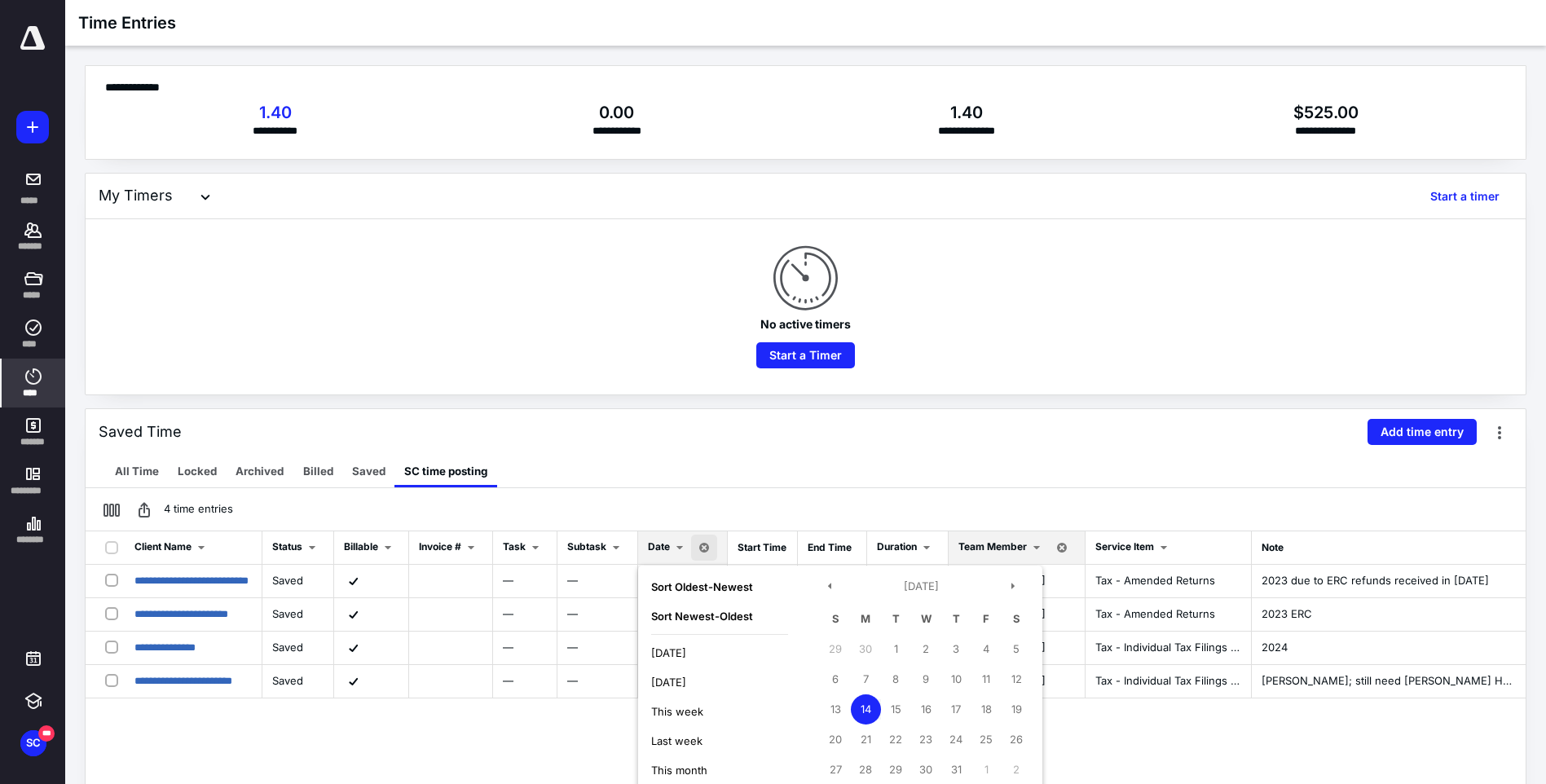 click on "14" at bounding box center (865, 709) 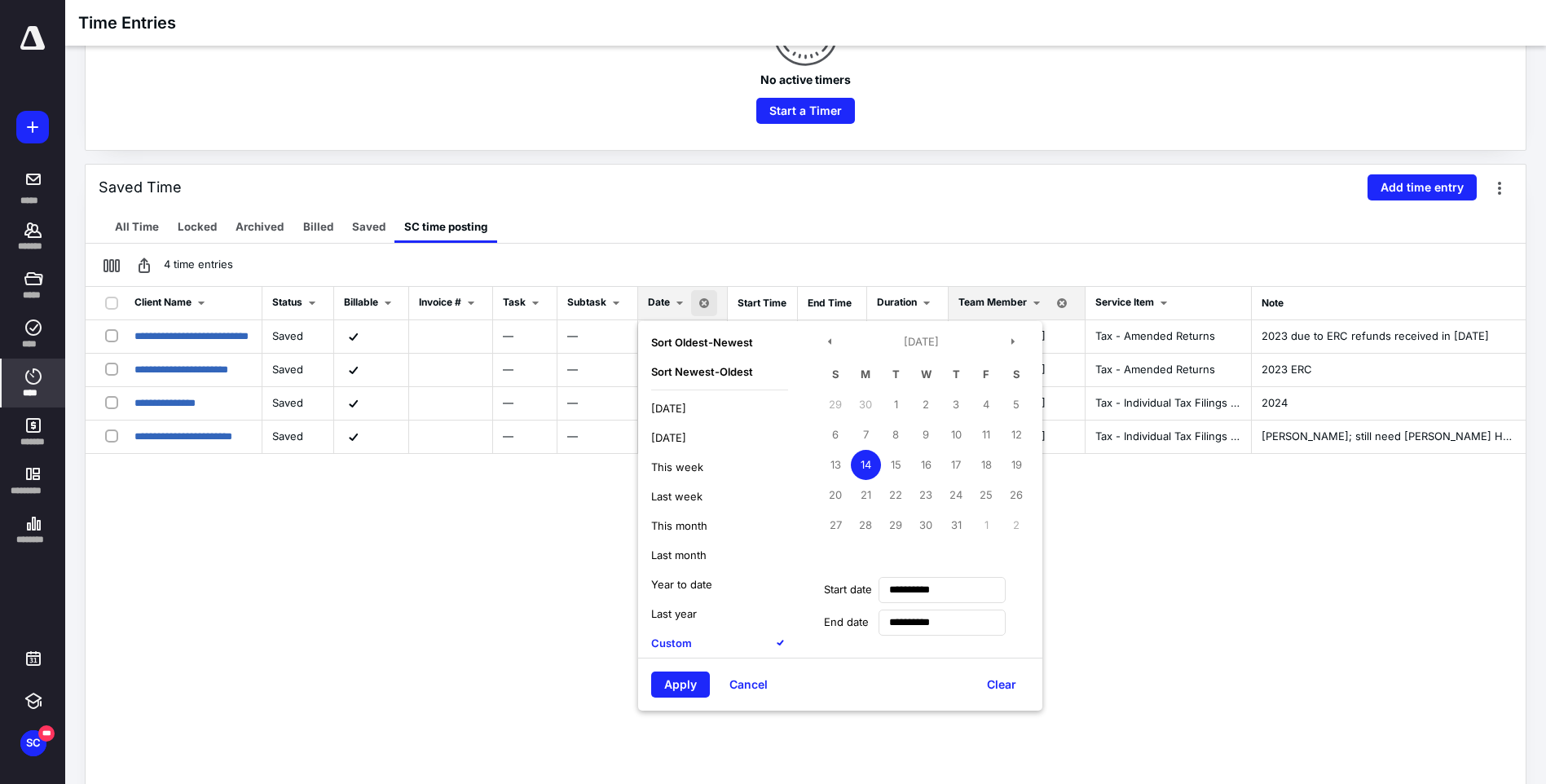 scroll, scrollTop: 326, scrollLeft: 0, axis: vertical 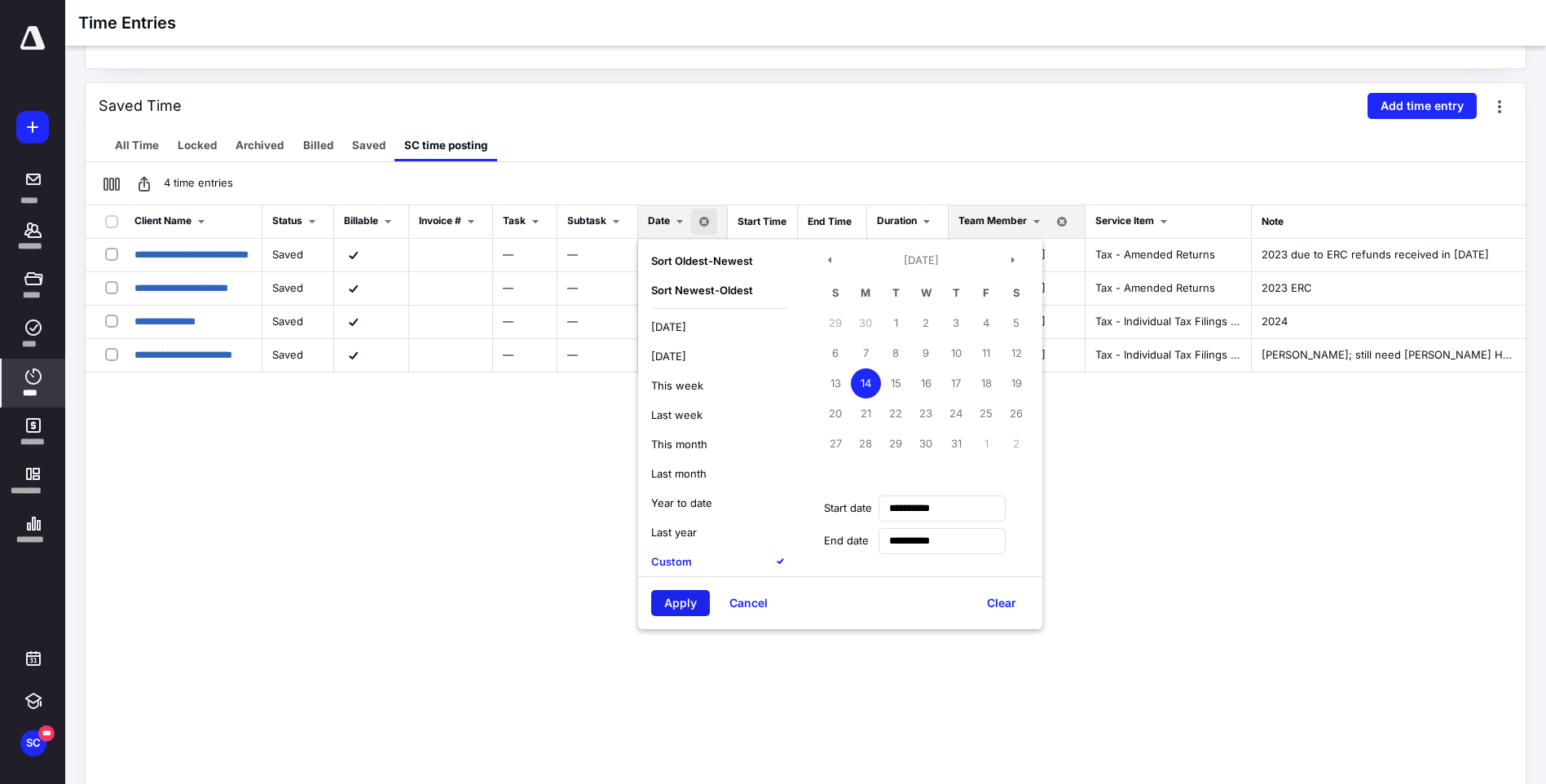click on "Apply" at bounding box center (681, 603) 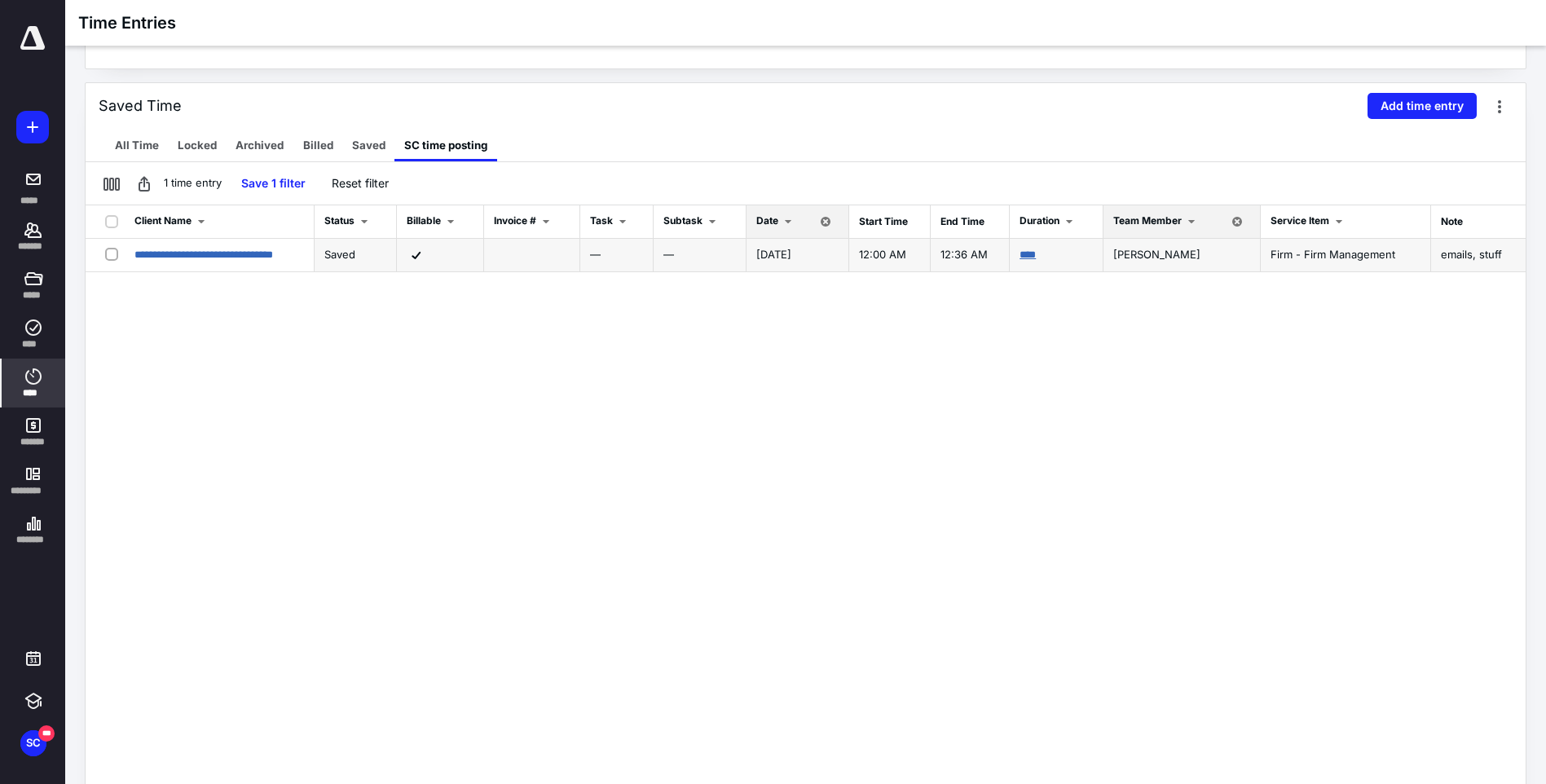 click on "****" at bounding box center [1028, 254] 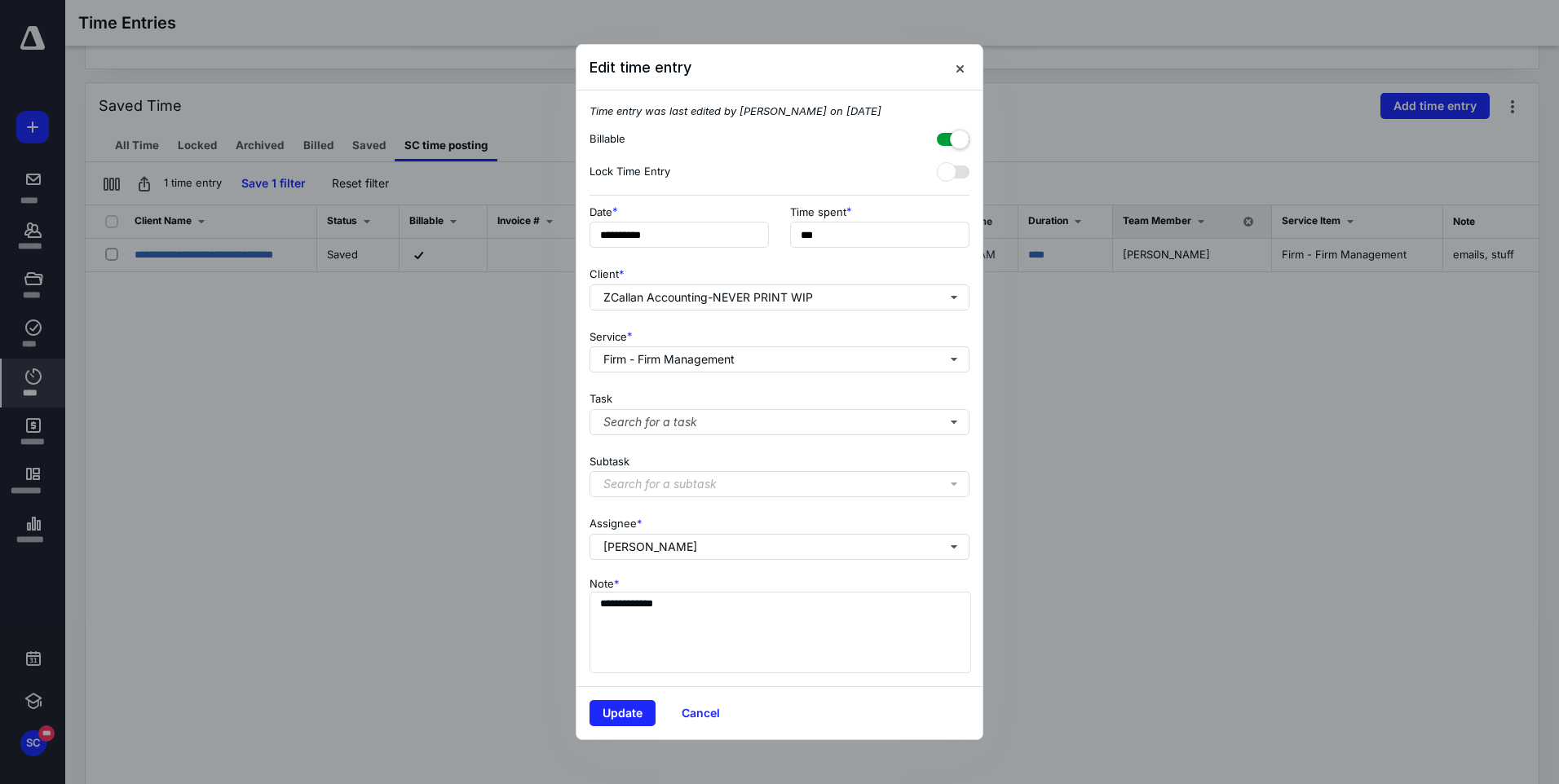 click at bounding box center [953, 136] 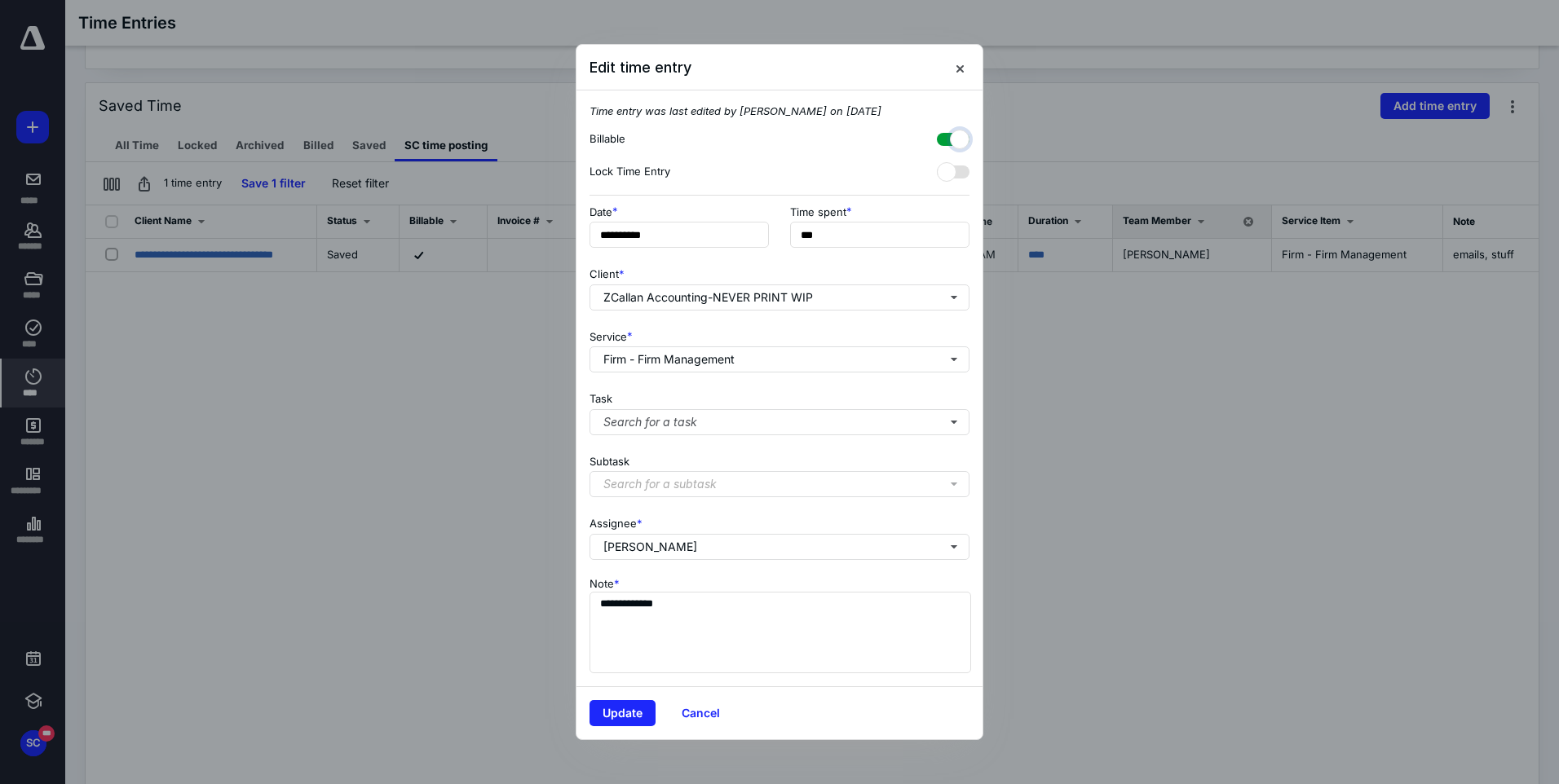 click at bounding box center [945, 137] 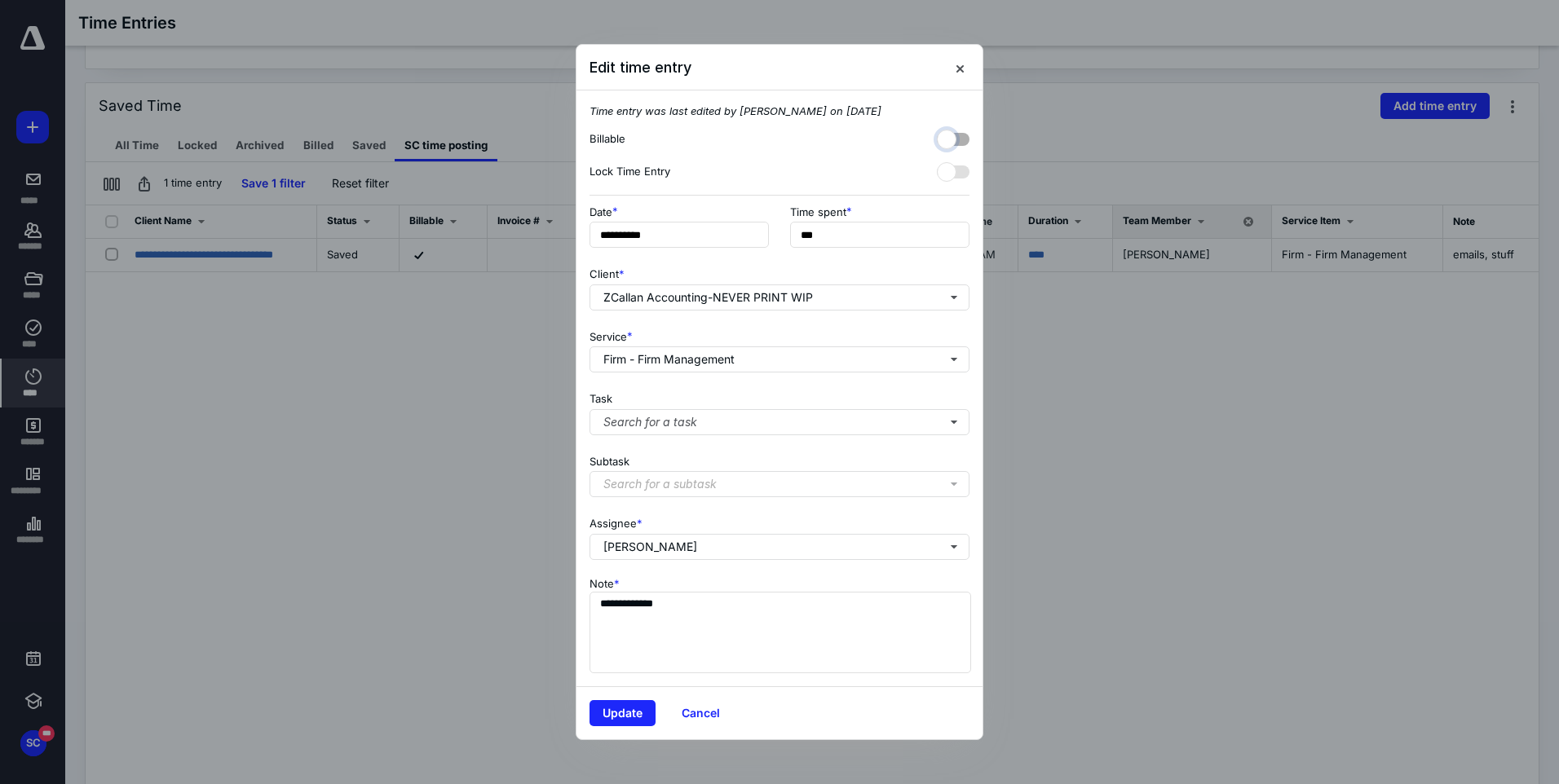 checkbox on "false" 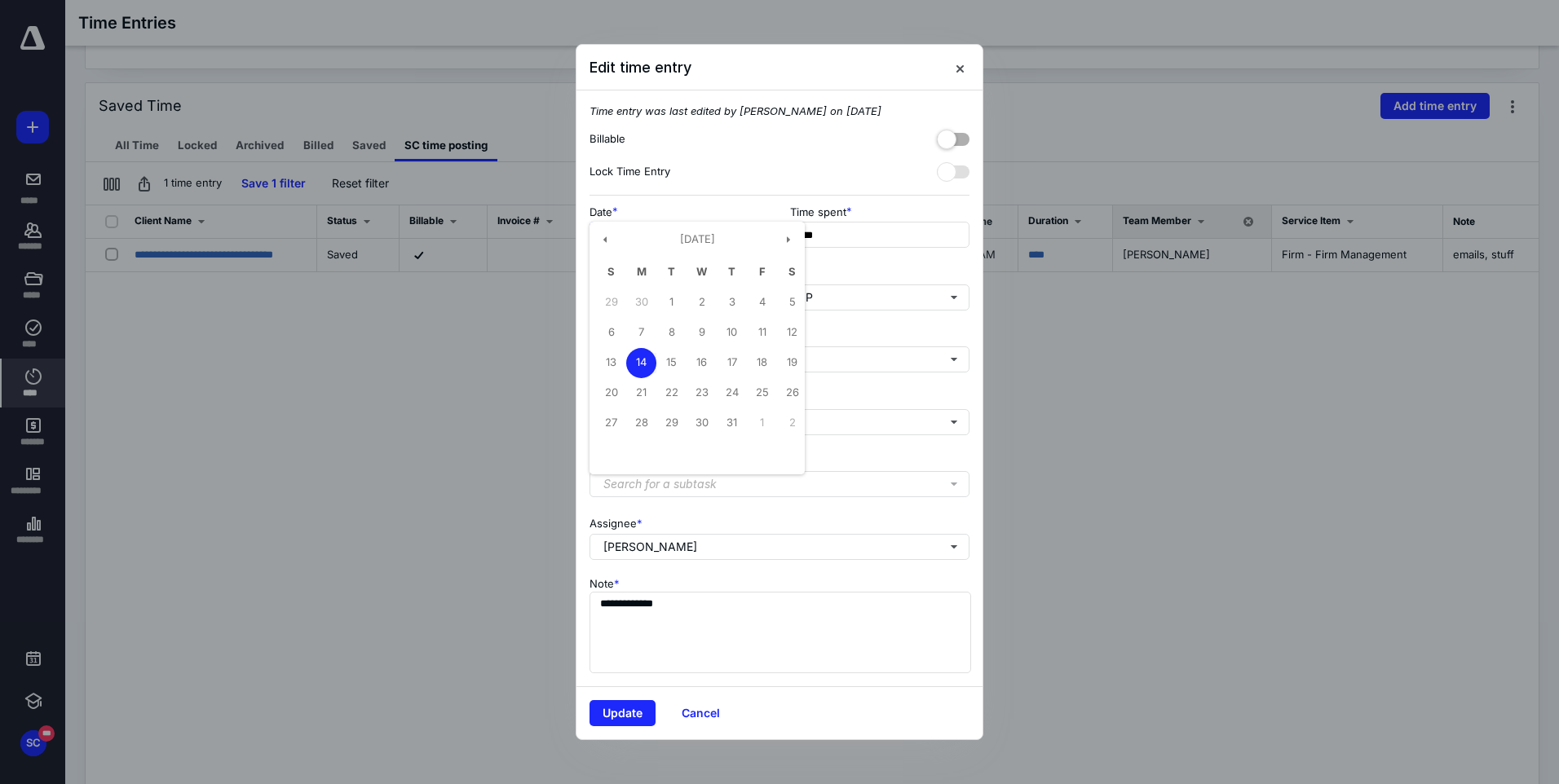 click on "**********" at bounding box center [679, 235] 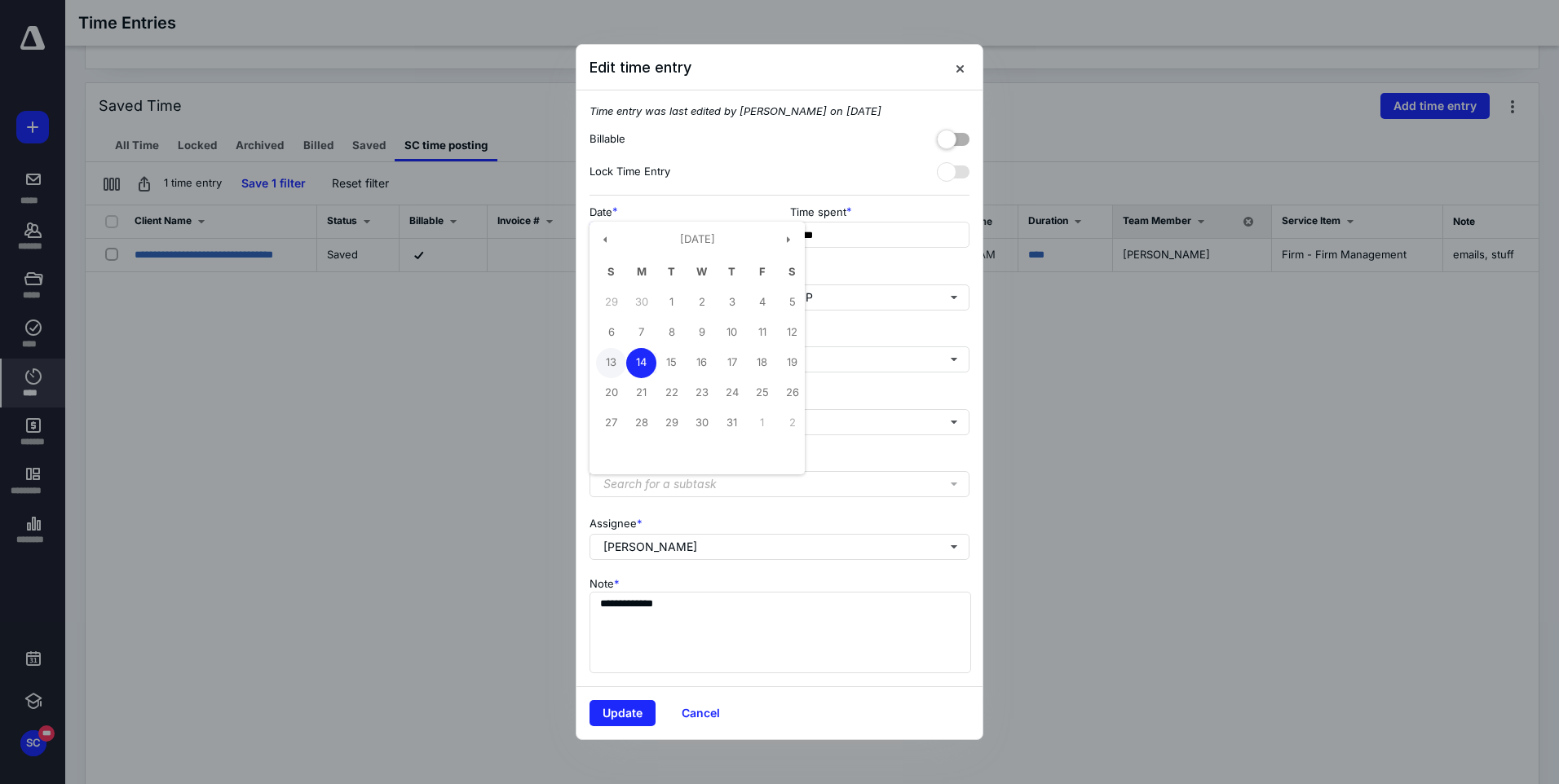 click on "13" at bounding box center (611, 363) 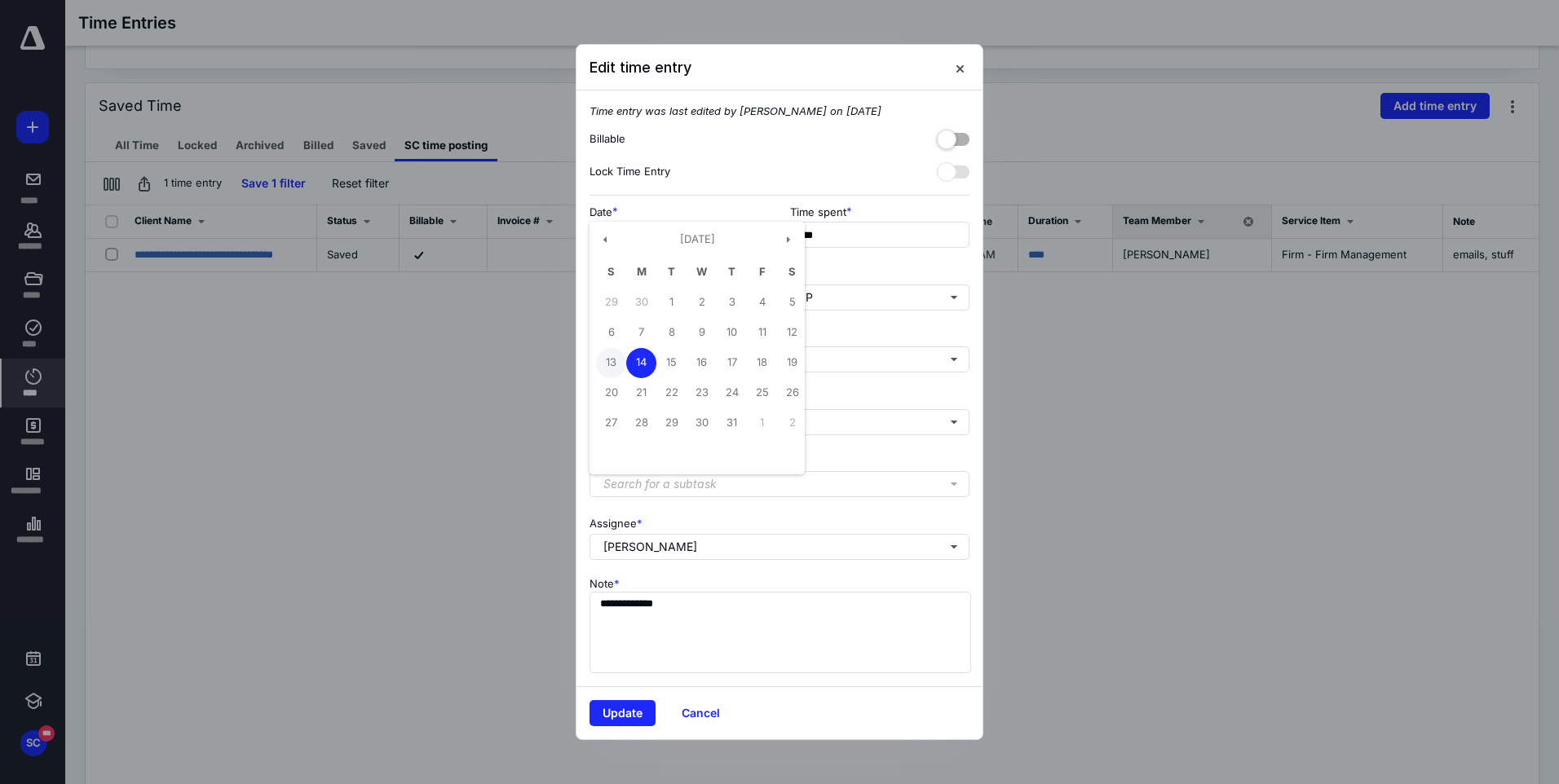 type on "**********" 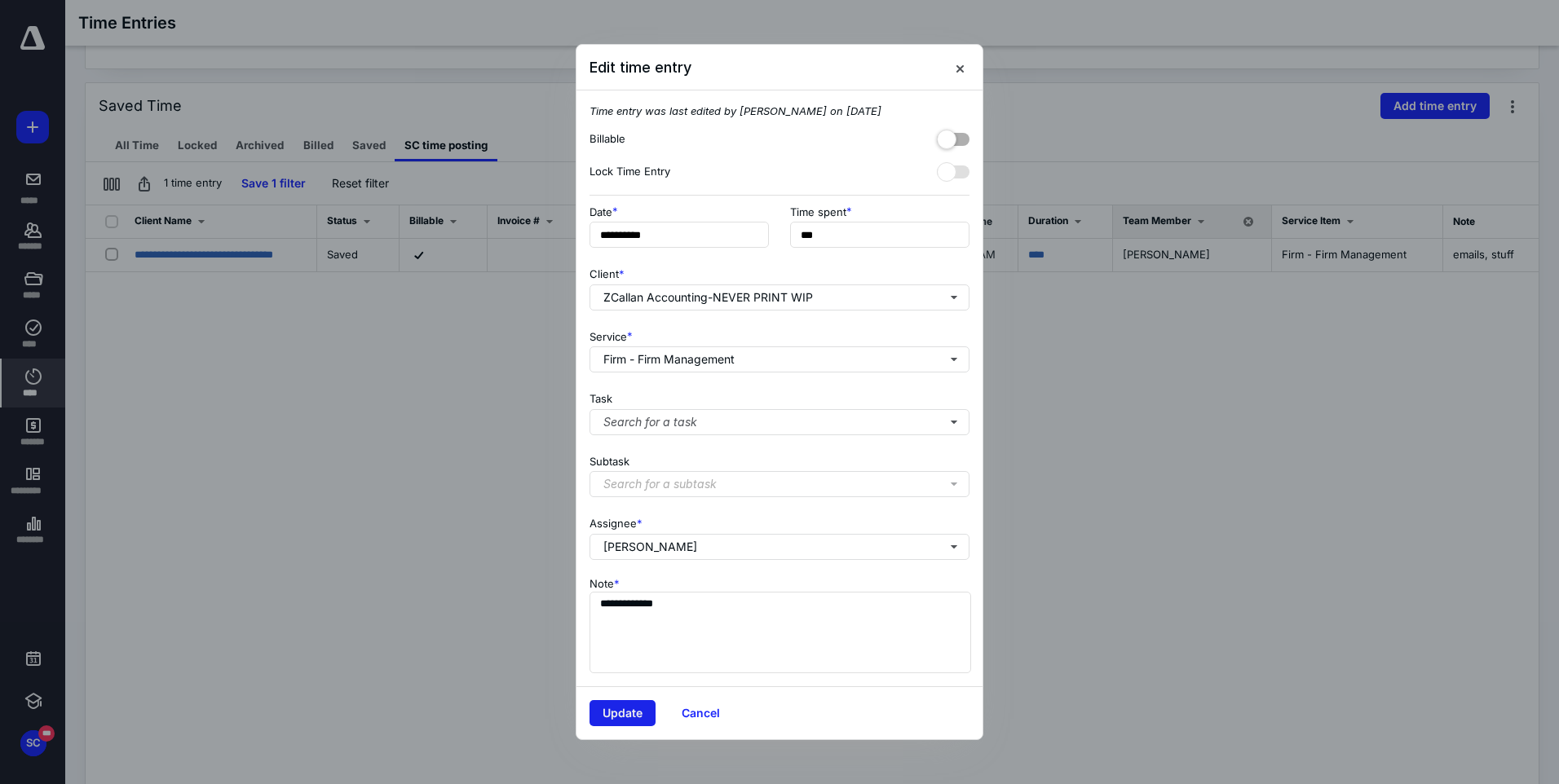 click on "Update" at bounding box center (622, 713) 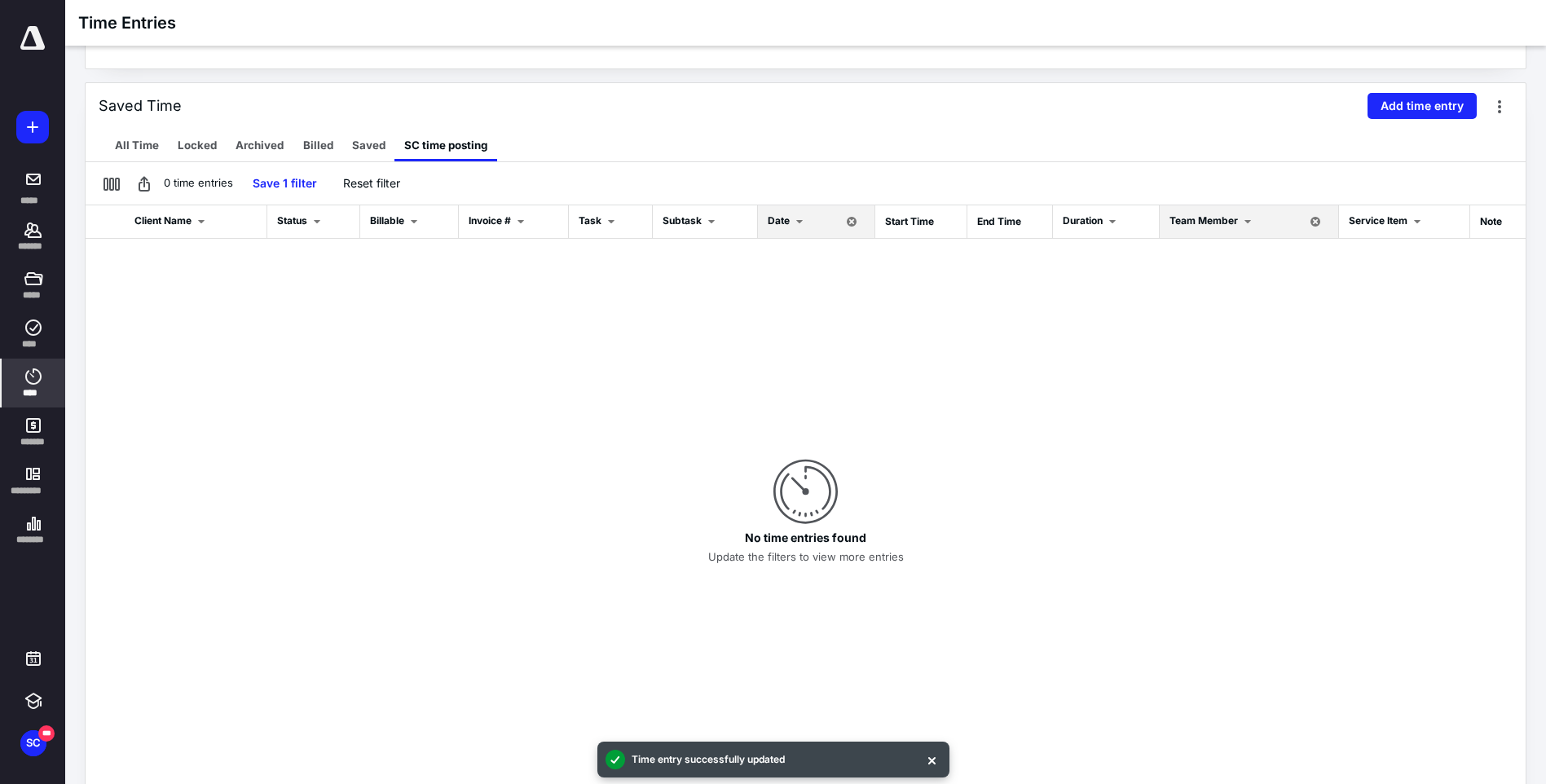 click on "Date" at bounding box center [778, 220] 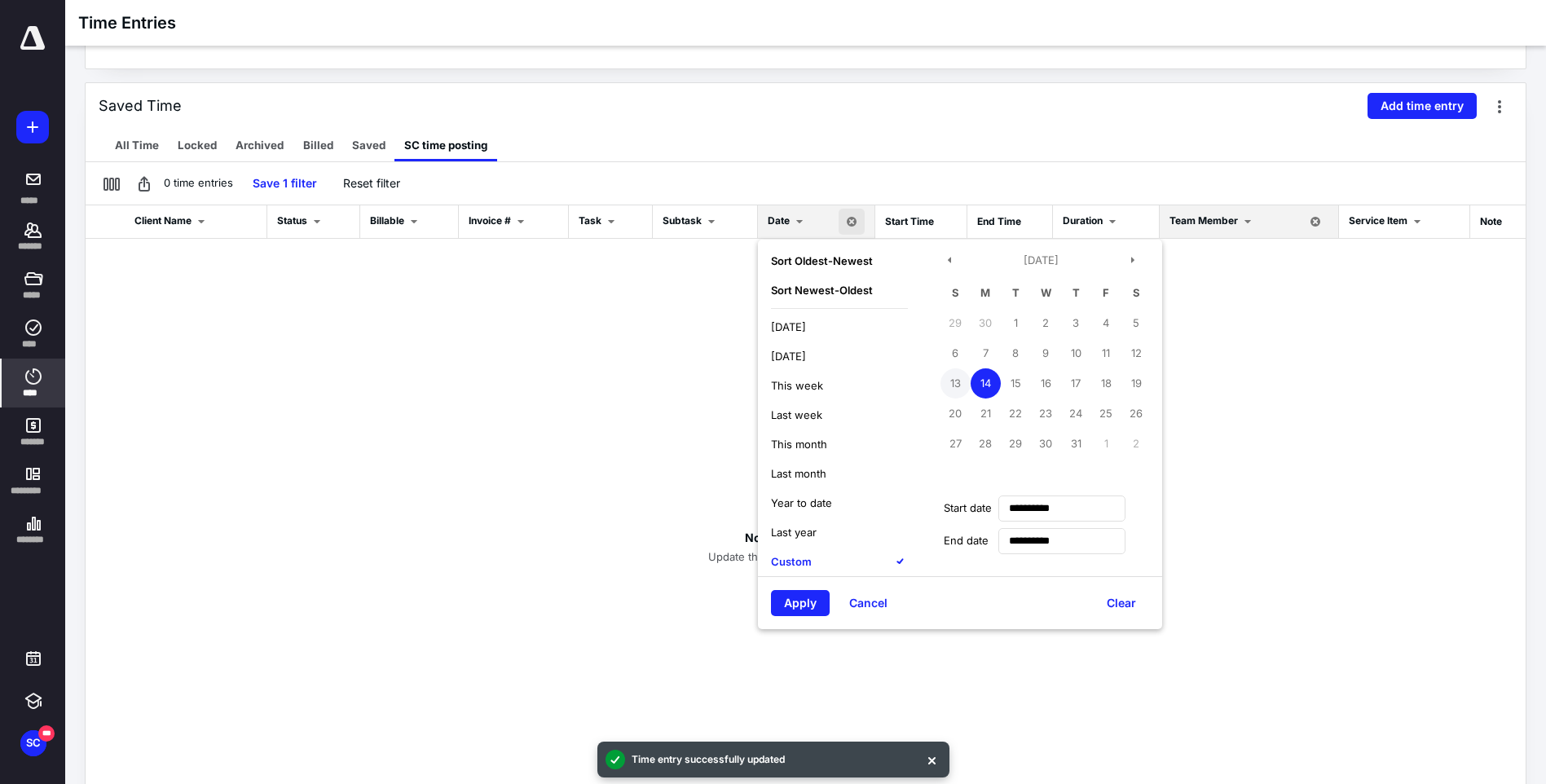 click on "13" at bounding box center (955, 383) 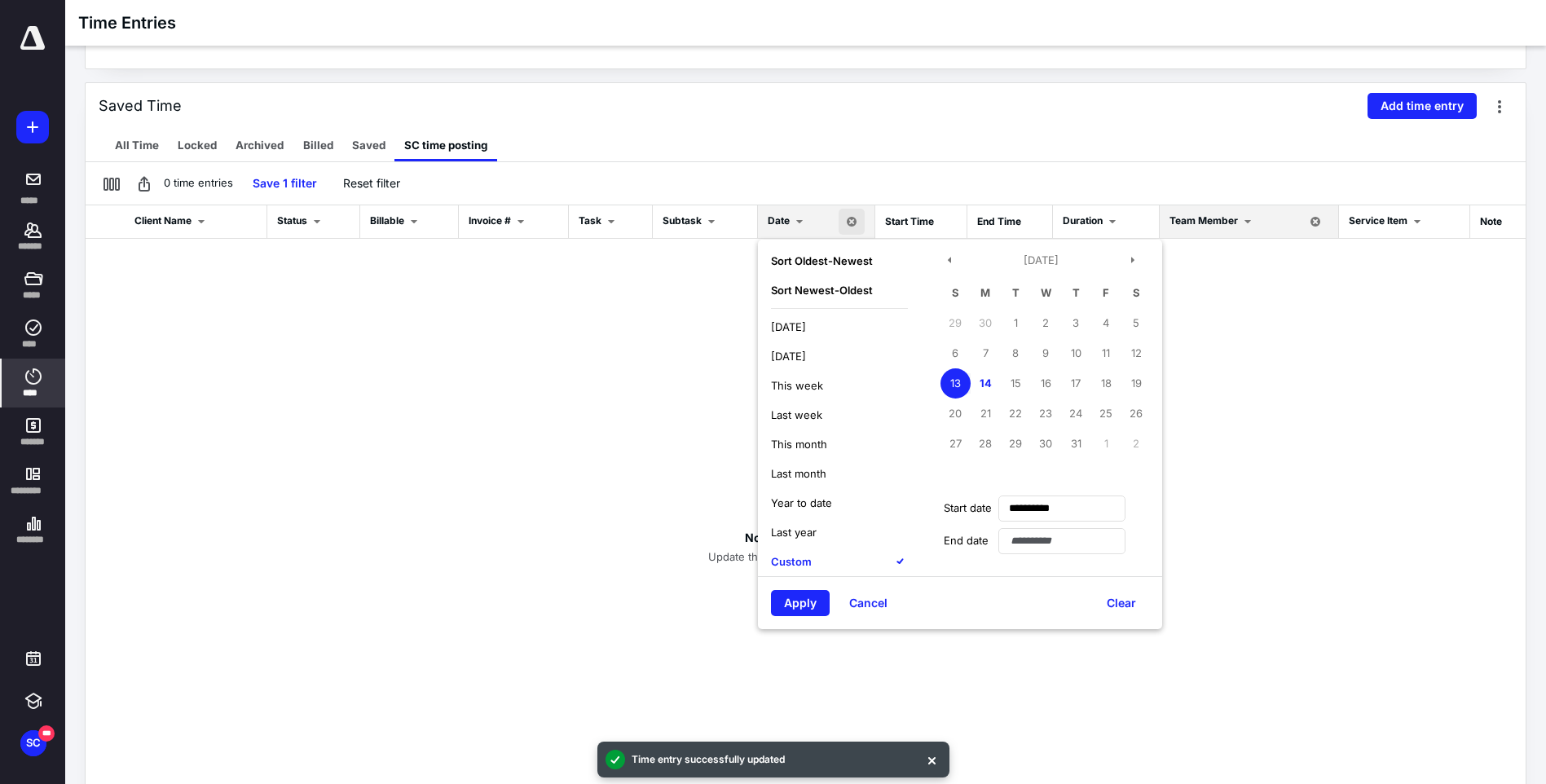 click on "13" at bounding box center (955, 383) 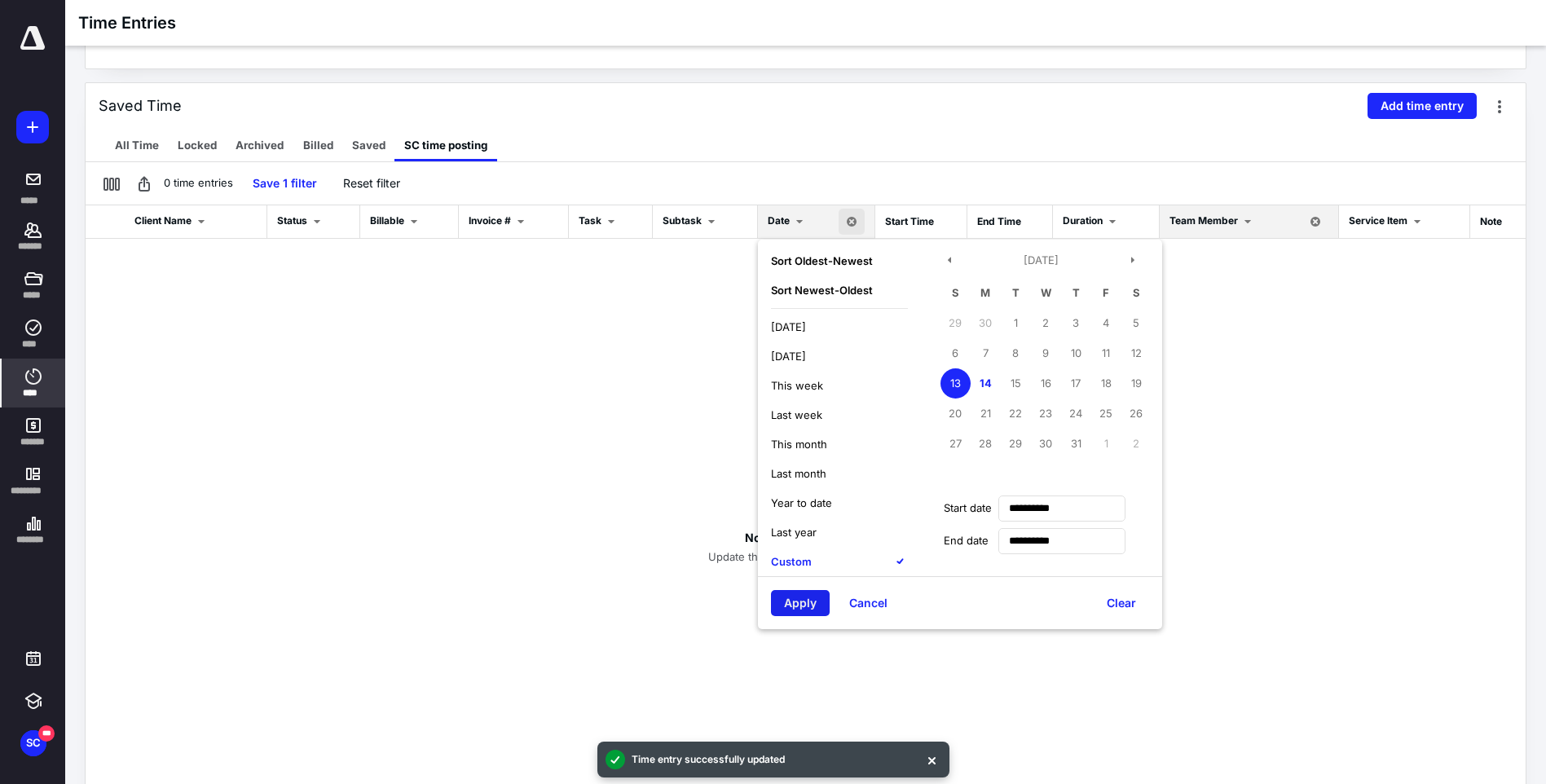click on "Apply" at bounding box center (800, 603) 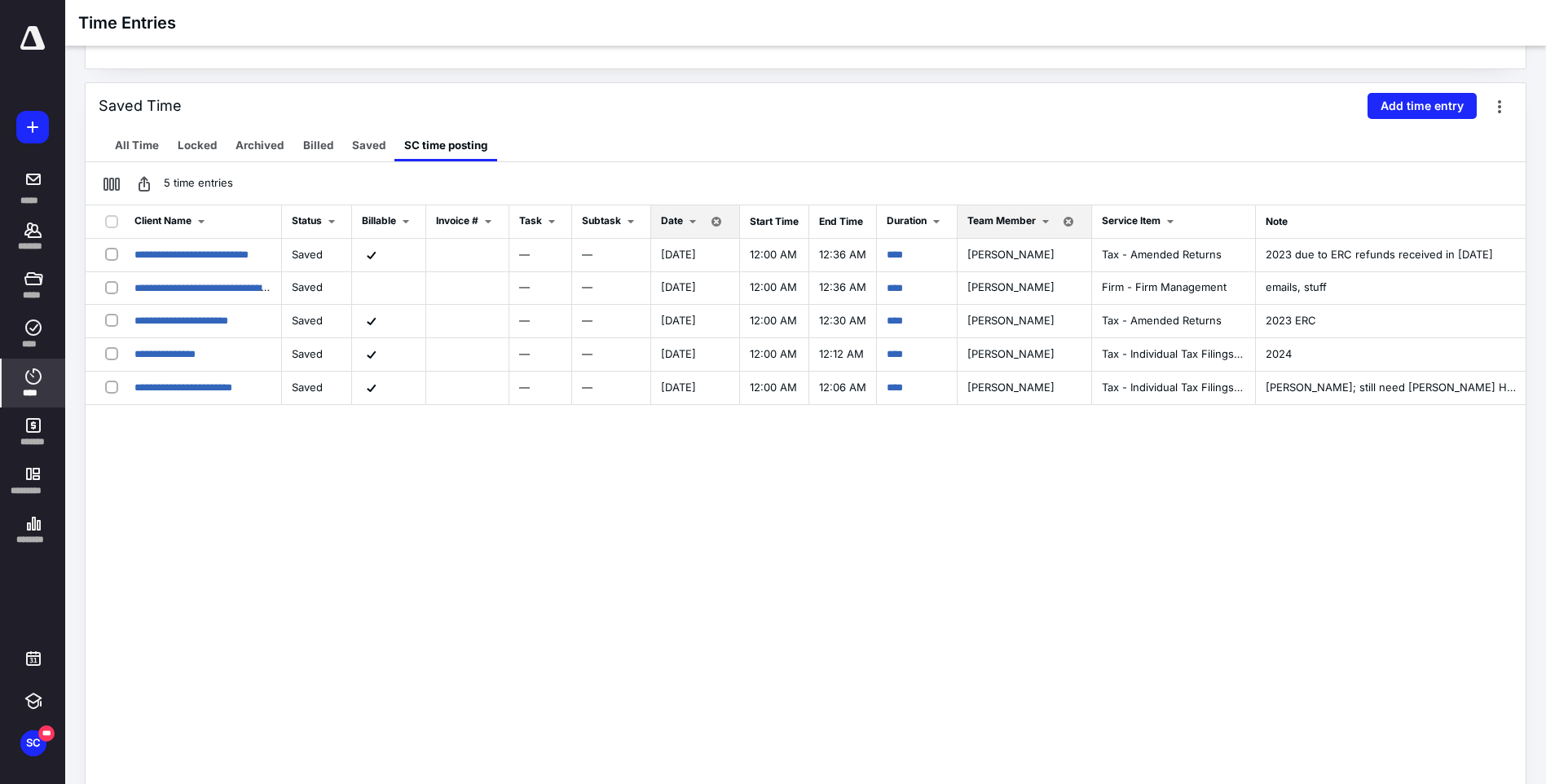 click on "Date" at bounding box center [672, 220] 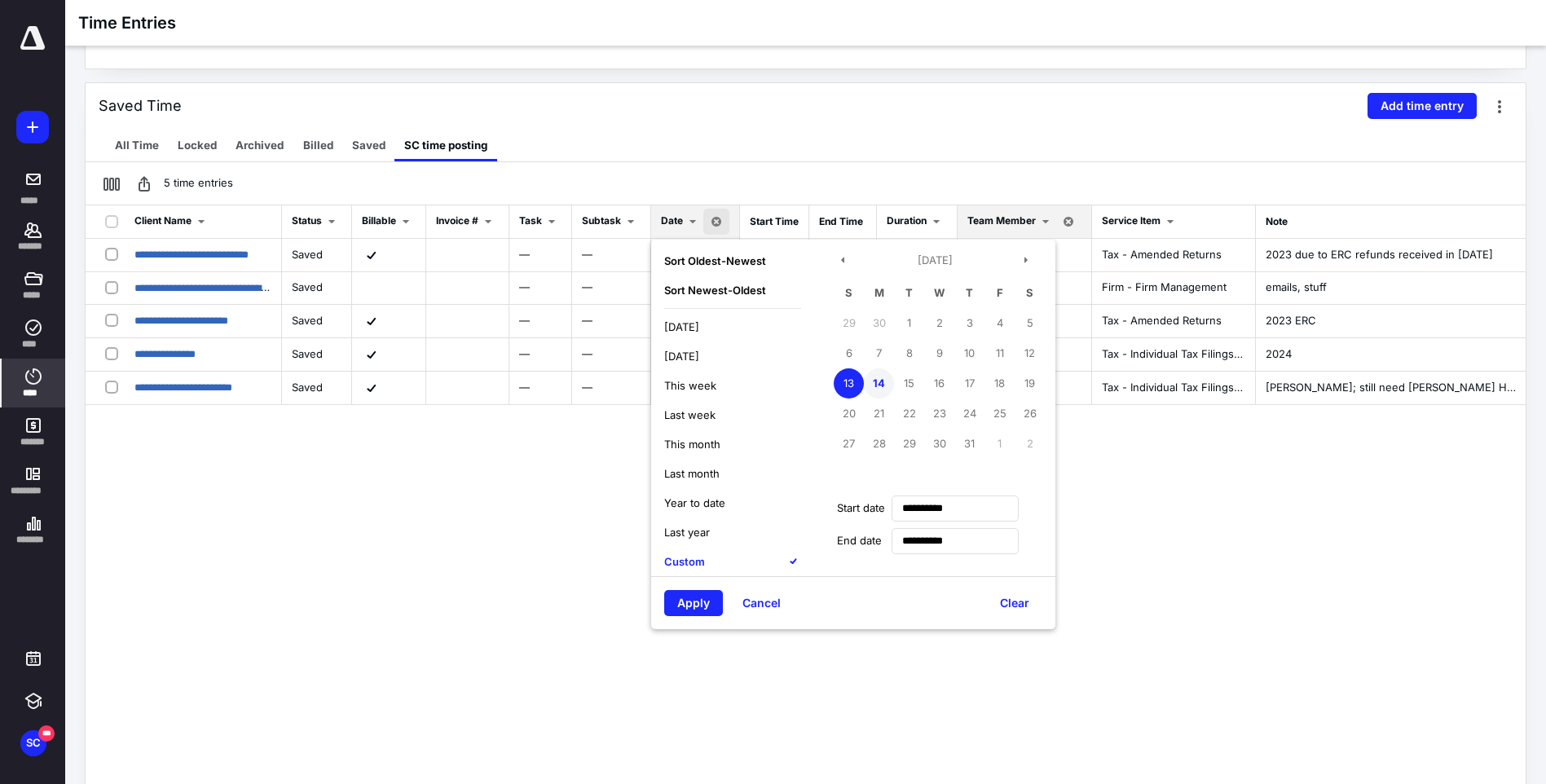 click on "14" at bounding box center [879, 383] 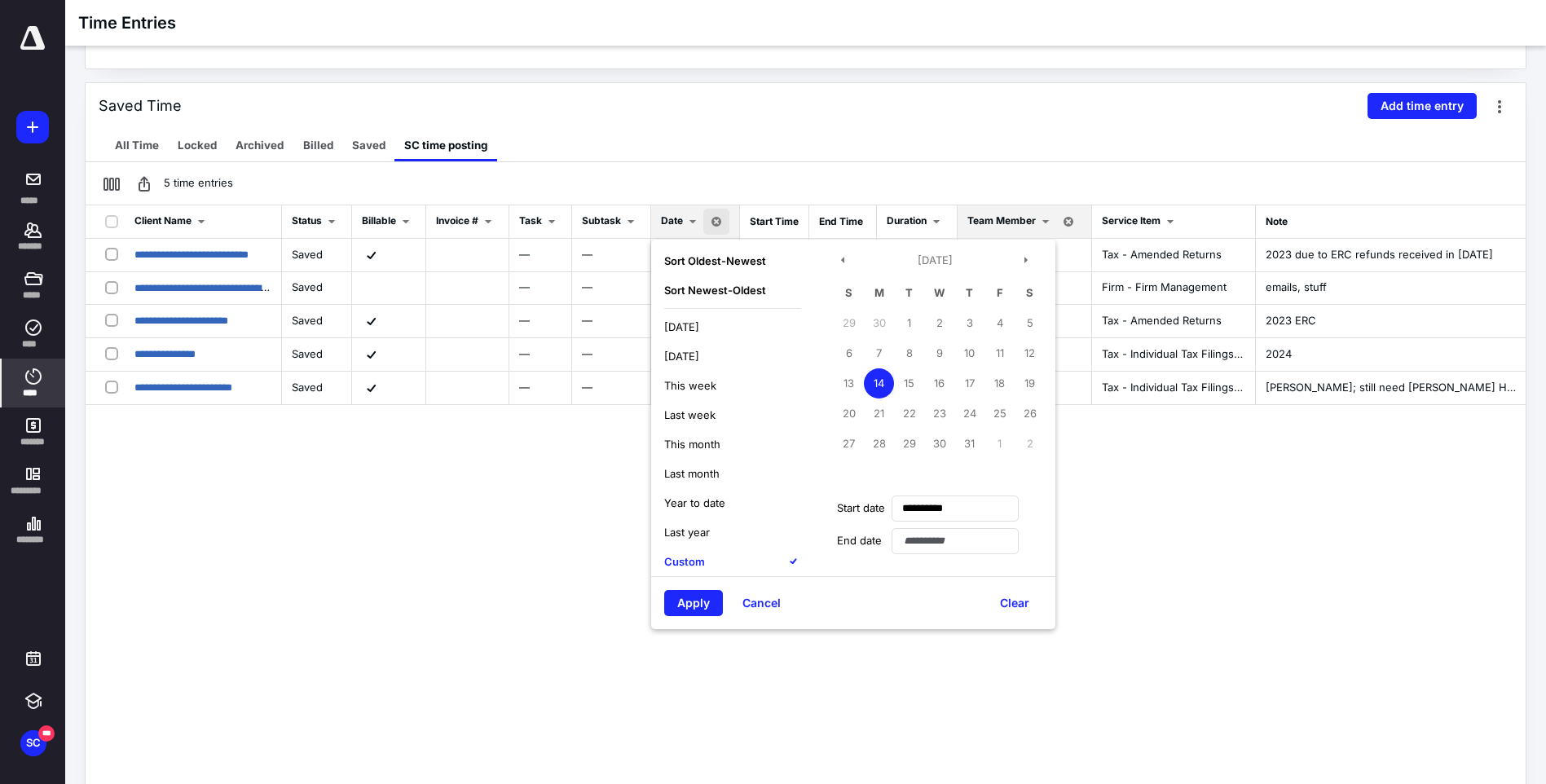 click on "14" at bounding box center [879, 383] 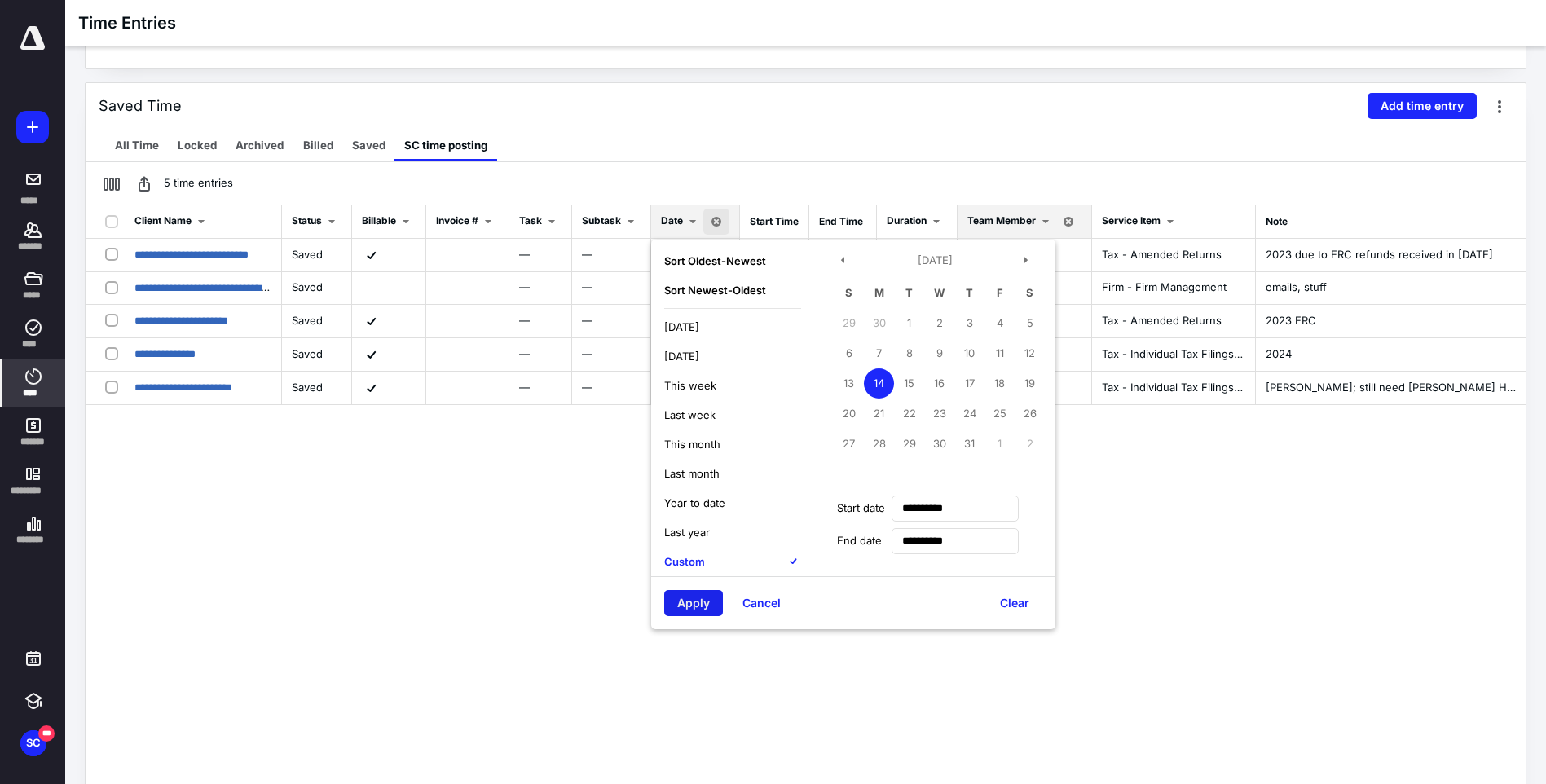 click on "Apply" at bounding box center [694, 603] 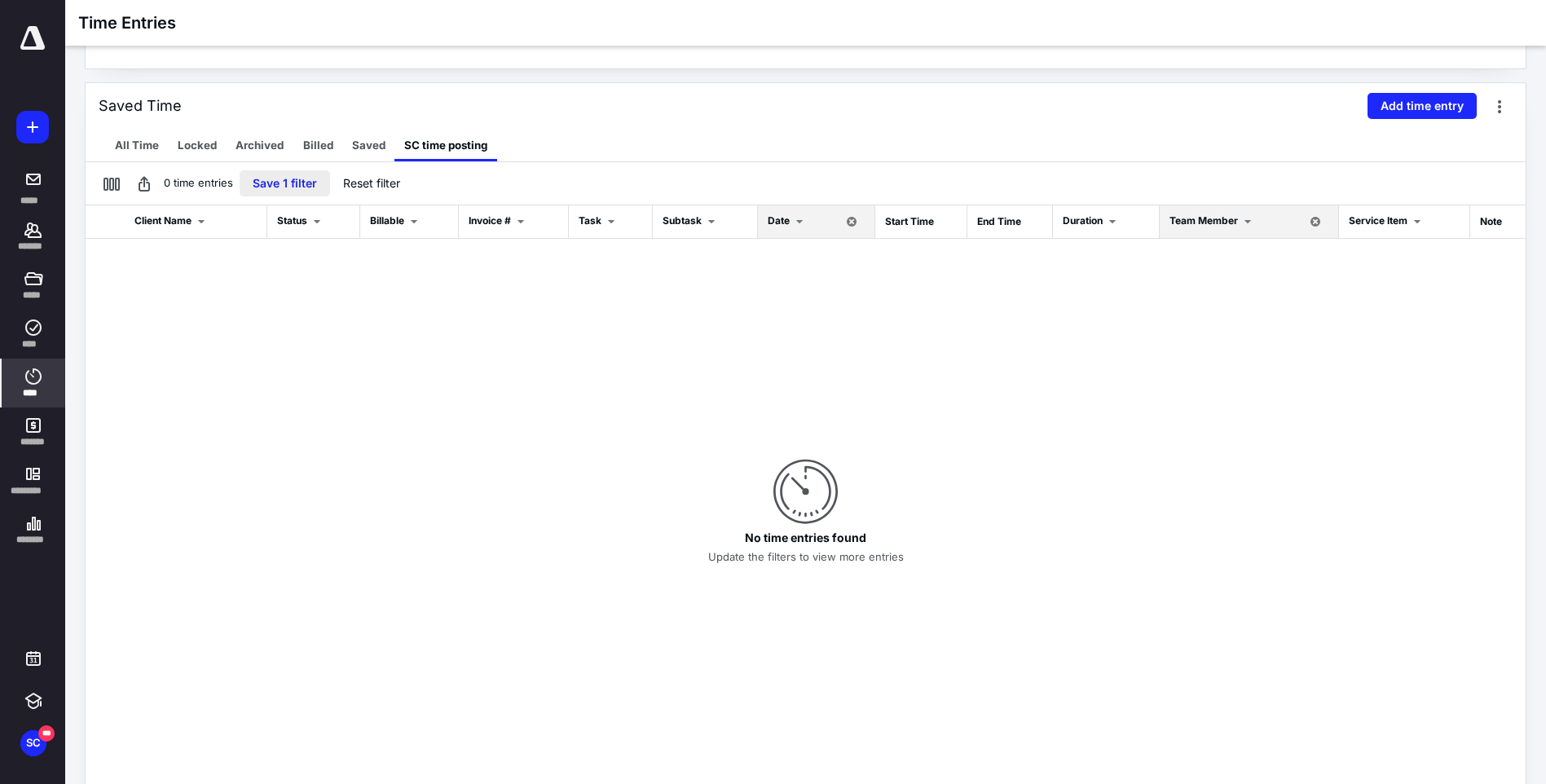 click on "Save 1 filter" at bounding box center [284, 183] 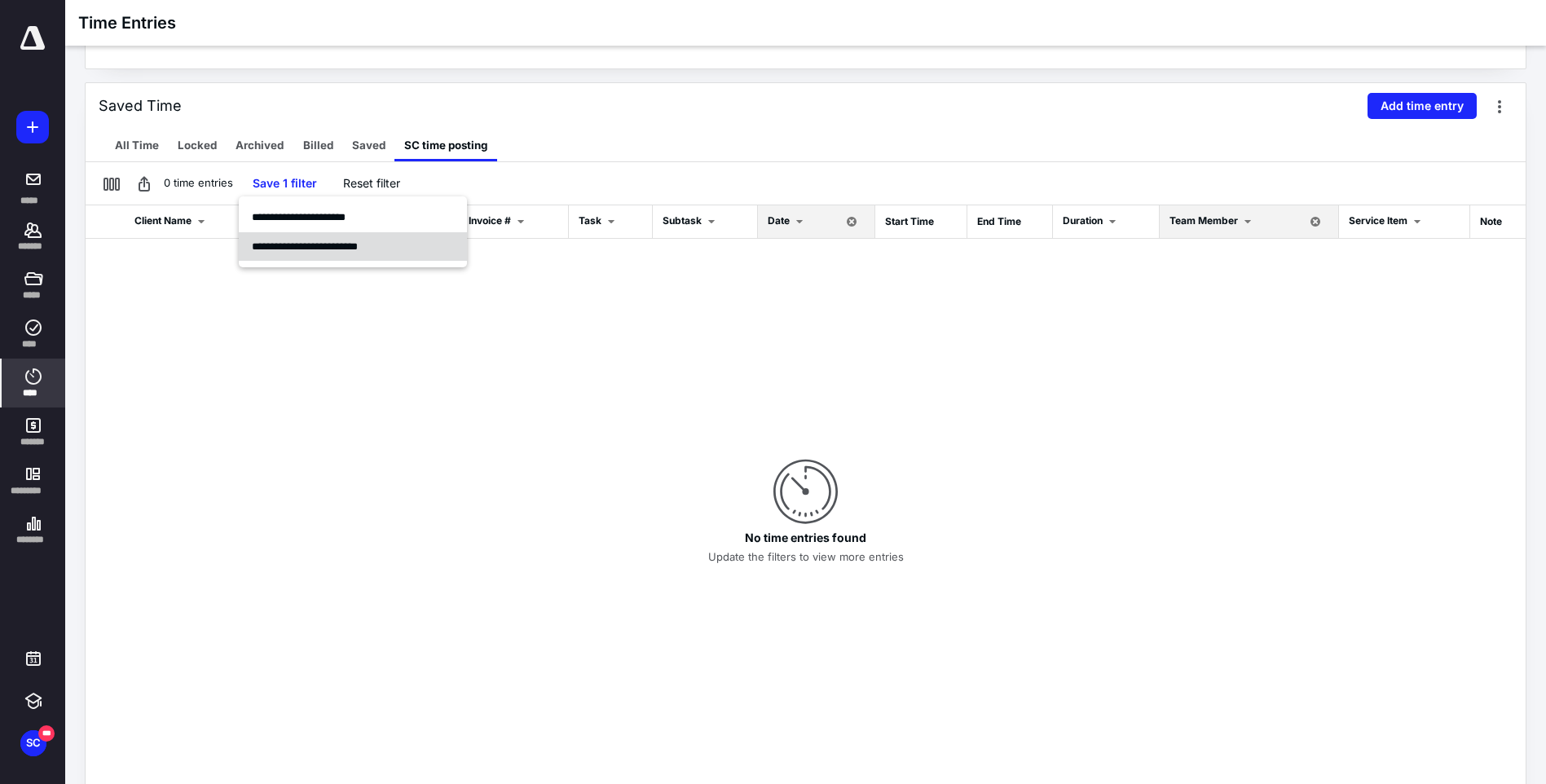 click on "**********" at bounding box center [305, 246] 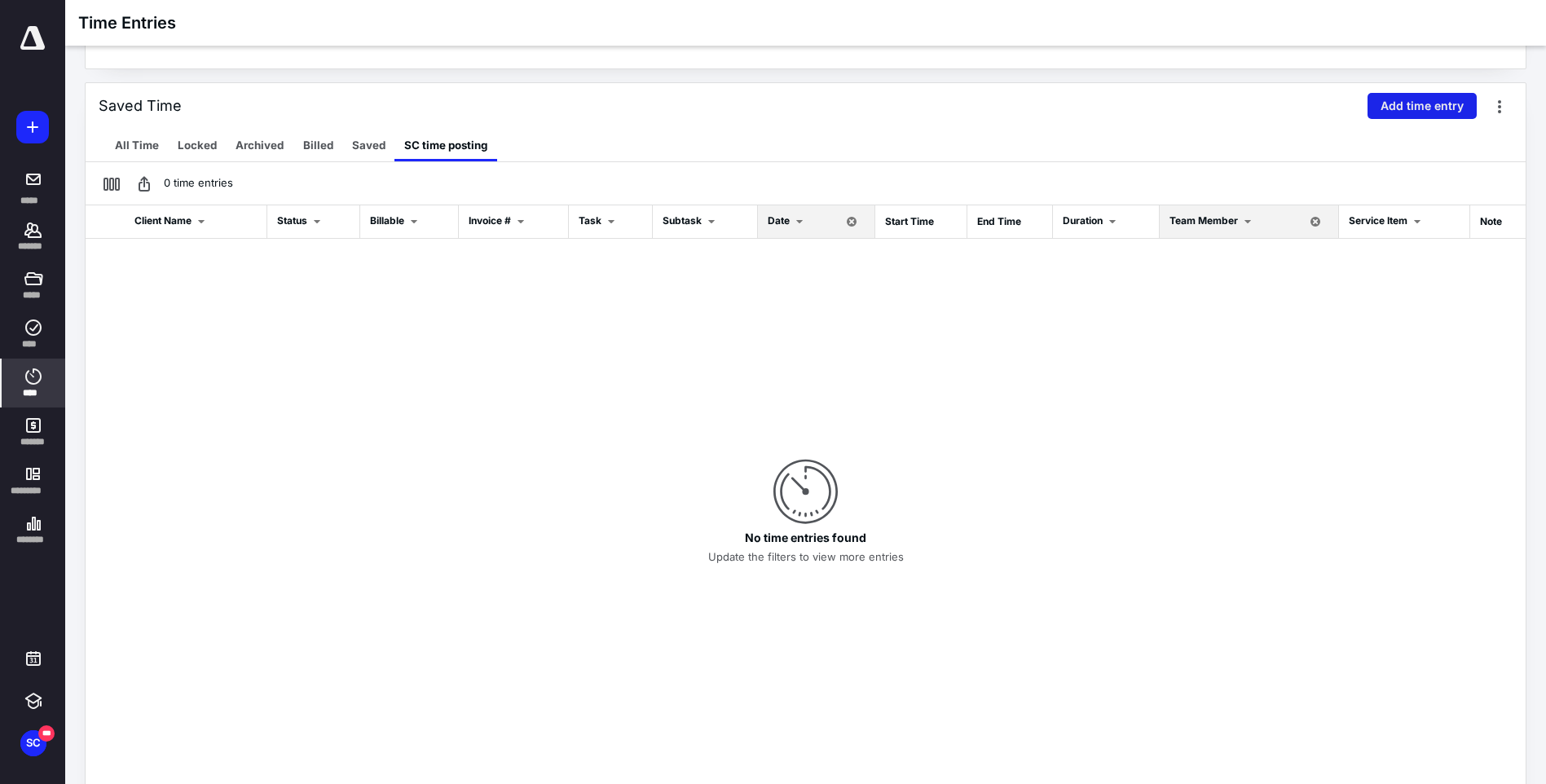 click on "Add time entry" at bounding box center (1422, 106) 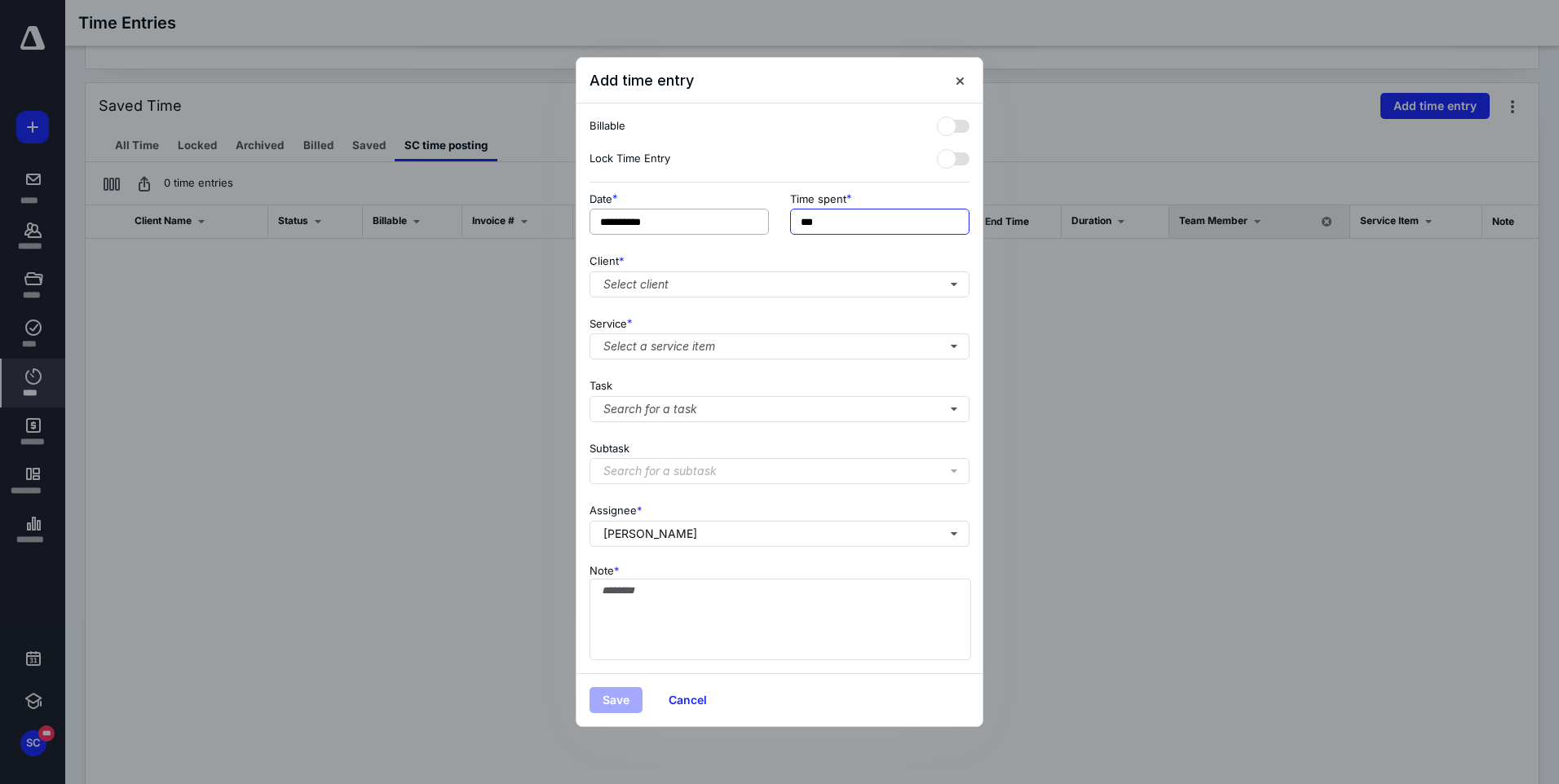 drag, startPoint x: 824, startPoint y: 226, endPoint x: 670, endPoint y: 217, distance: 154.26276 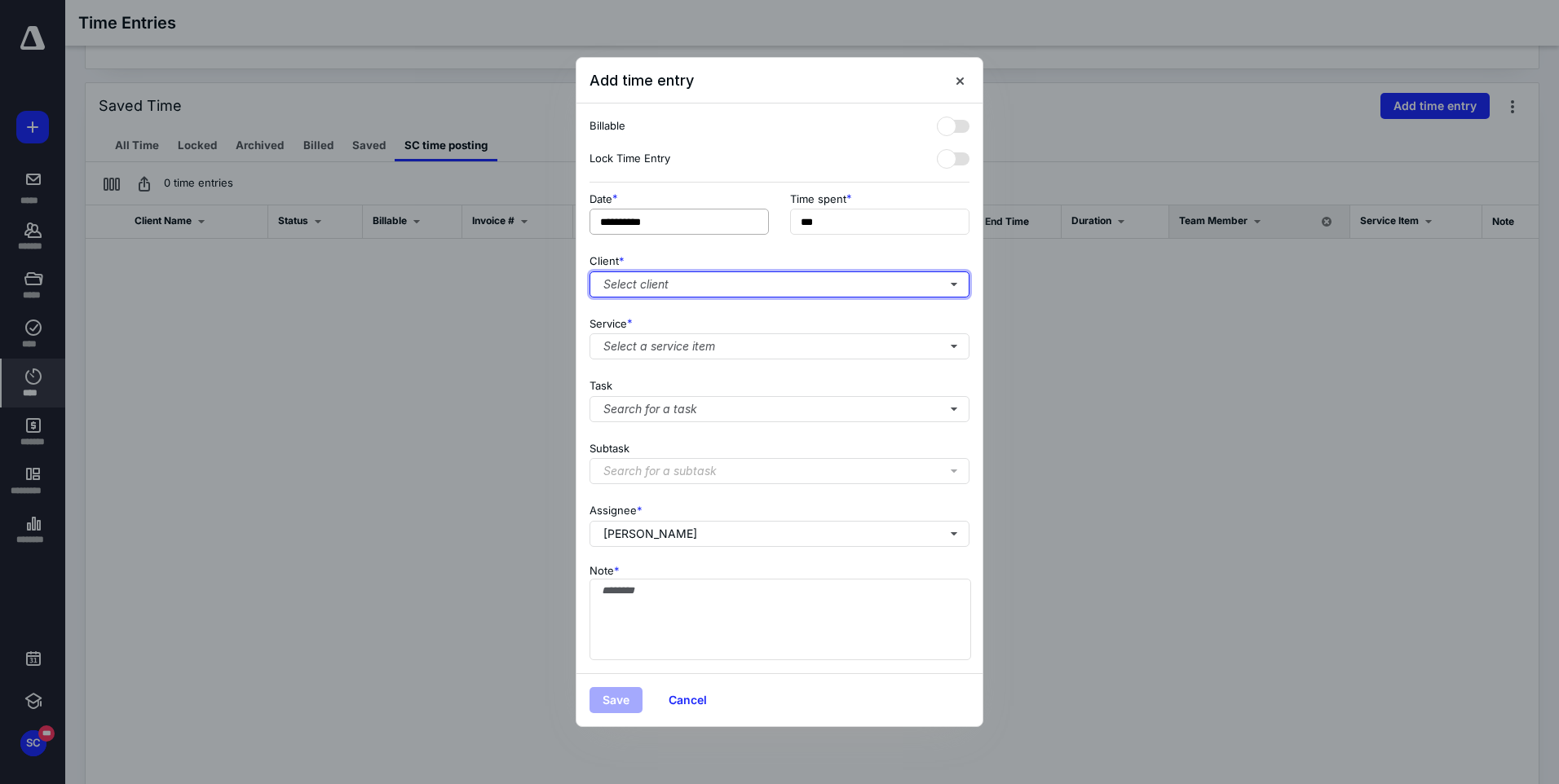 type on "***" 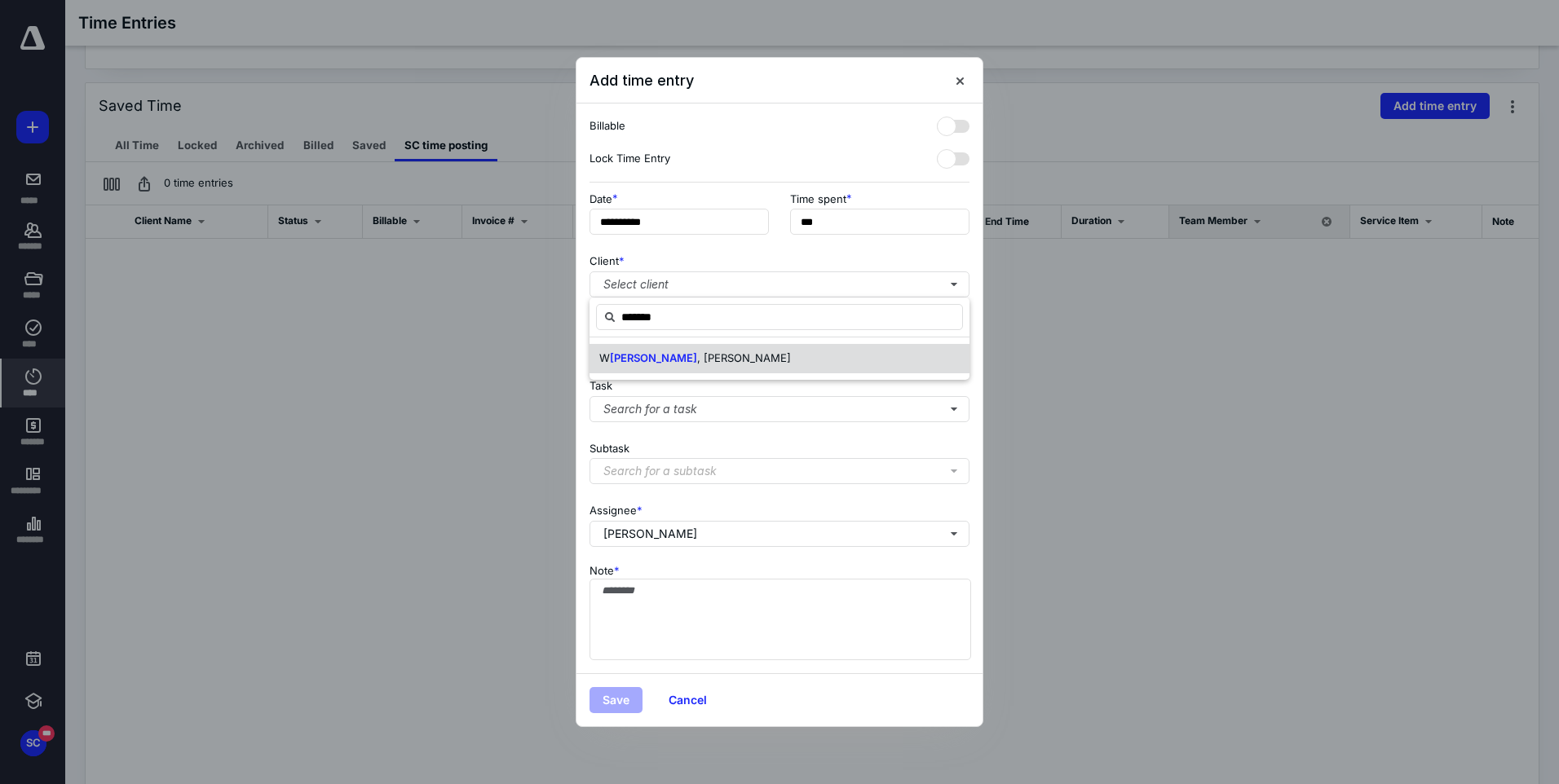 click on "[PERSON_NAME]" at bounding box center [653, 358] 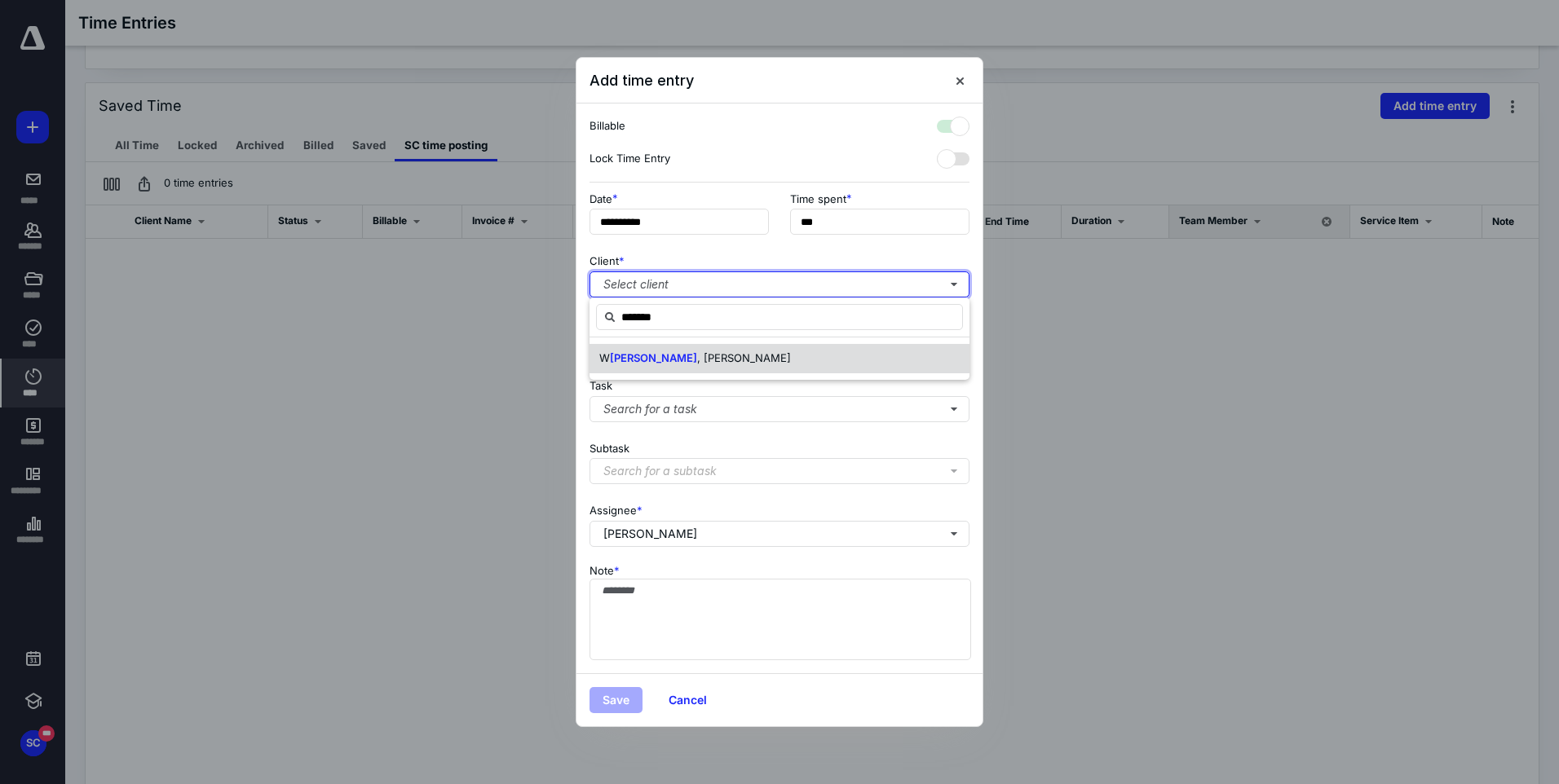 checkbox on "true" 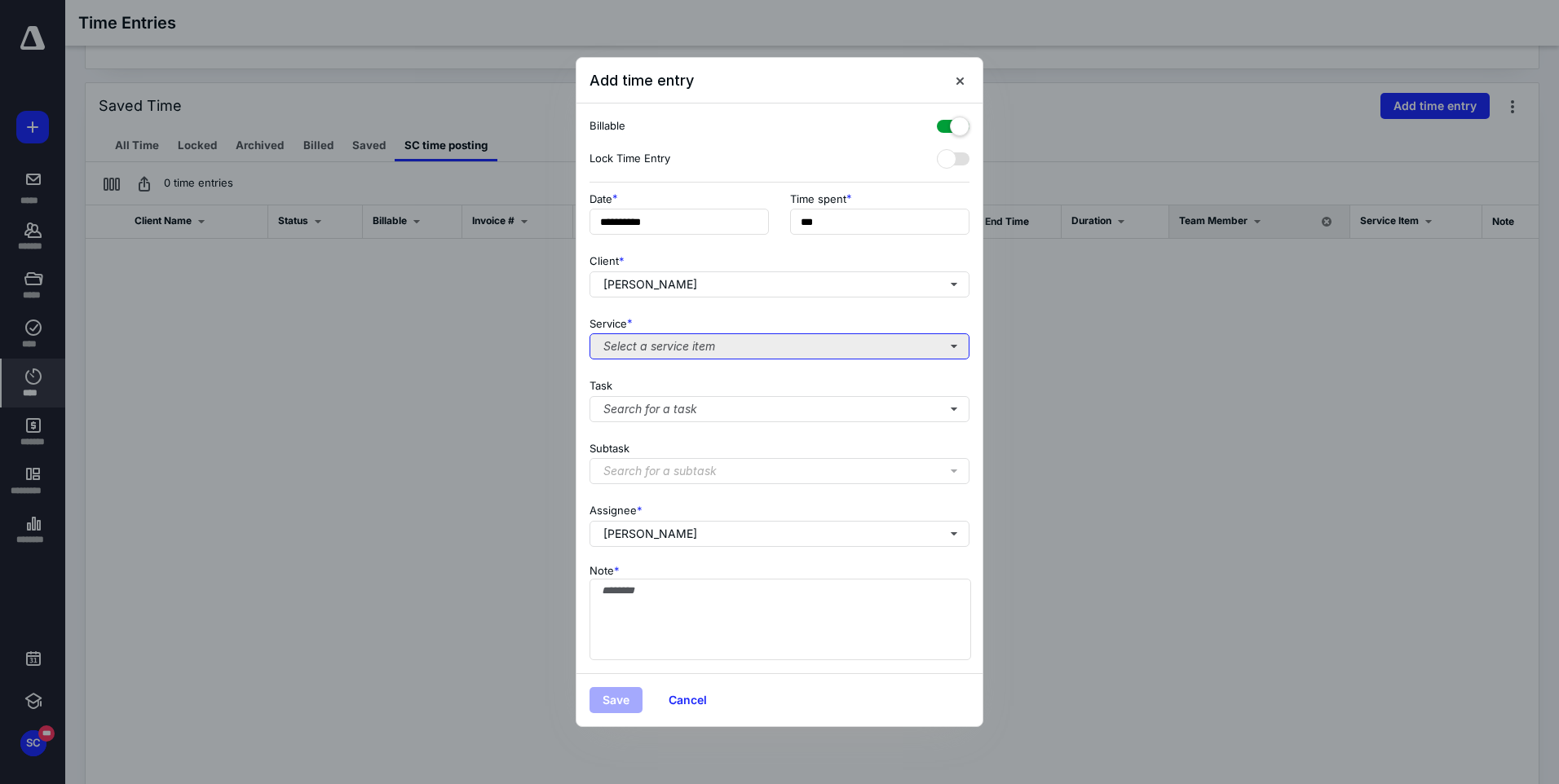 click on "Select a service item" at bounding box center [780, 346] 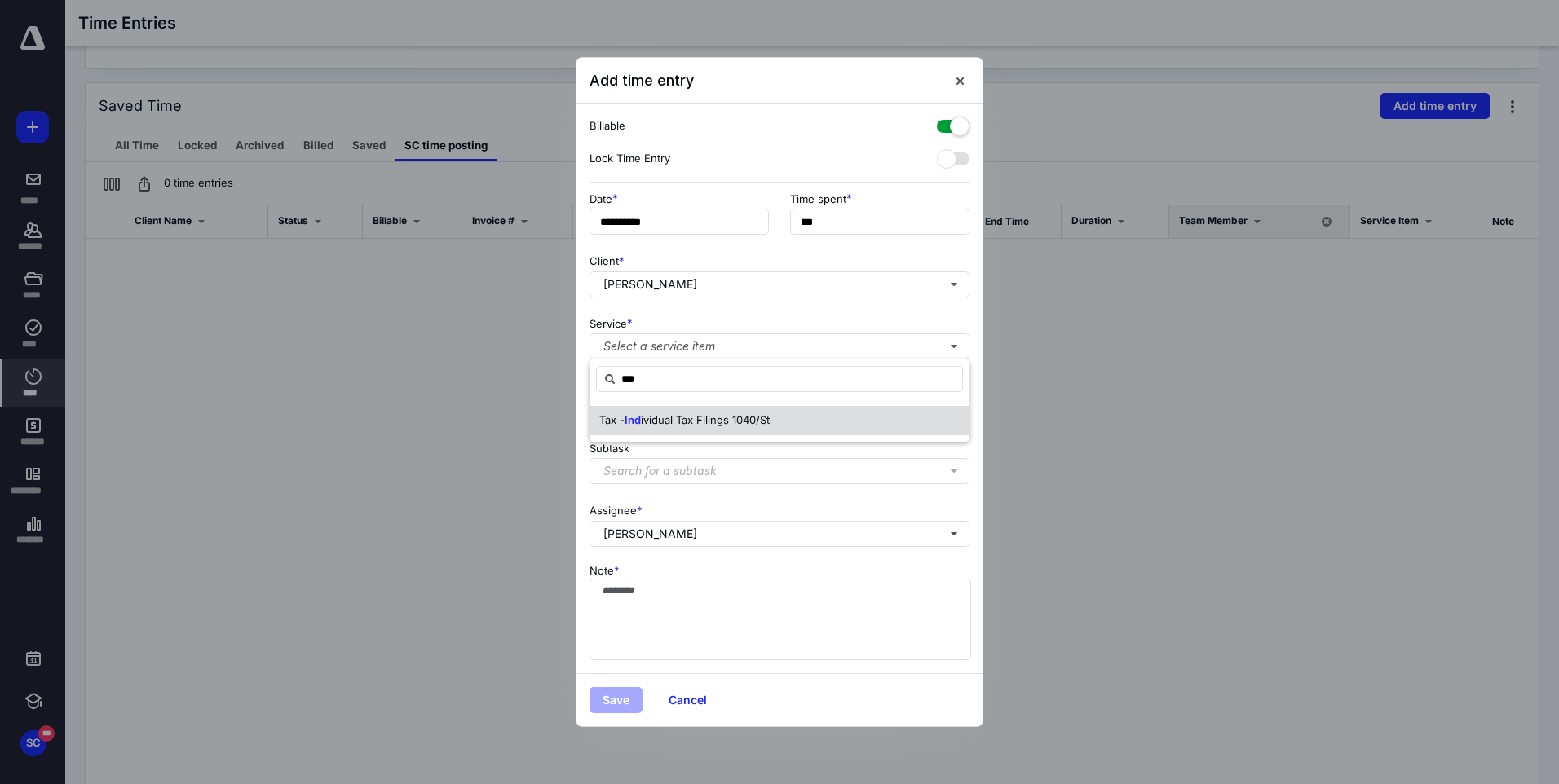 click on "Ind" at bounding box center [633, 420] 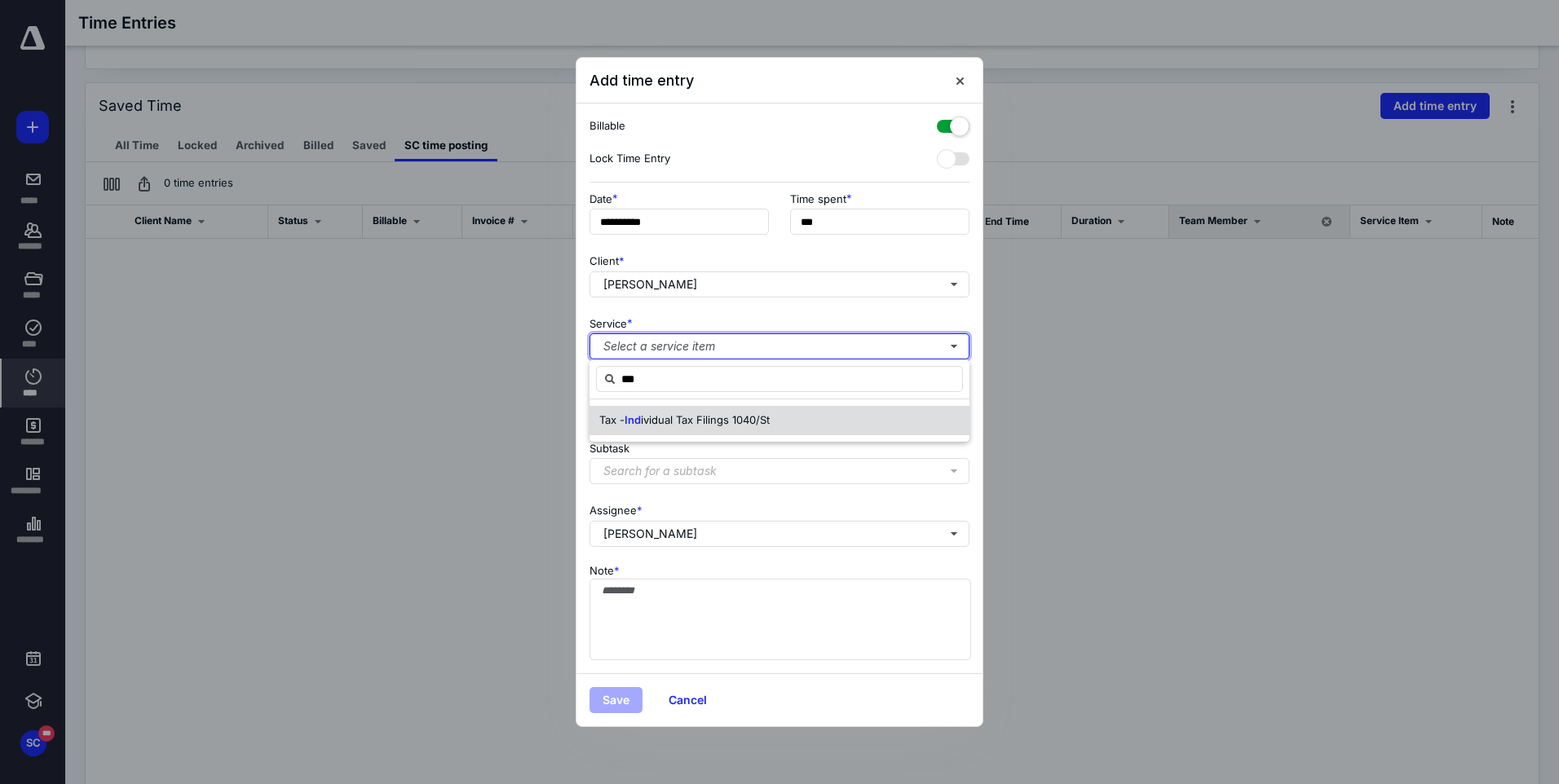 type 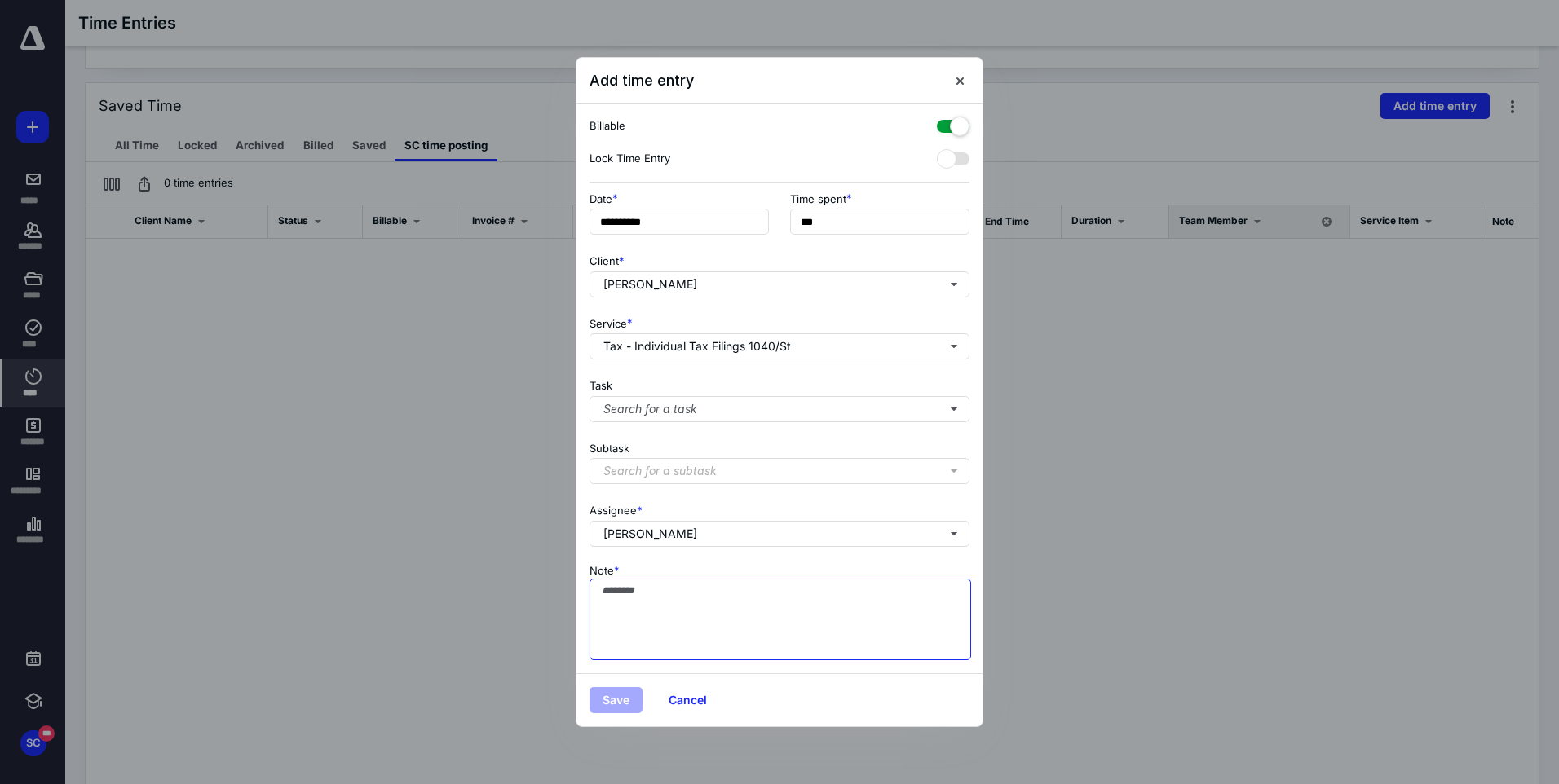 click on "Note *" at bounding box center (780, 619) 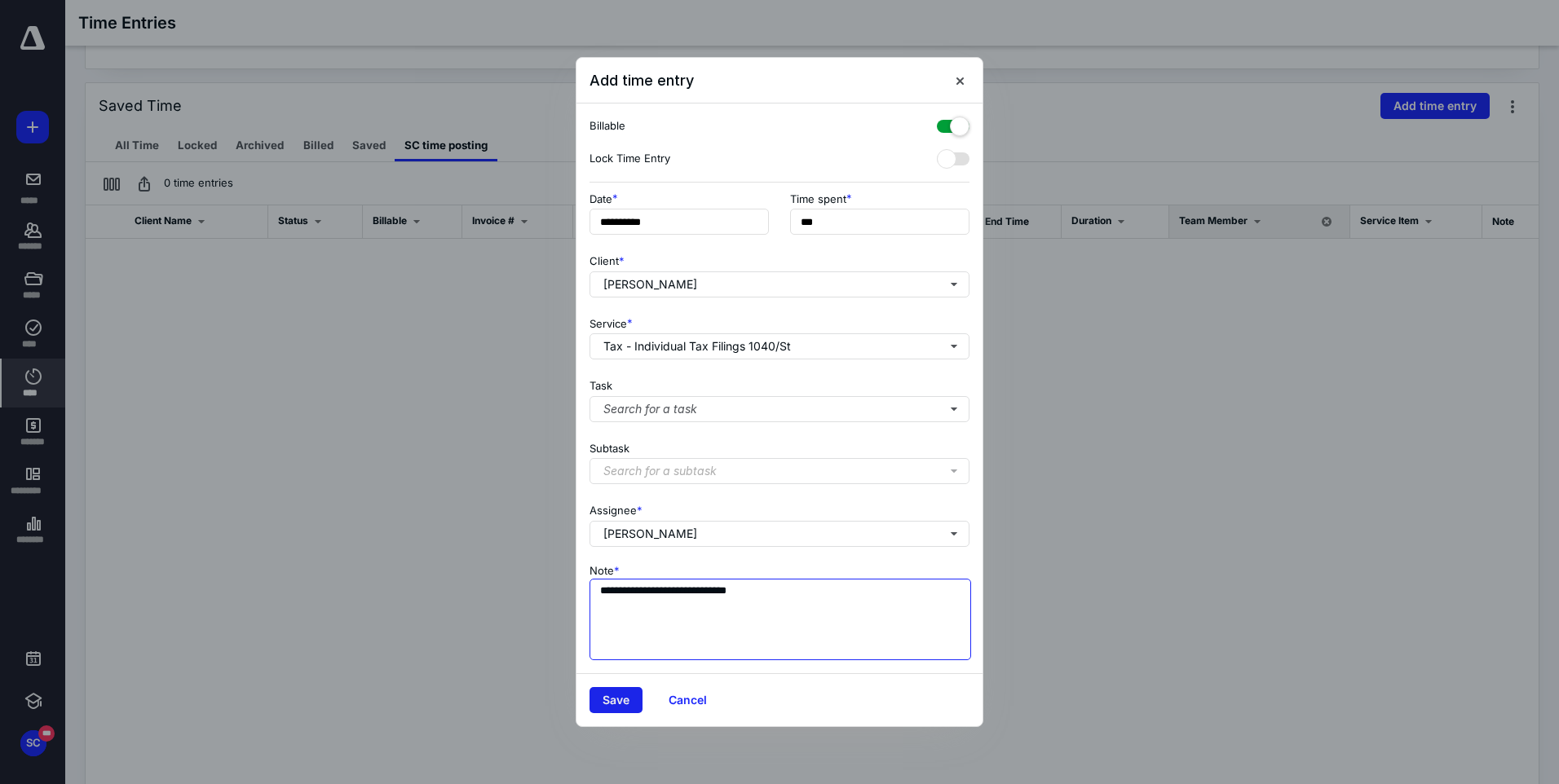 type on "**********" 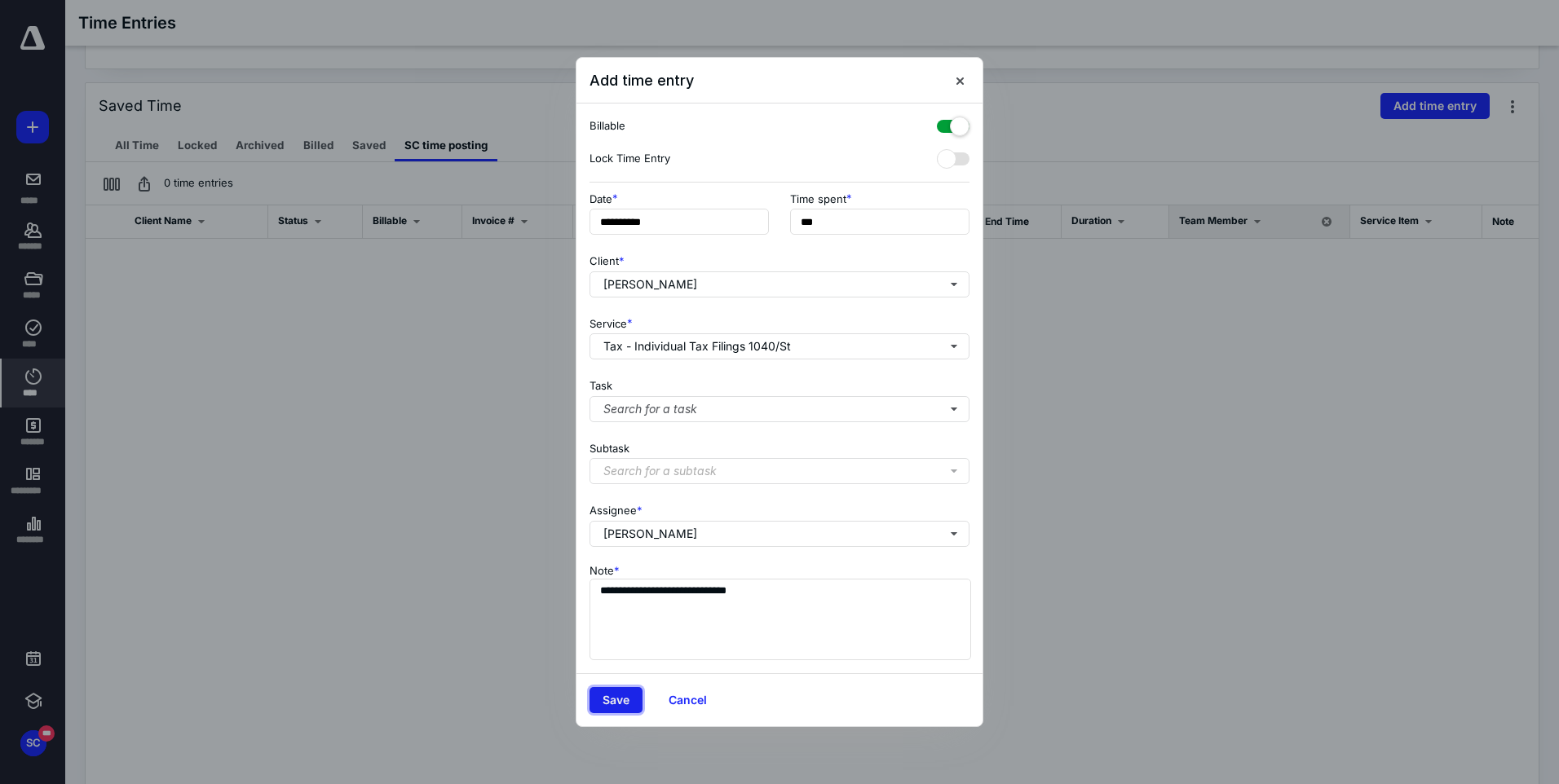click on "Save" at bounding box center (616, 700) 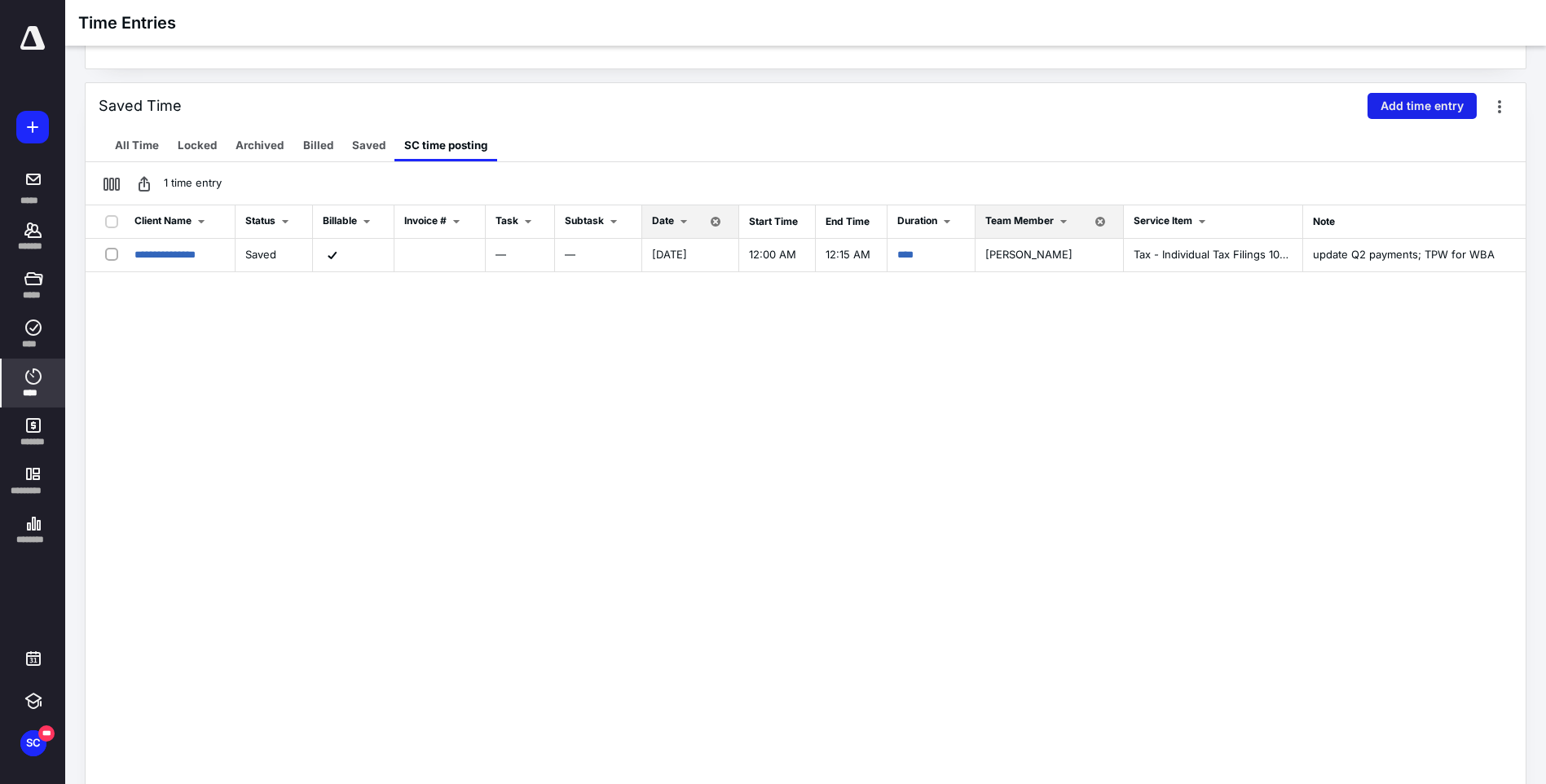 click on "Add time entry" at bounding box center (1422, 106) 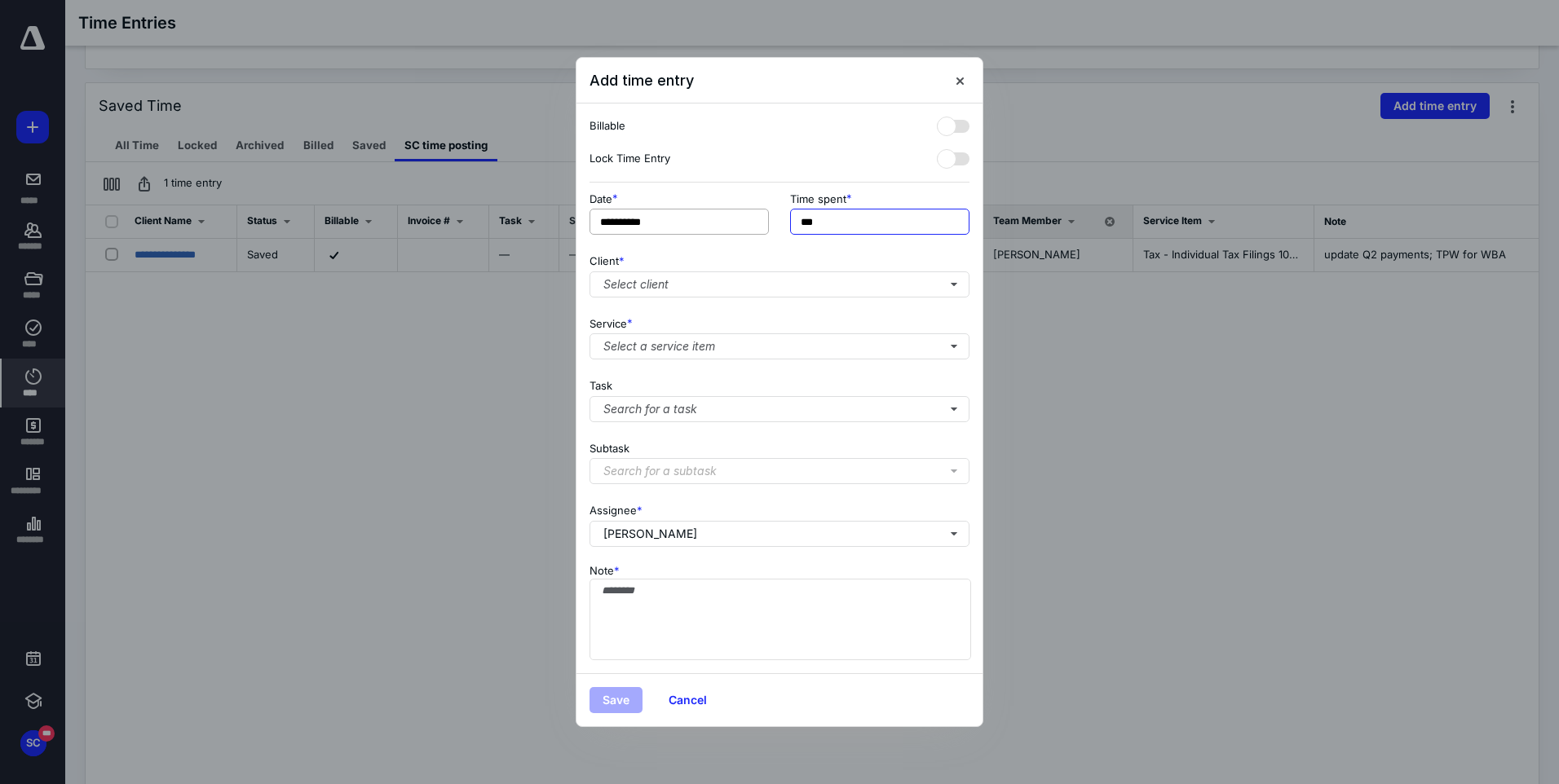 drag, startPoint x: 833, startPoint y: 218, endPoint x: 681, endPoint y: 233, distance: 152.73834 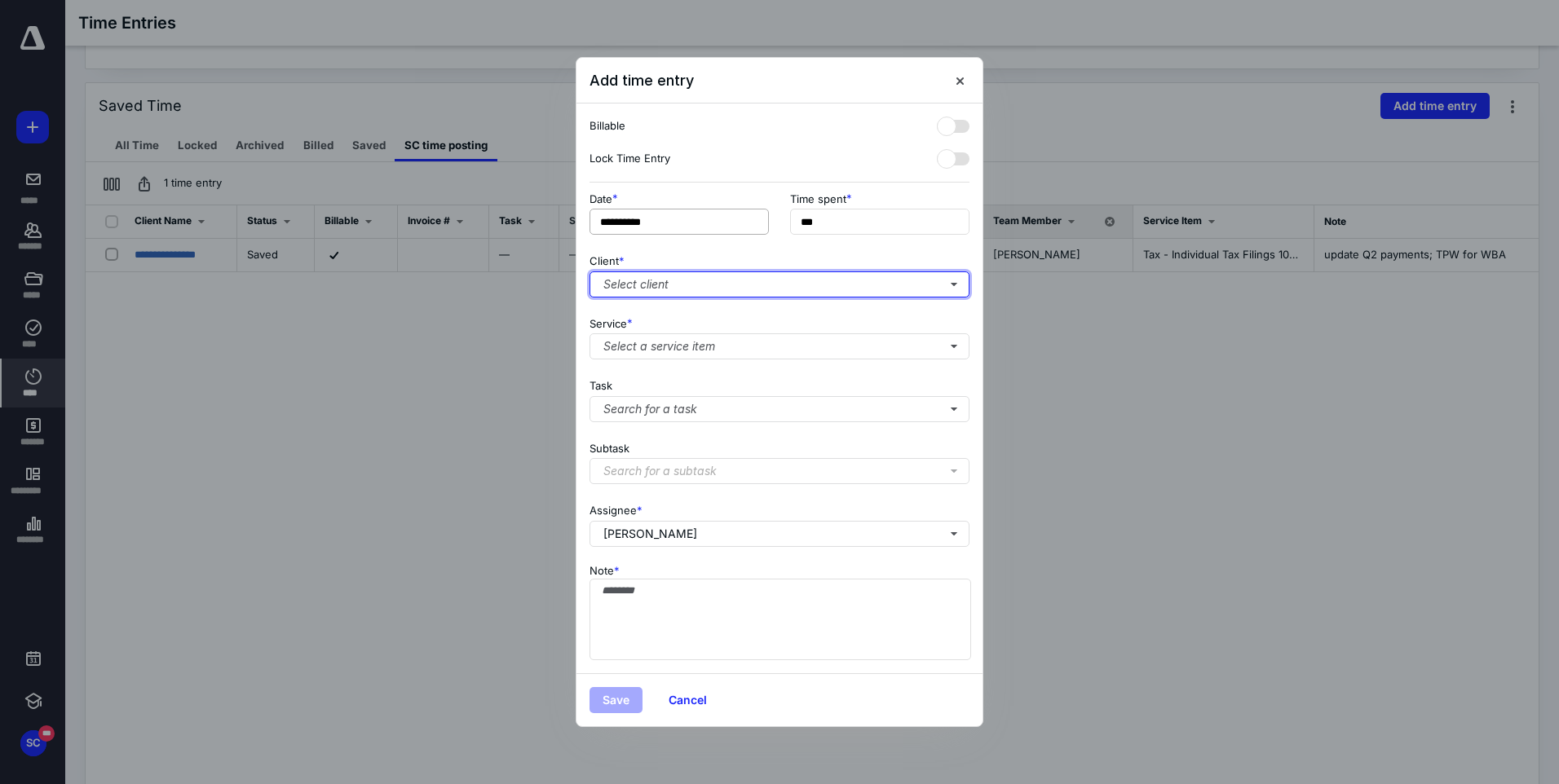 type on "***" 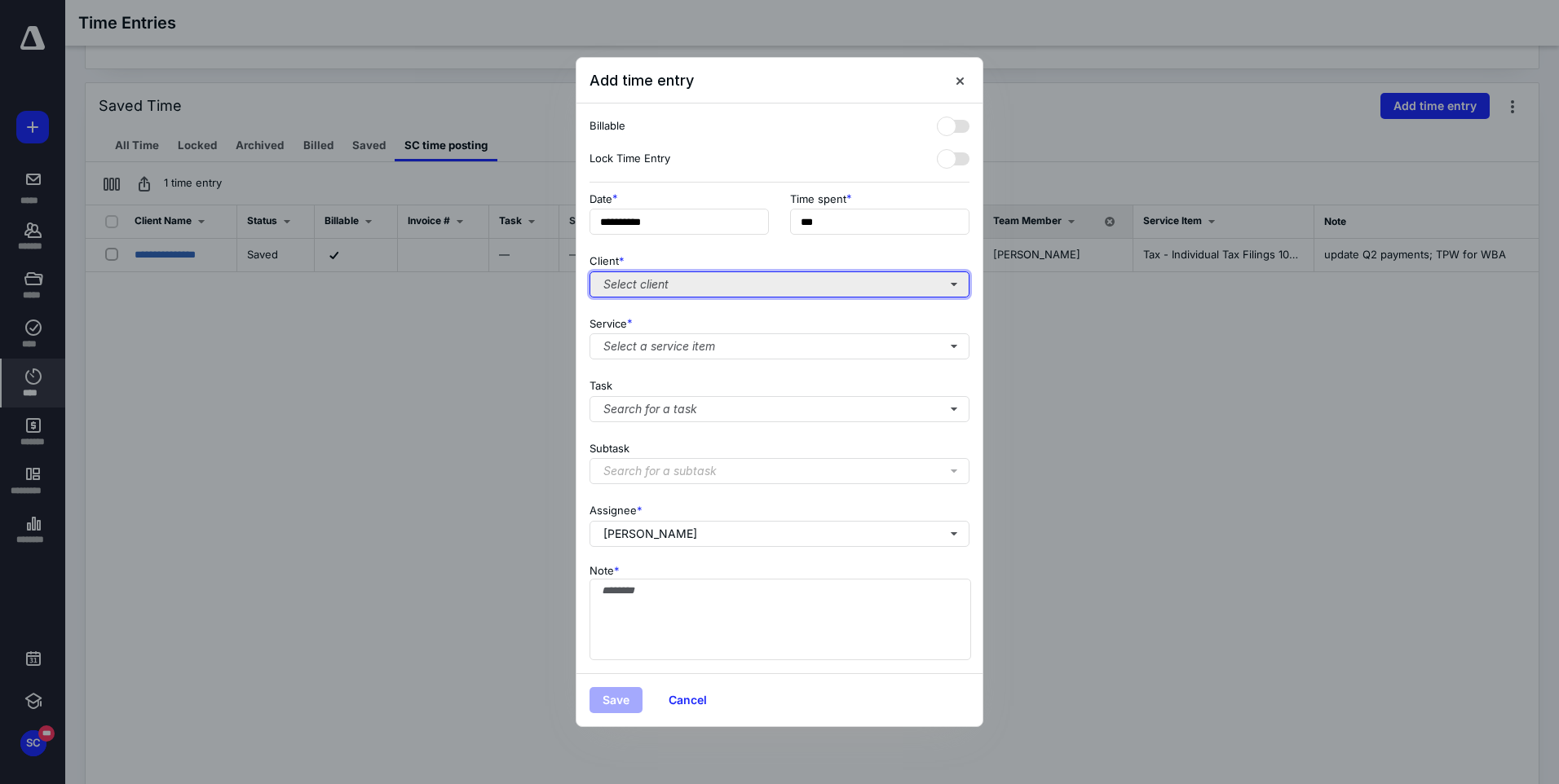 click on "Select client" at bounding box center (780, 284) 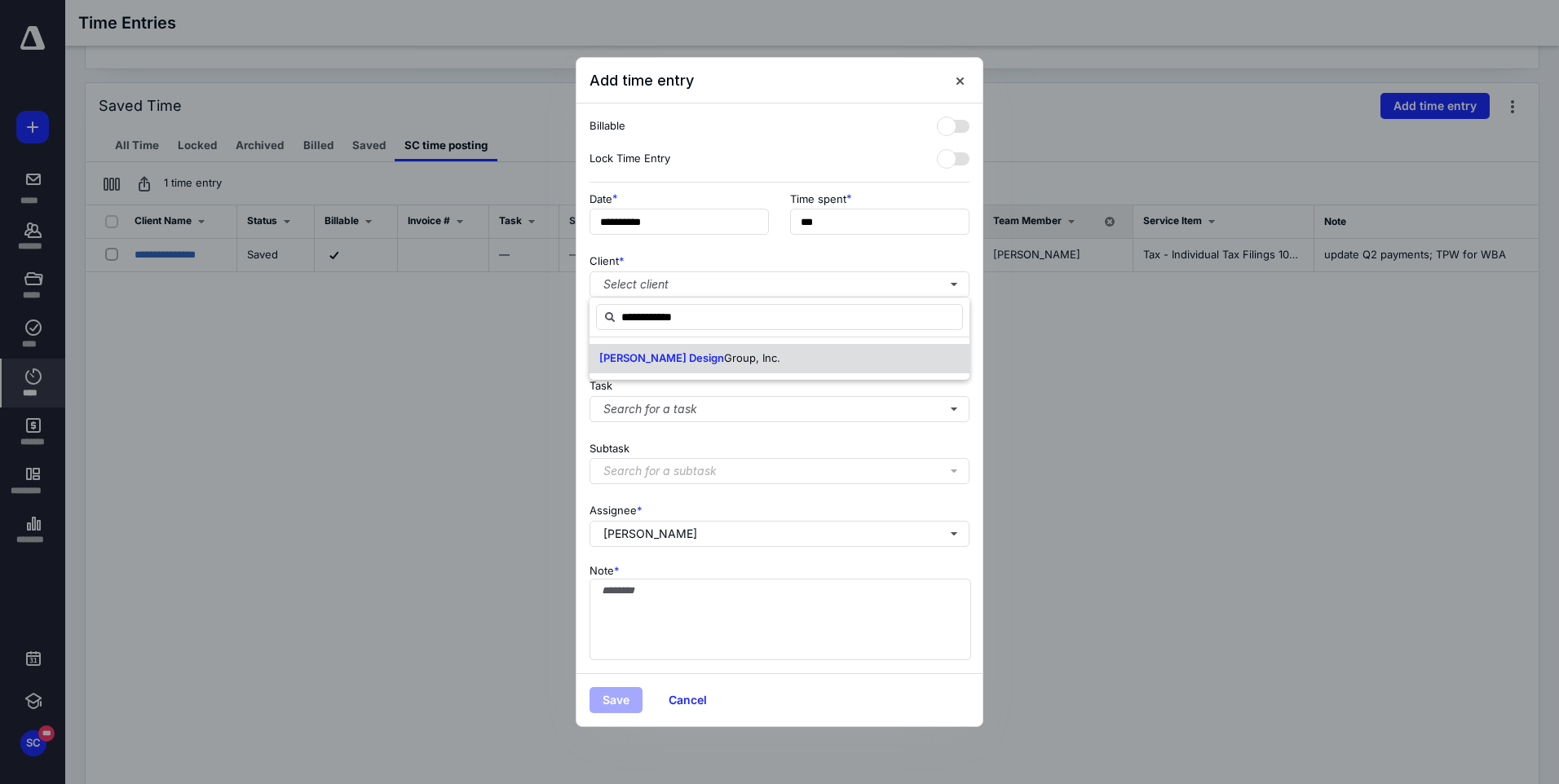 click on "[PERSON_NAME] Design" at bounding box center [661, 358] 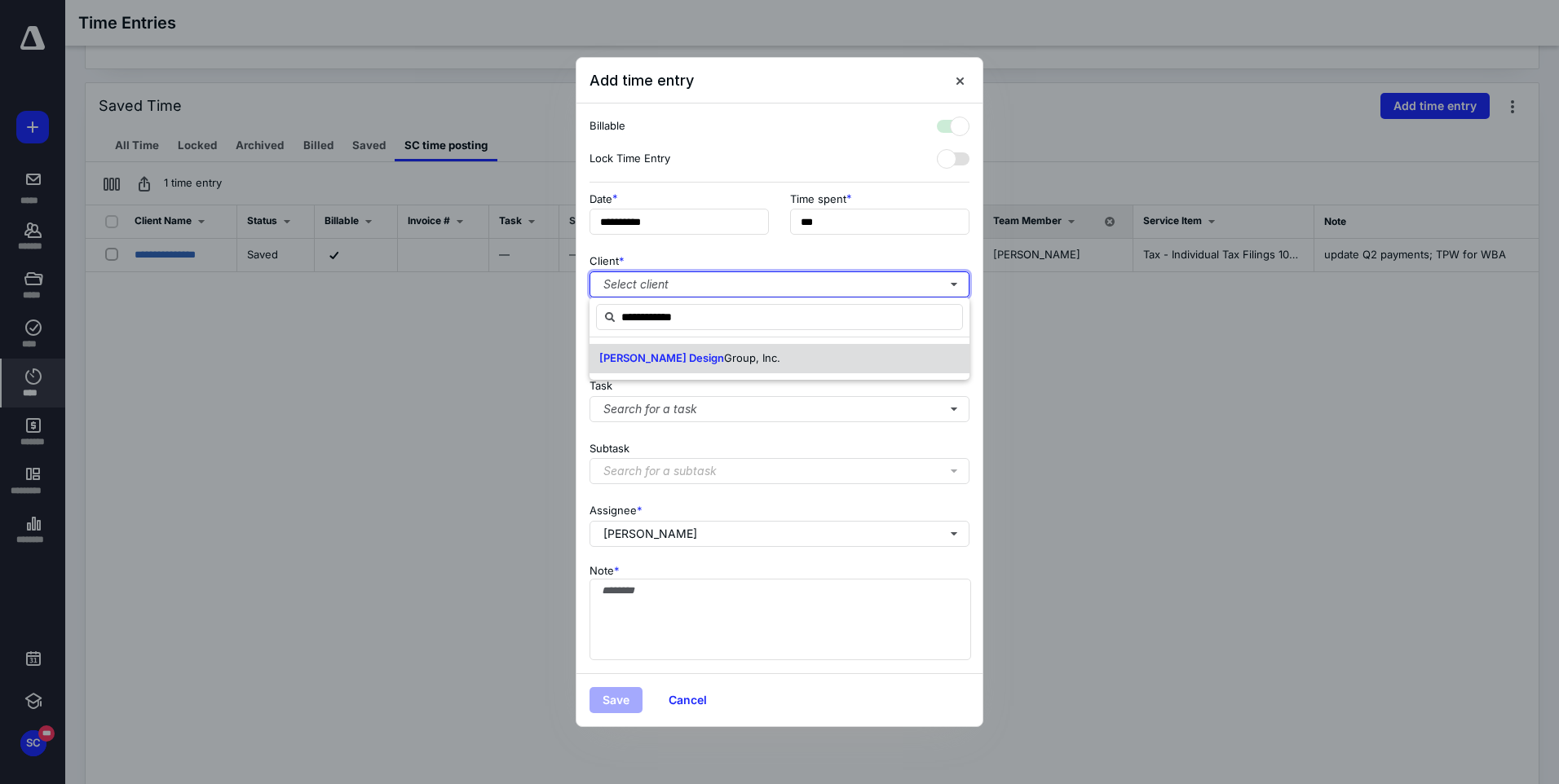 checkbox on "true" 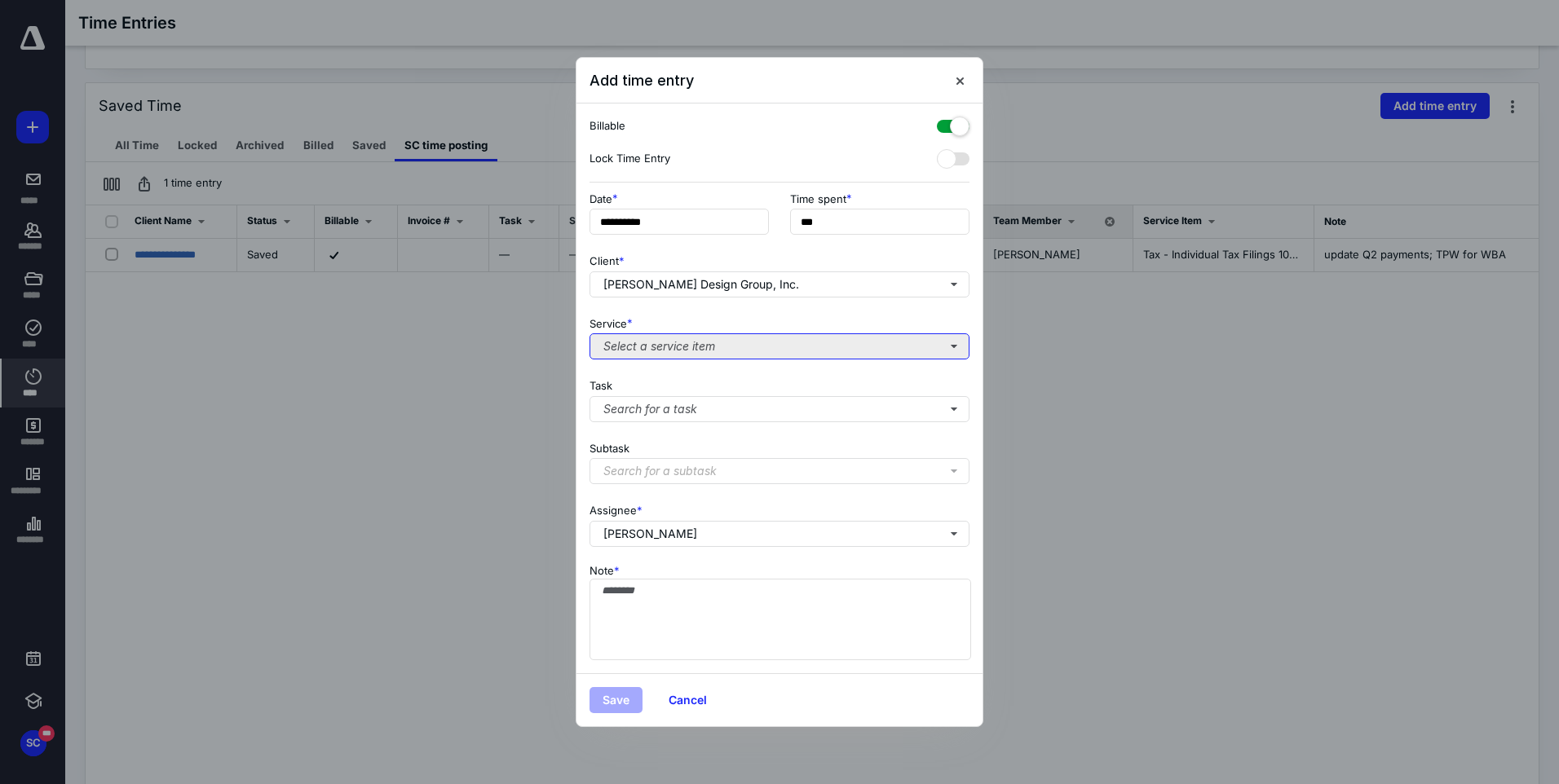 click on "Select a service item" at bounding box center (780, 346) 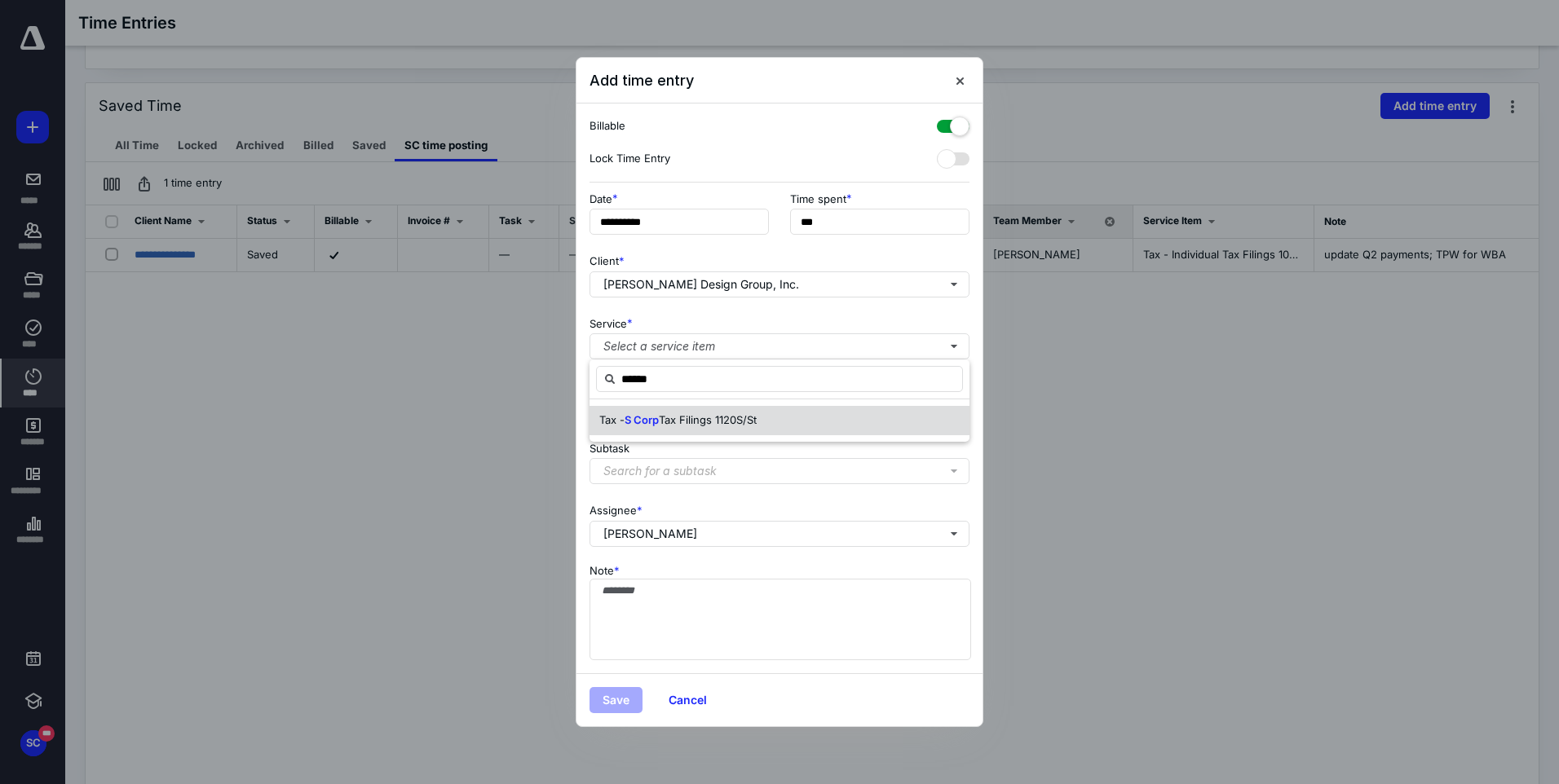 click on "Tax -" at bounding box center (612, 420) 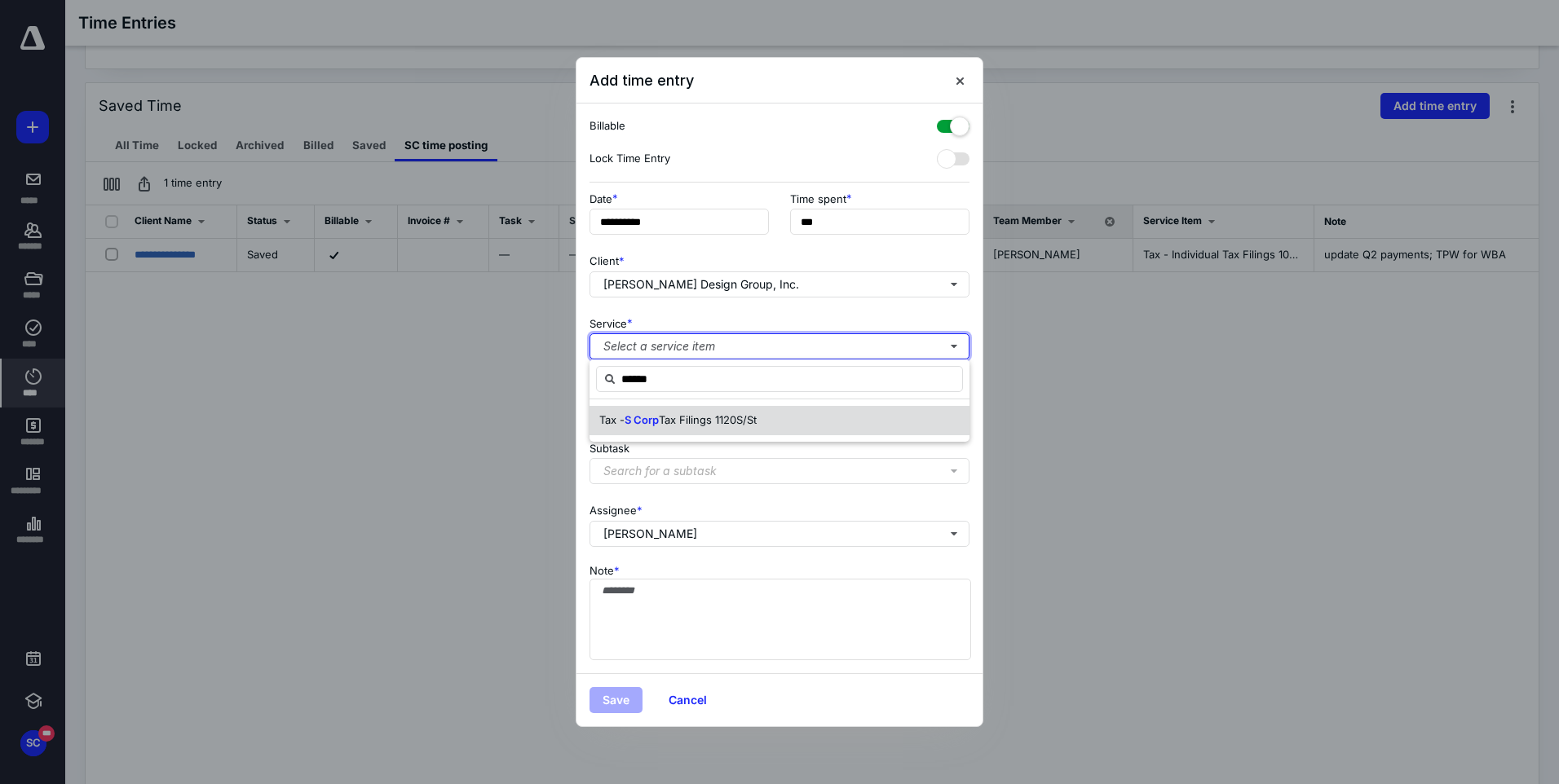 type 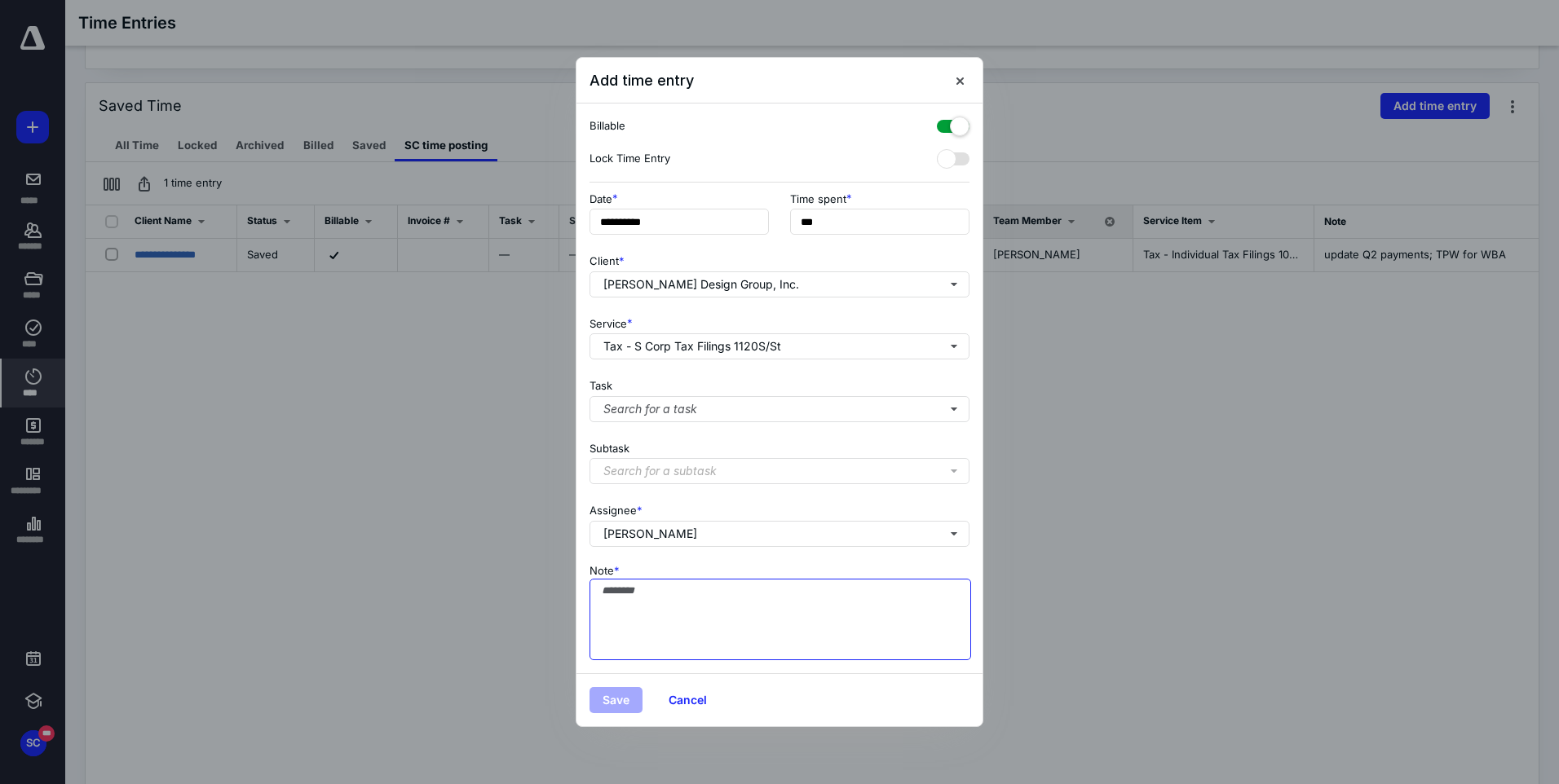 click on "Note *" at bounding box center [780, 619] 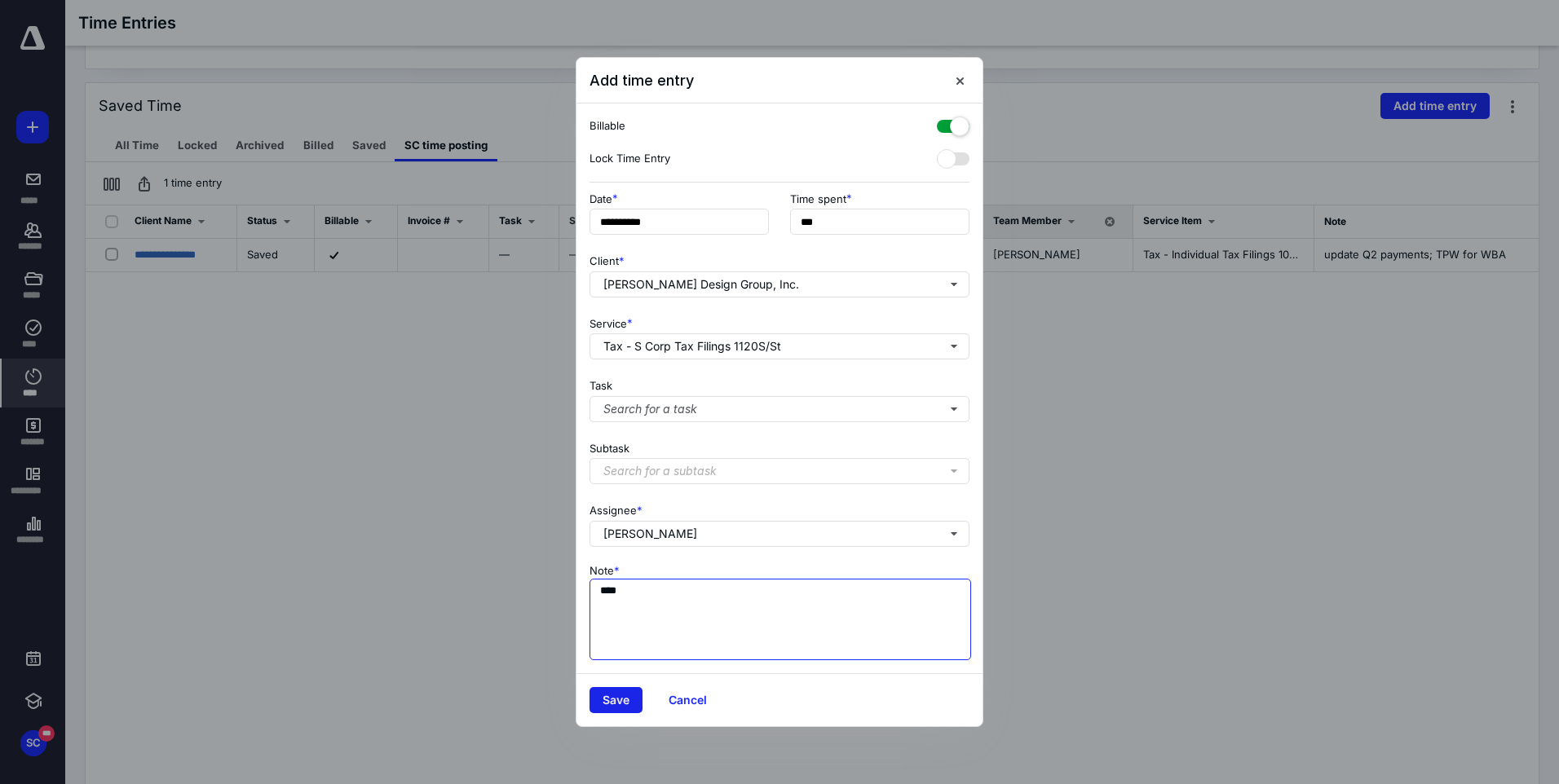 type on "****" 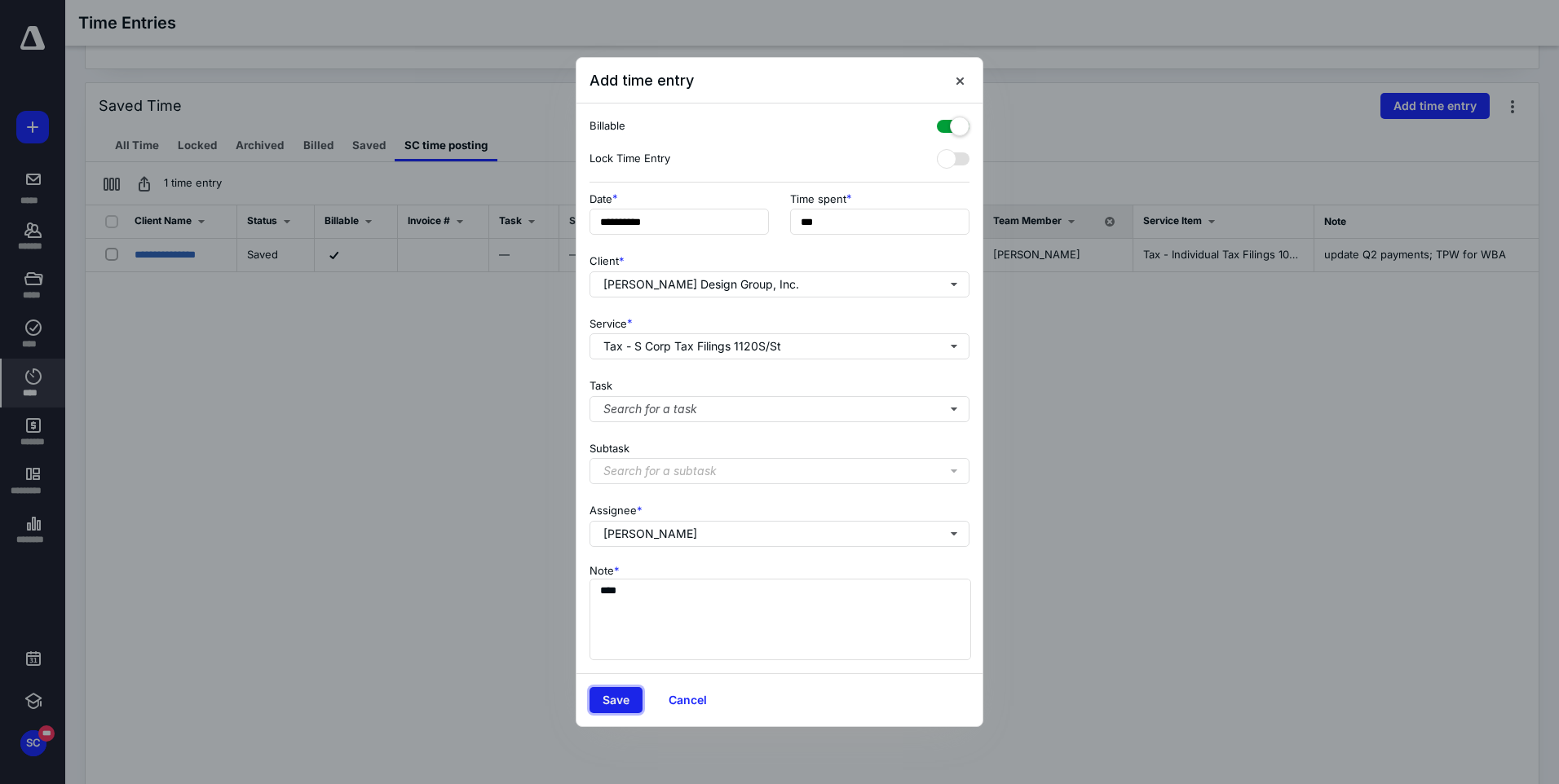 click on "Save" at bounding box center [616, 700] 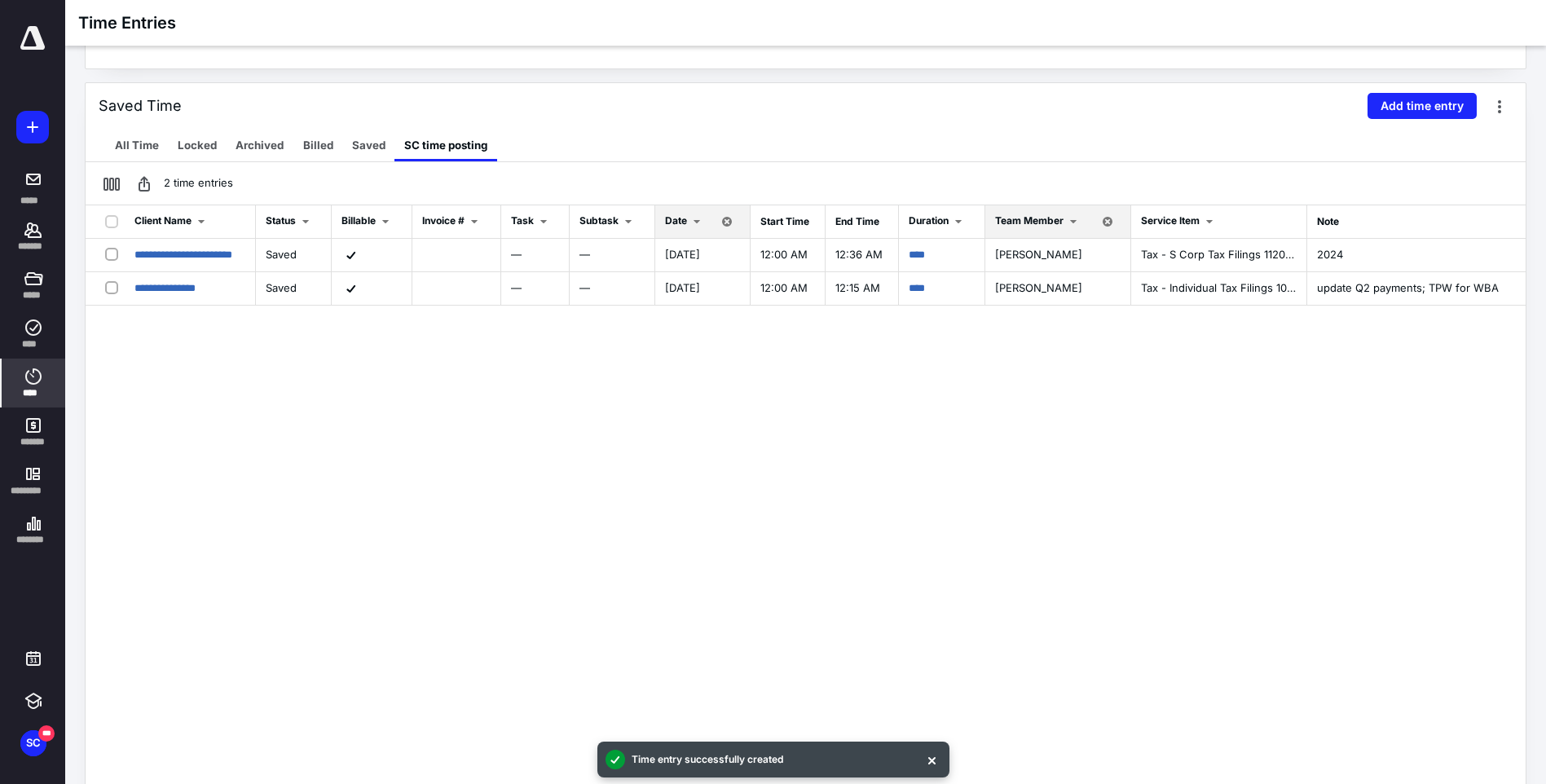 scroll, scrollTop: 0, scrollLeft: 0, axis: both 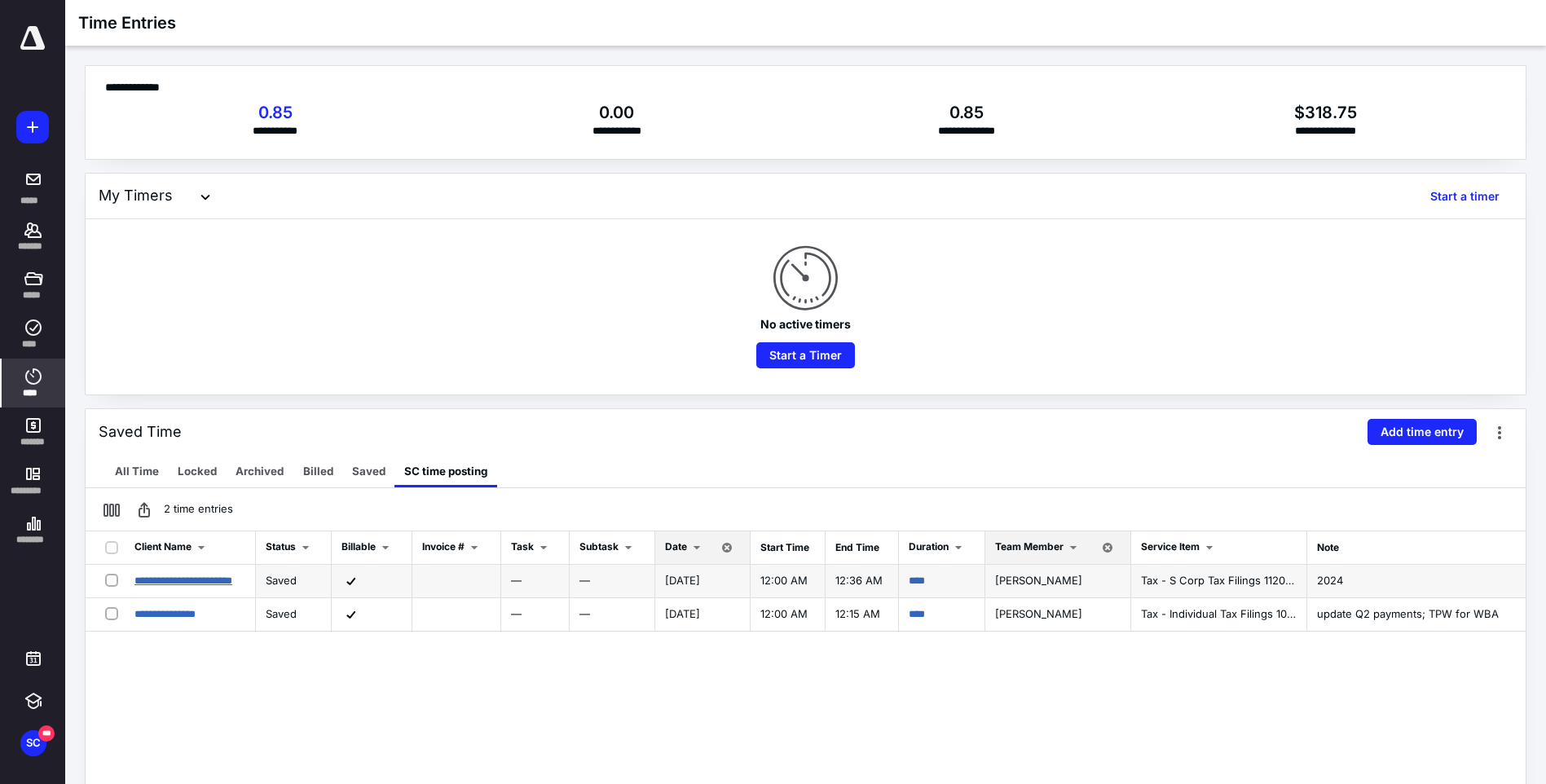 click on "**********" at bounding box center [183, 580] 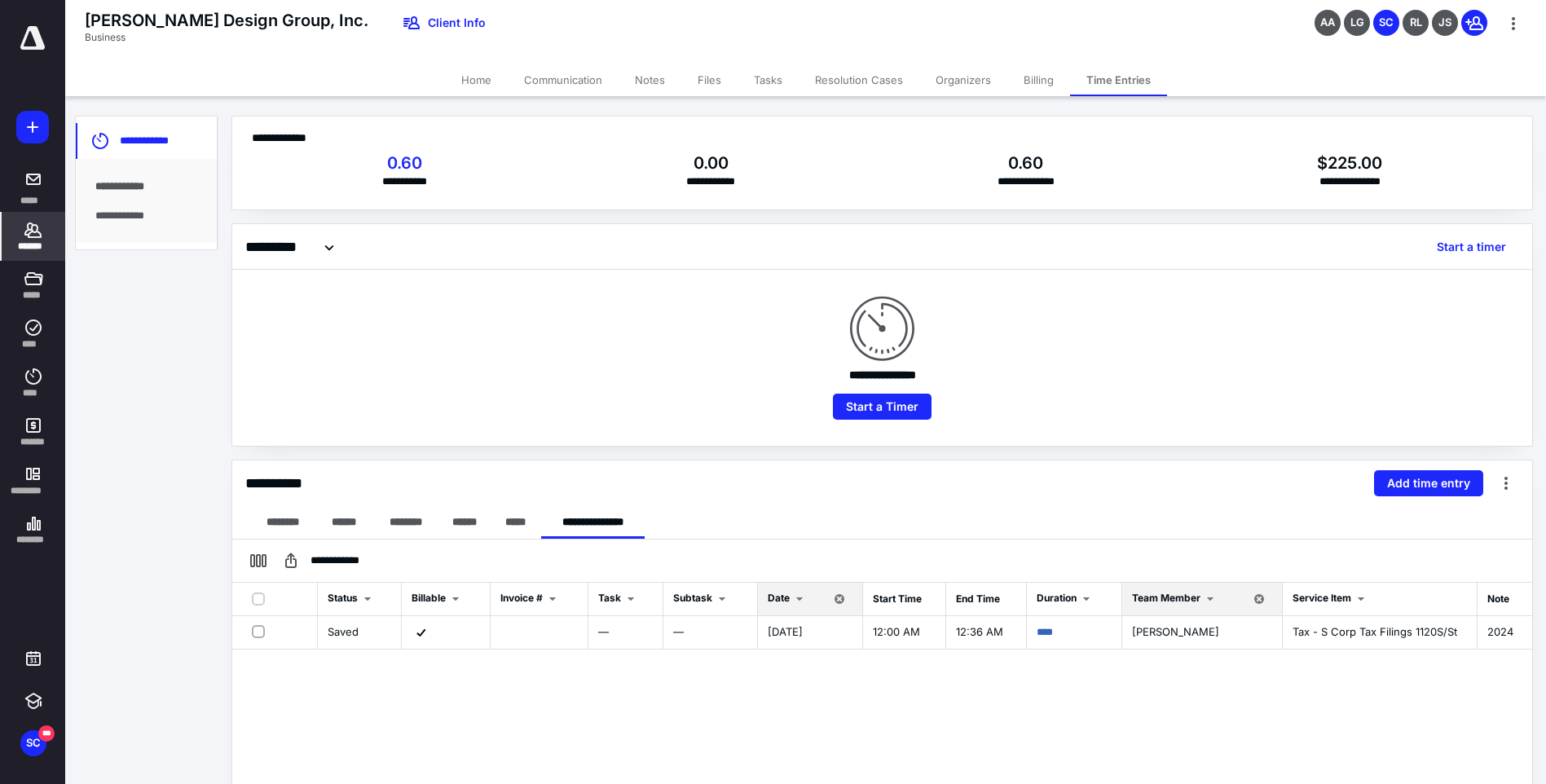 click on "Tasks" at bounding box center [768, 80] 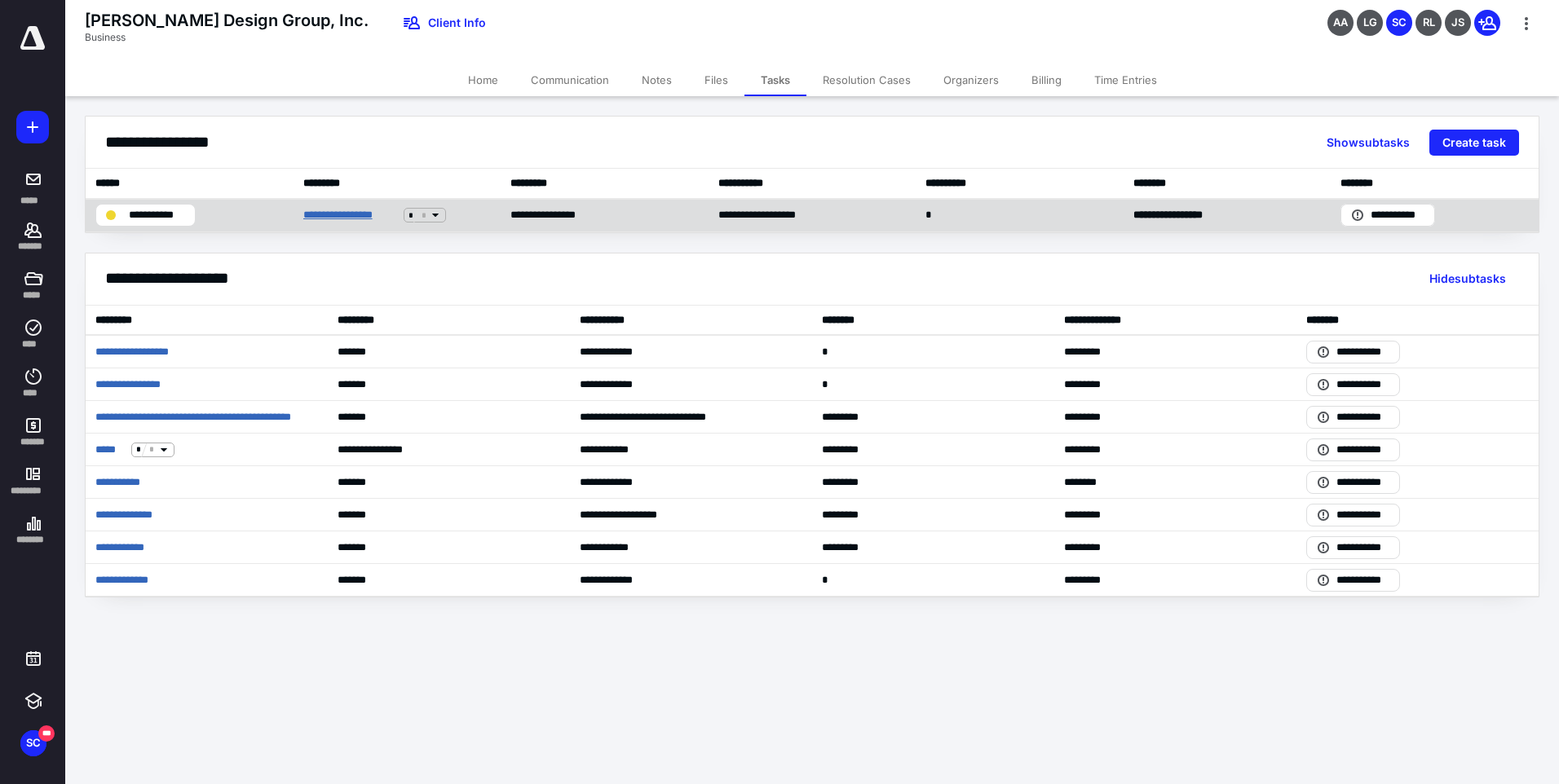 click on "**********" at bounding box center [350, 215] 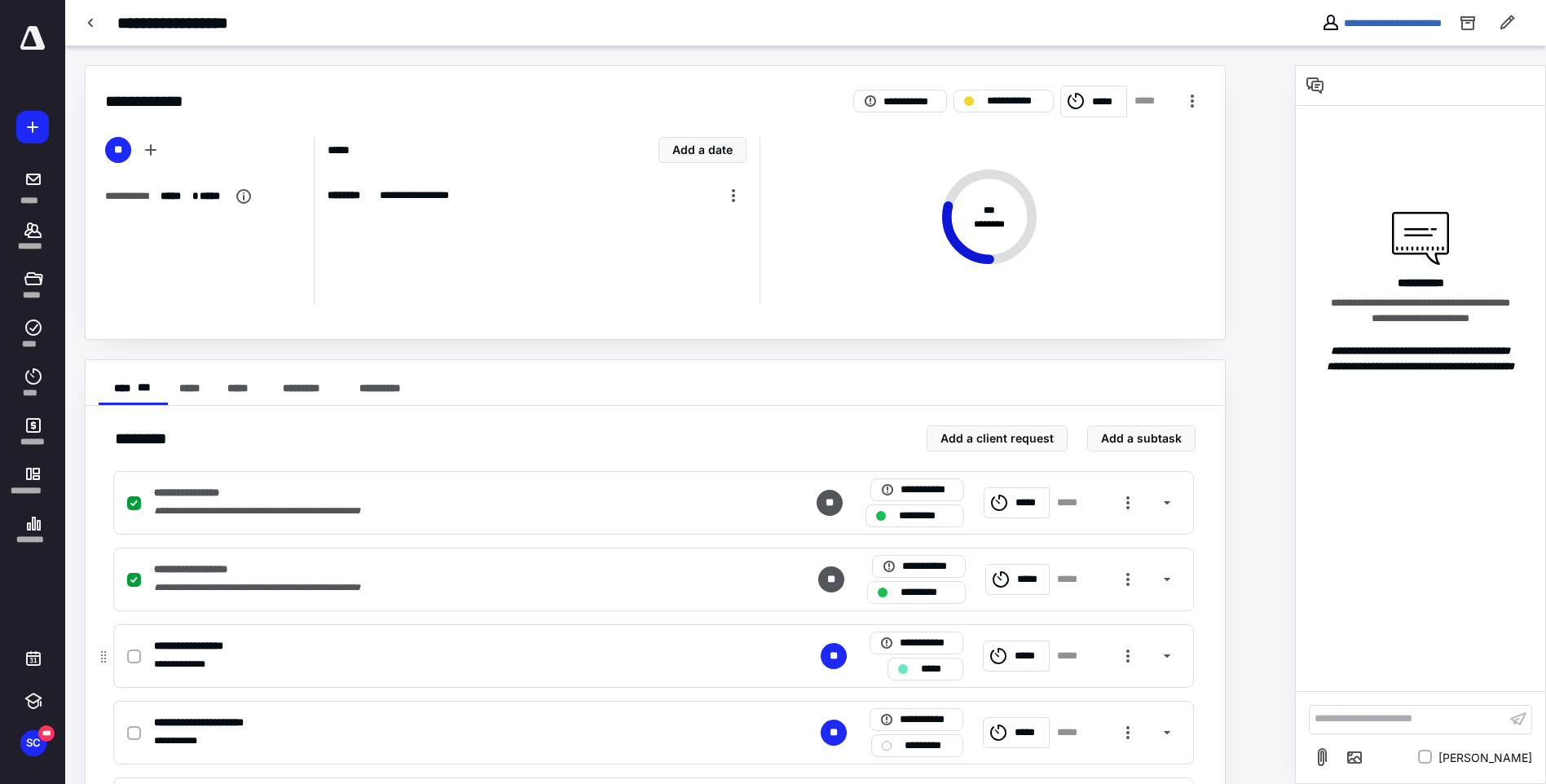 click at bounding box center (134, 657) 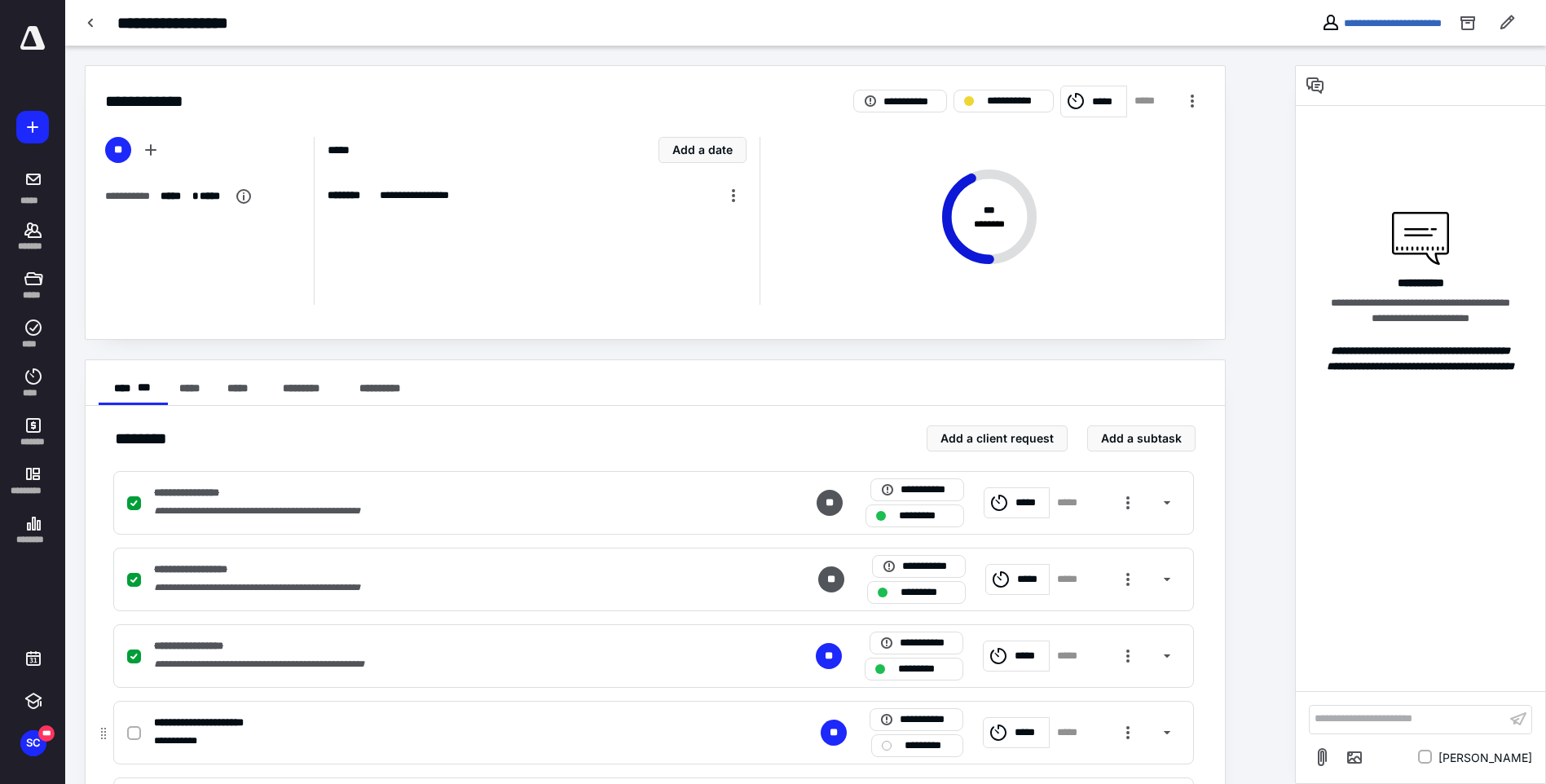 click 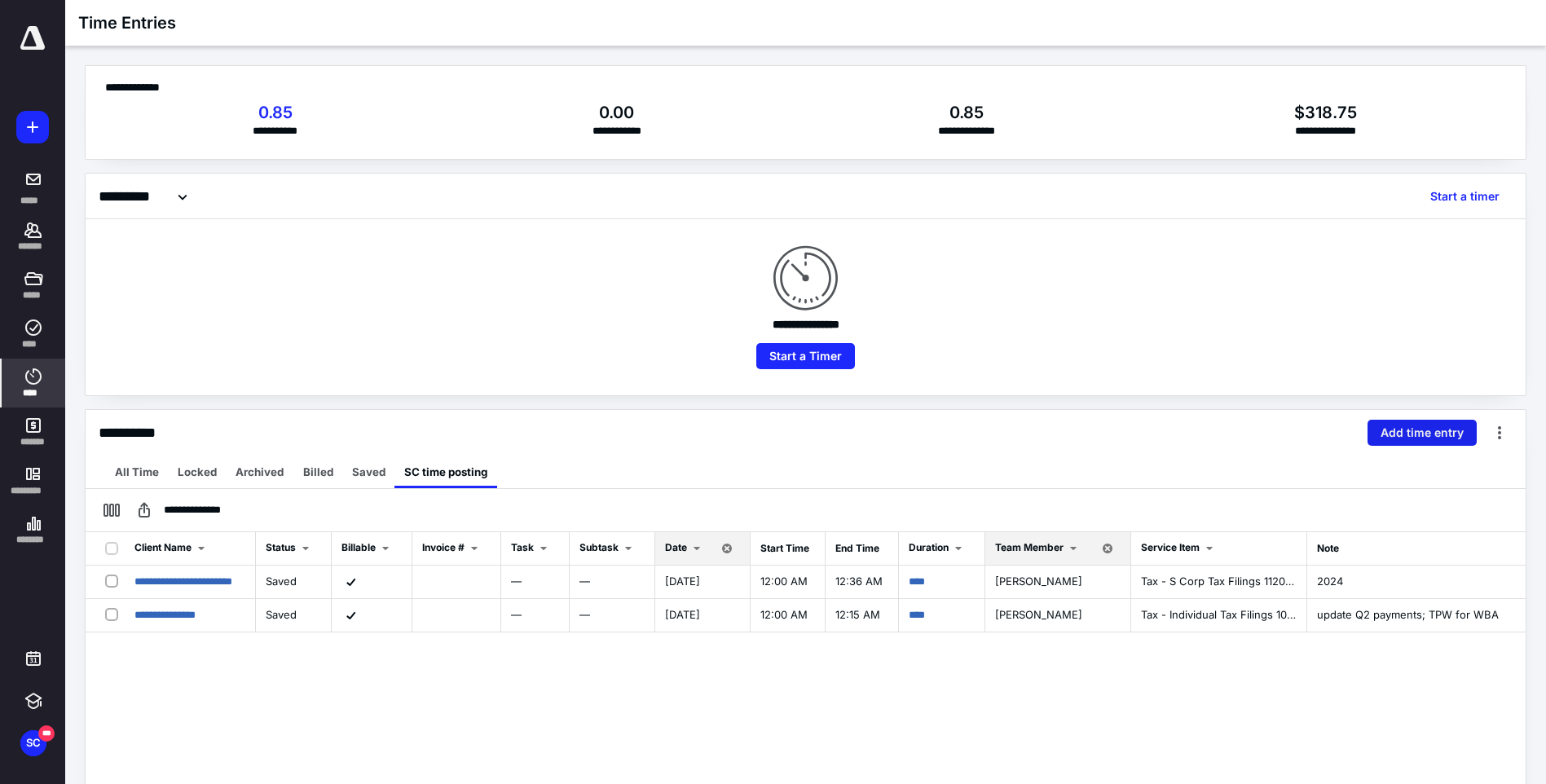 click on "Add time entry" at bounding box center [1422, 433] 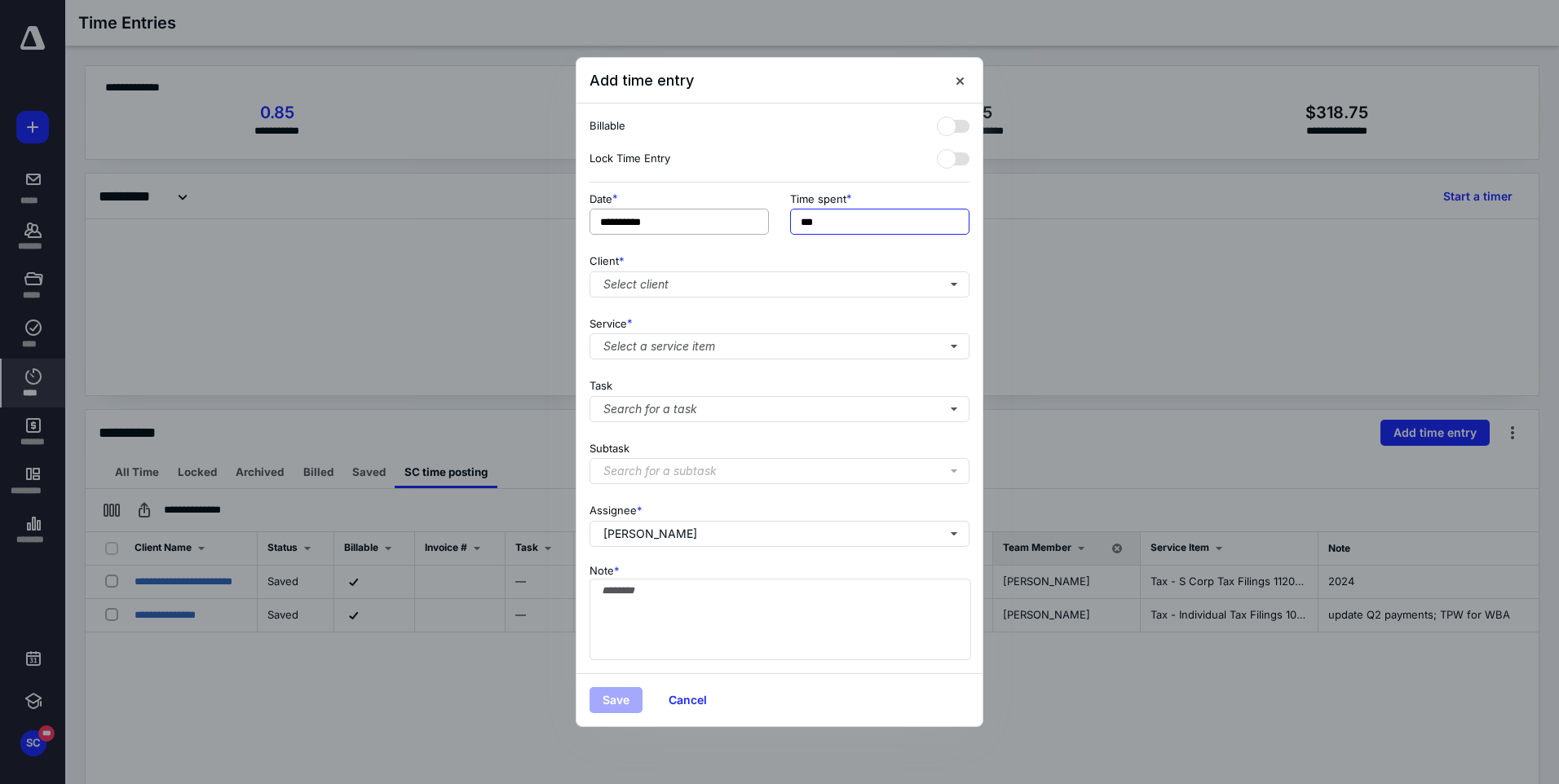 drag, startPoint x: 844, startPoint y: 224, endPoint x: 704, endPoint y: 218, distance: 140.12851 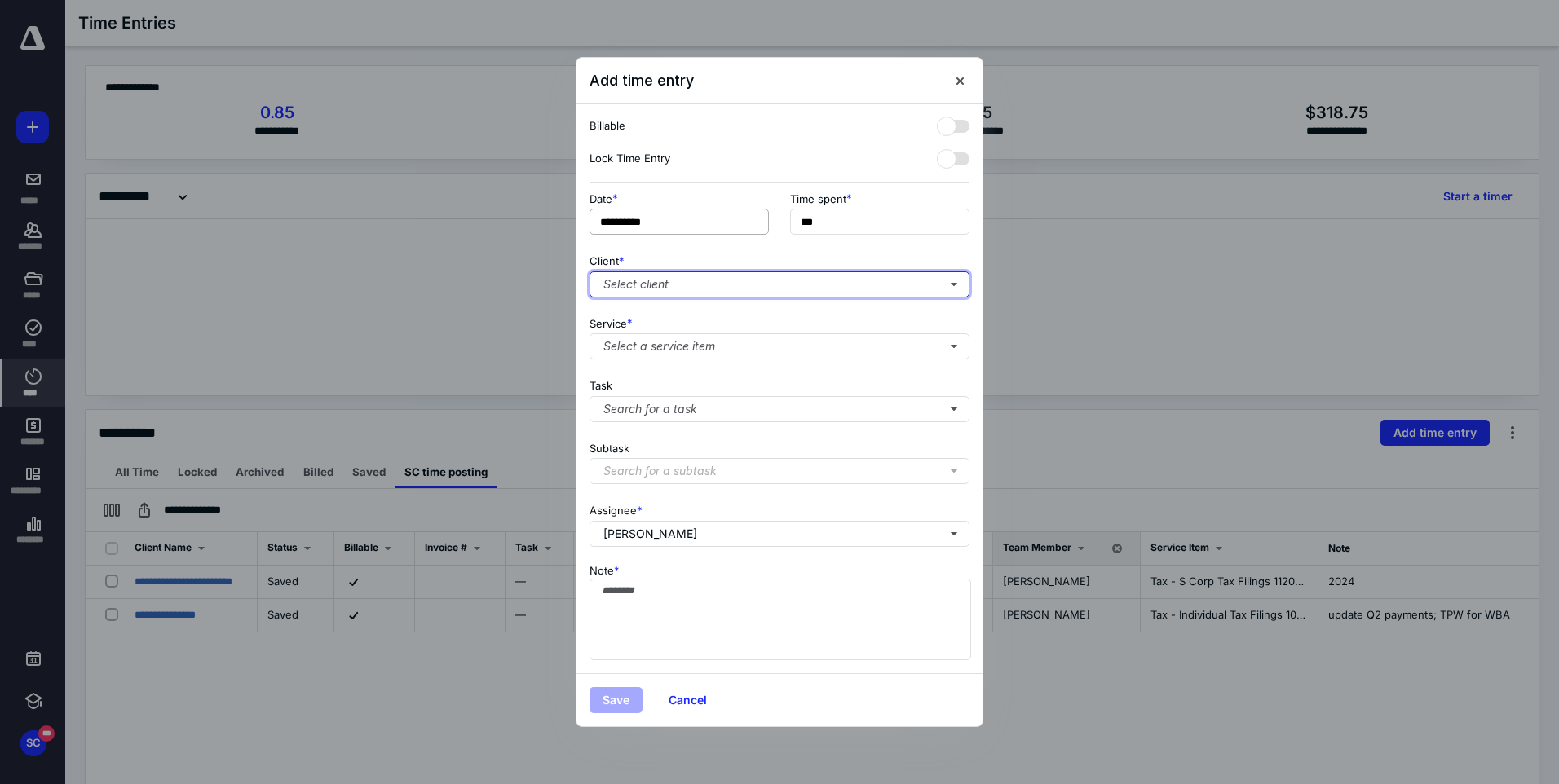 type on "***" 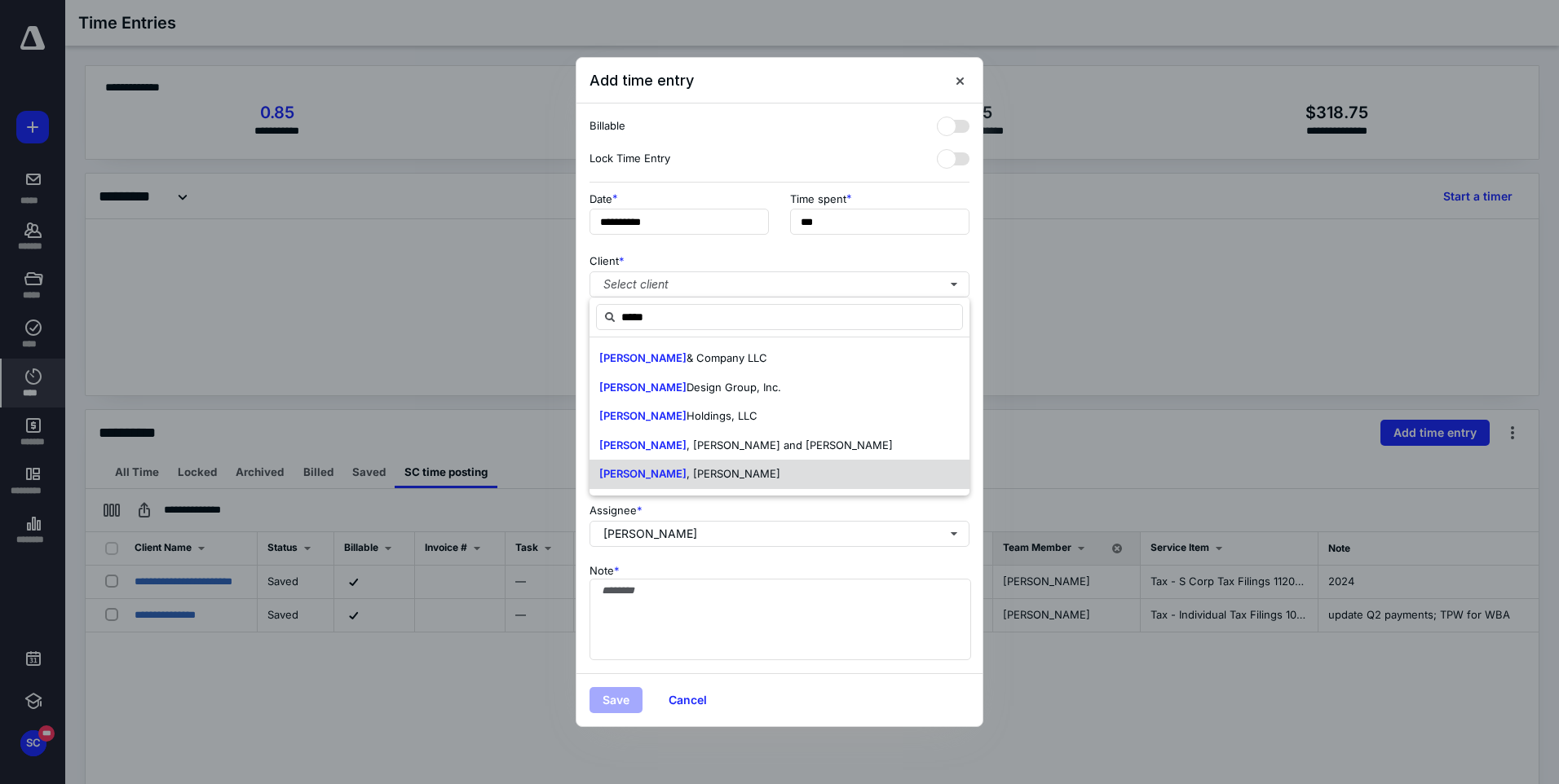 click on ", [PERSON_NAME]" at bounding box center [733, 473] 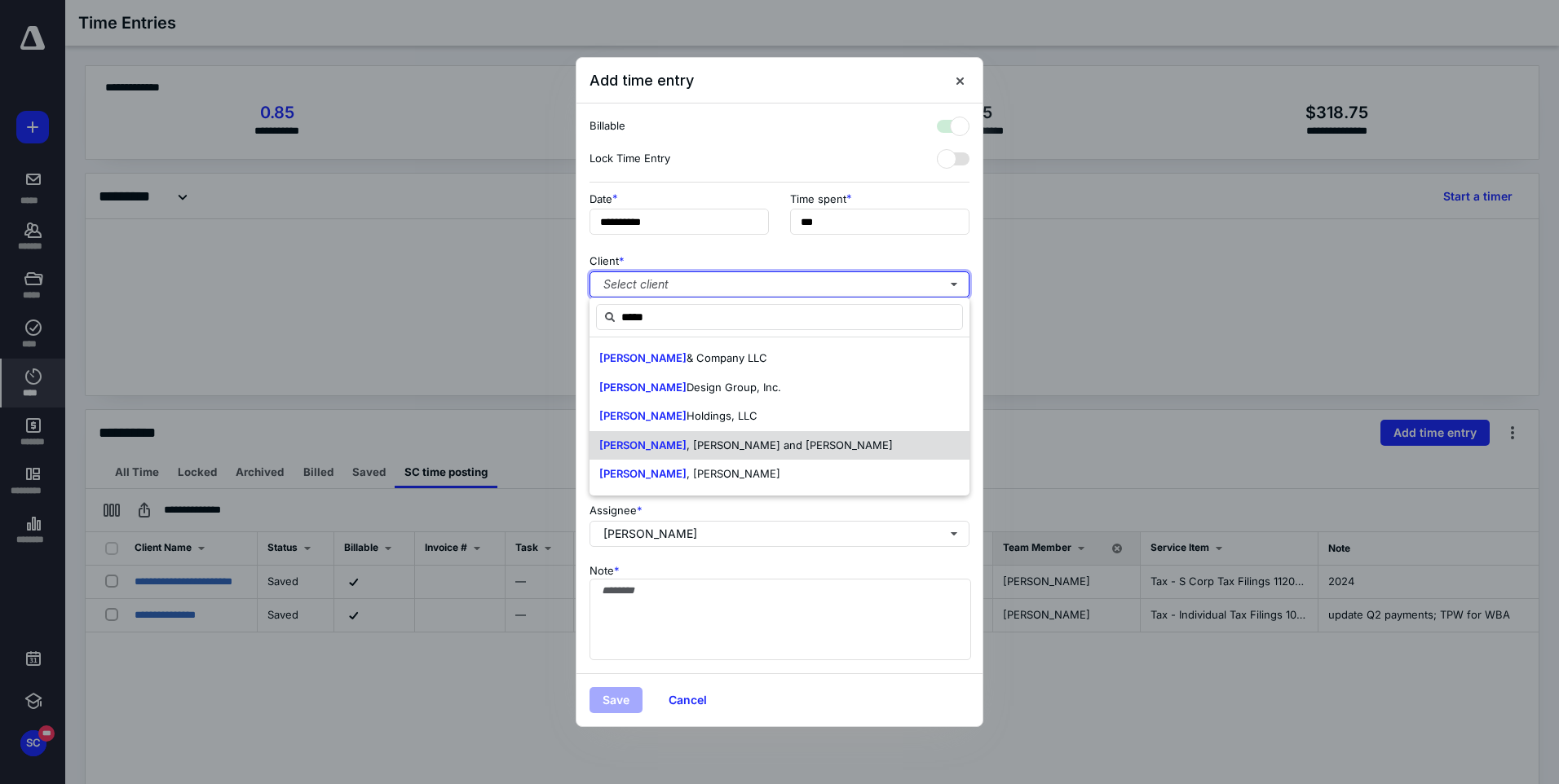 checkbox on "true" 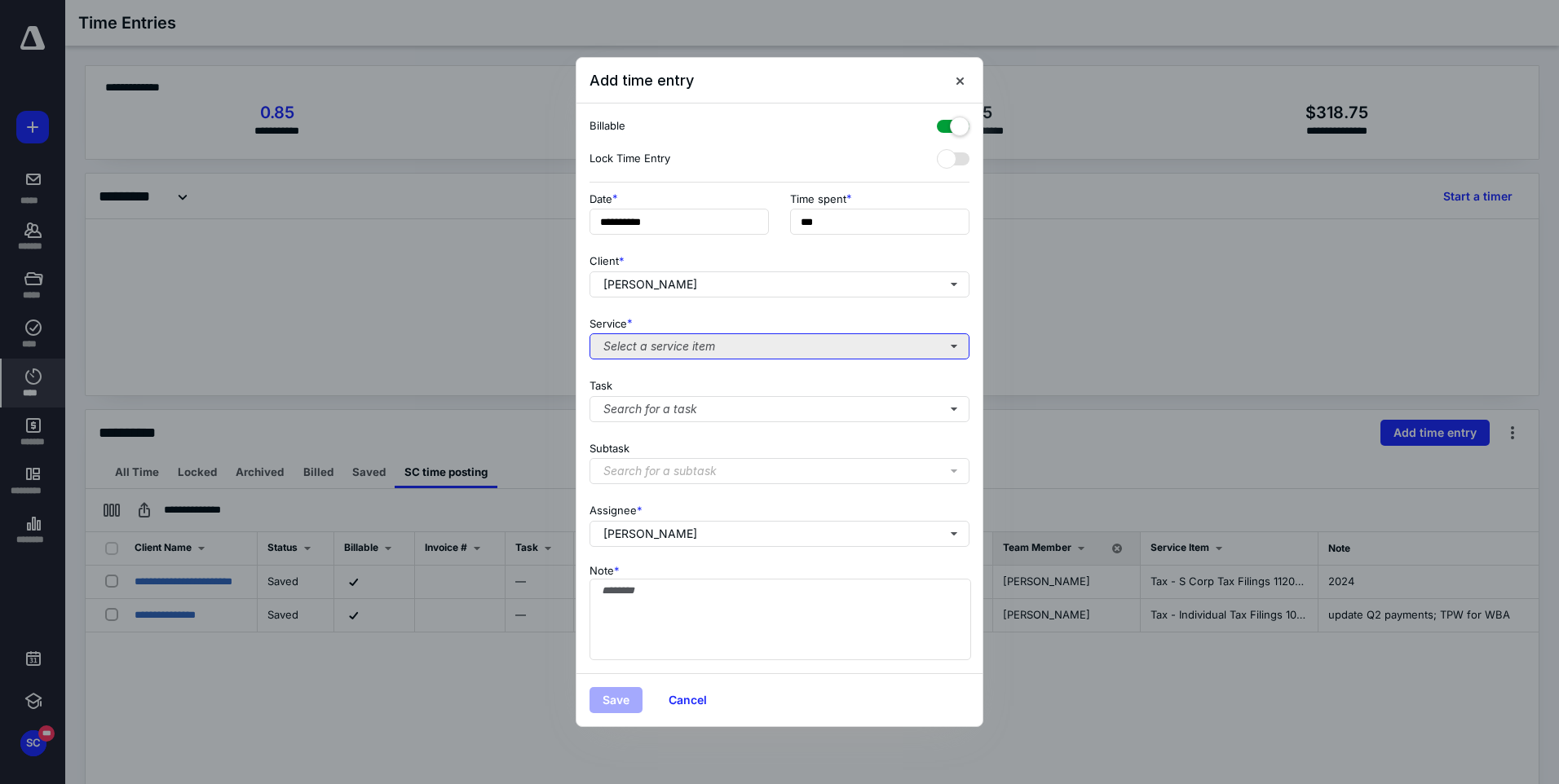 click on "Select a service item" at bounding box center [780, 346] 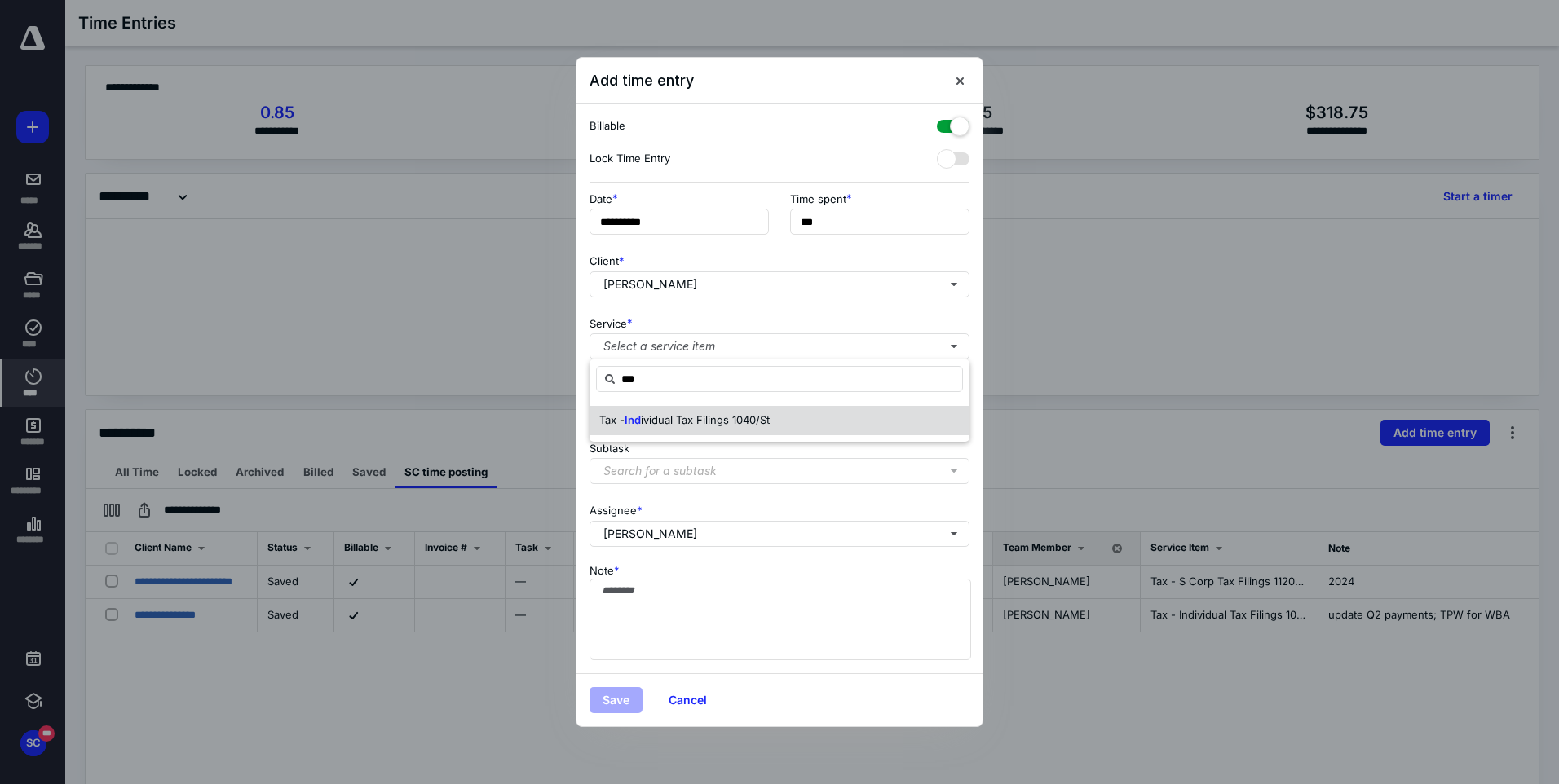 click on "Tax -" at bounding box center (612, 420) 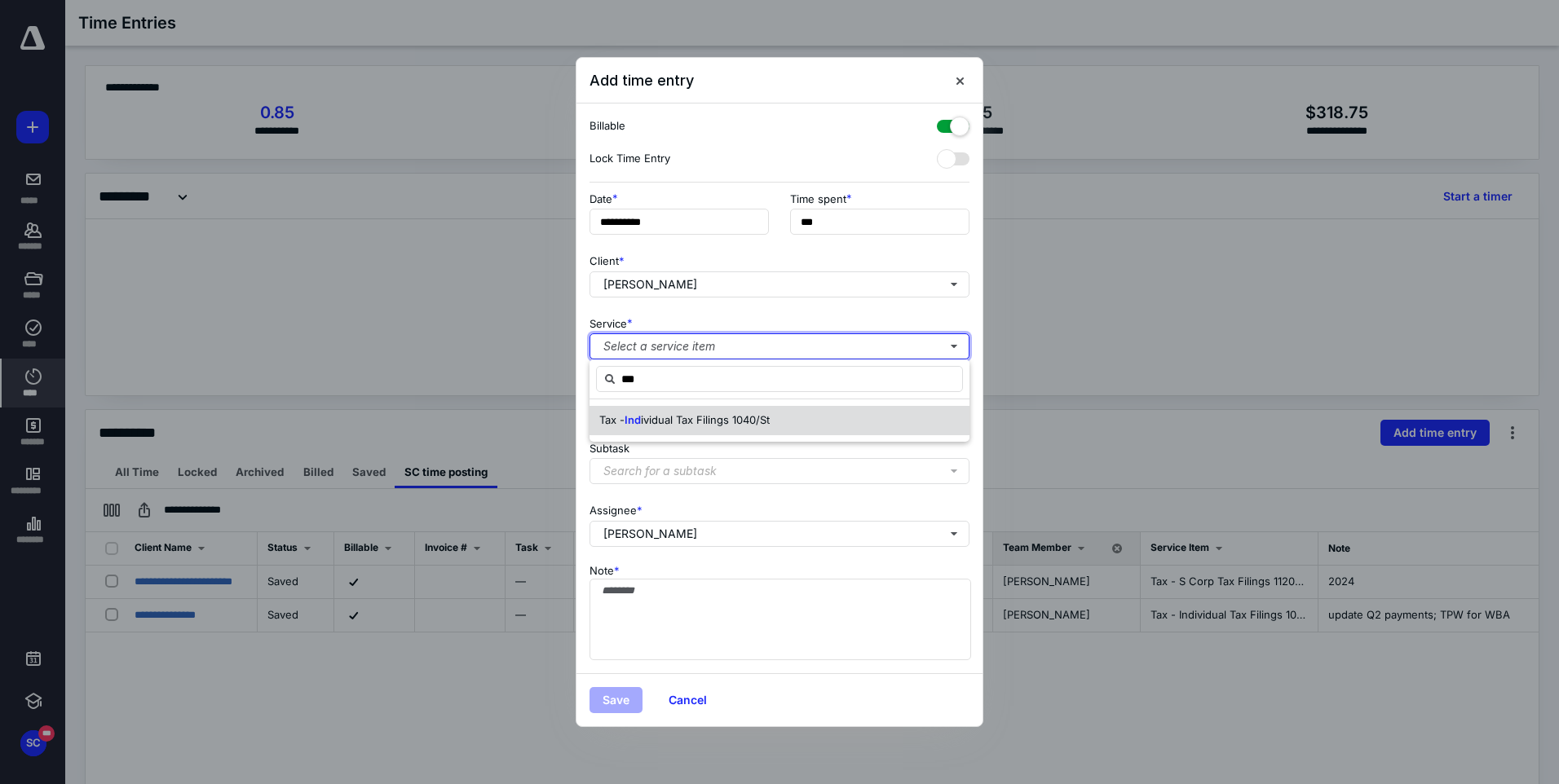 type 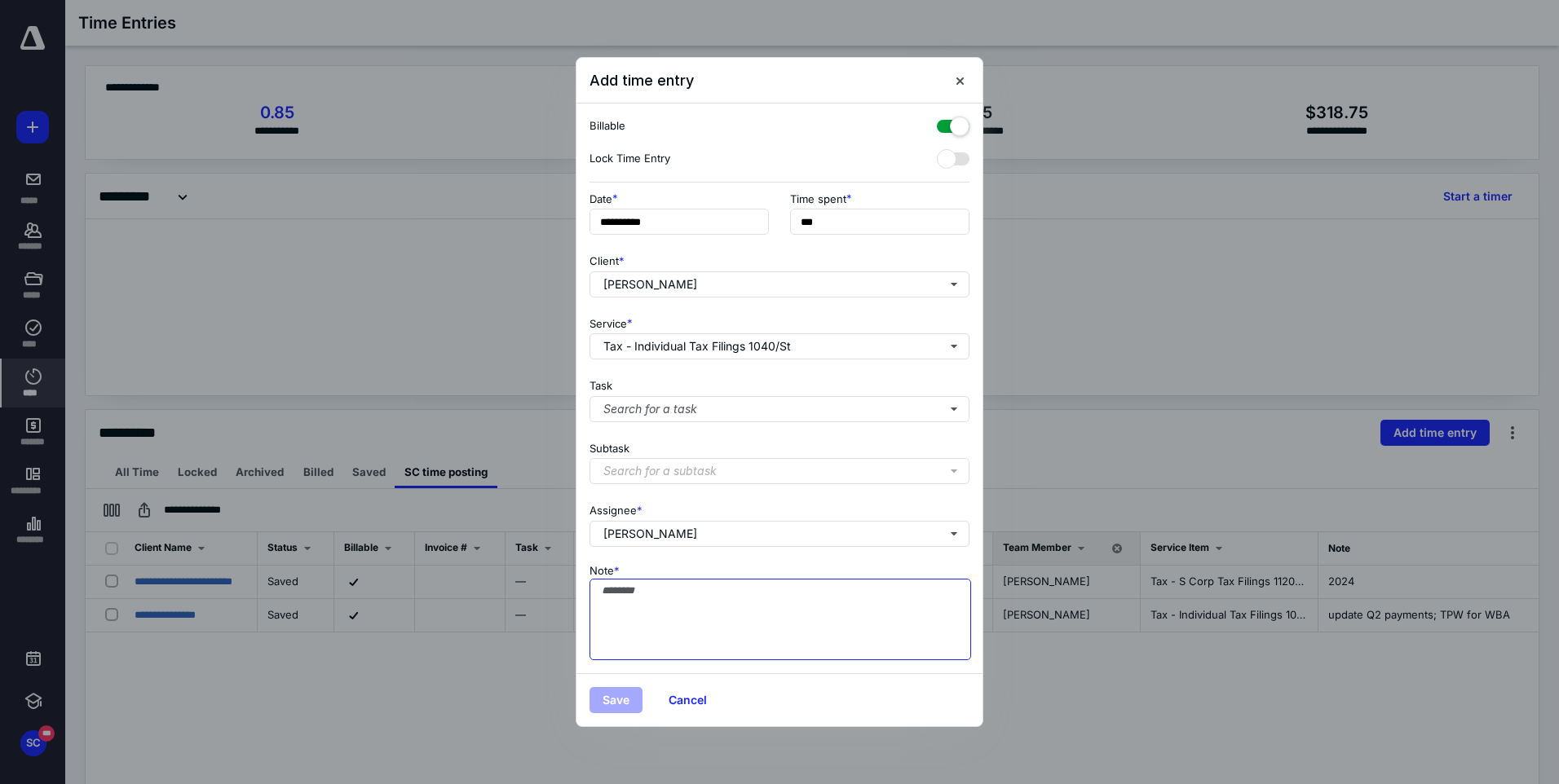 click on "Note *" at bounding box center (780, 619) 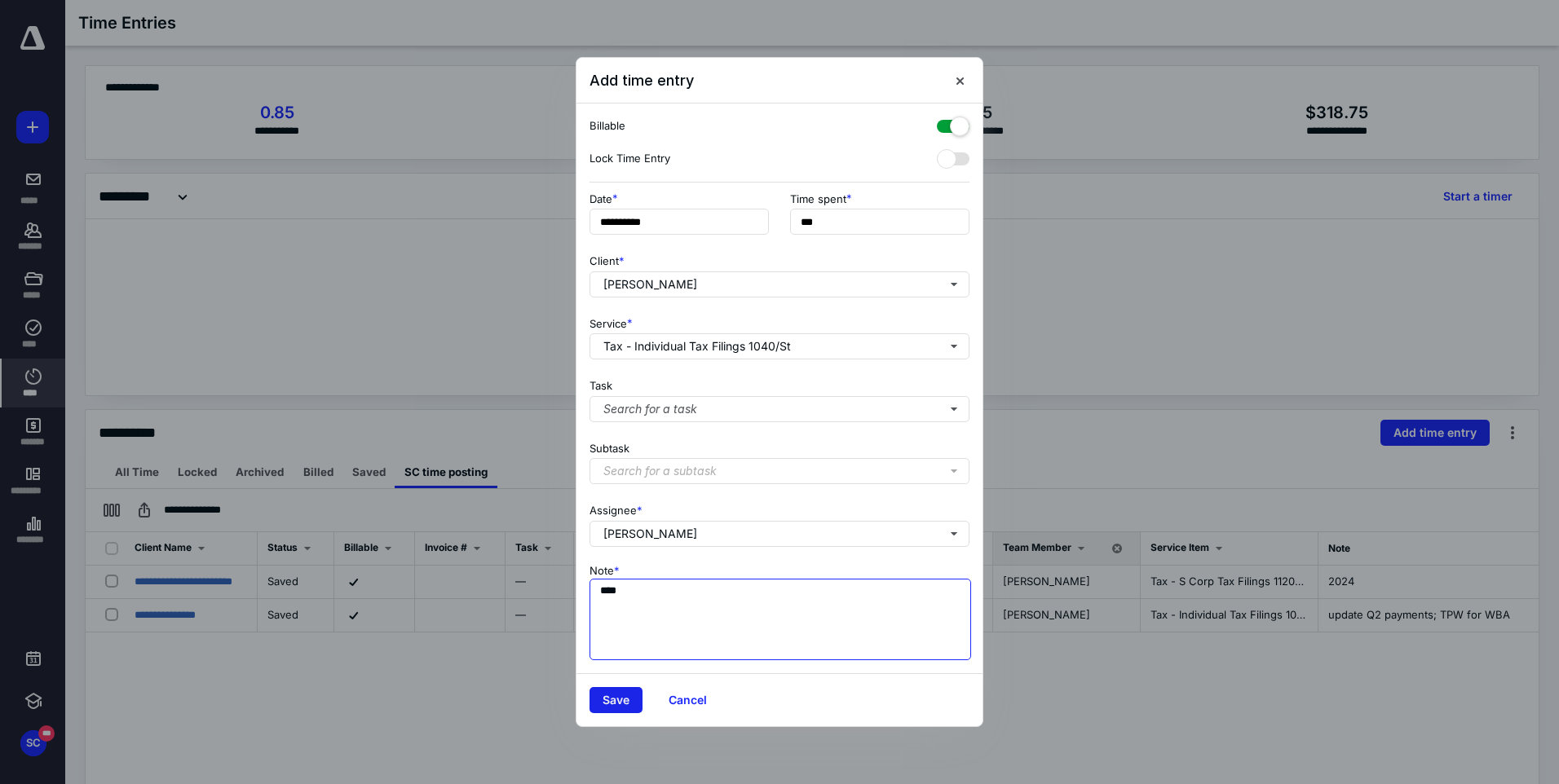 type on "****" 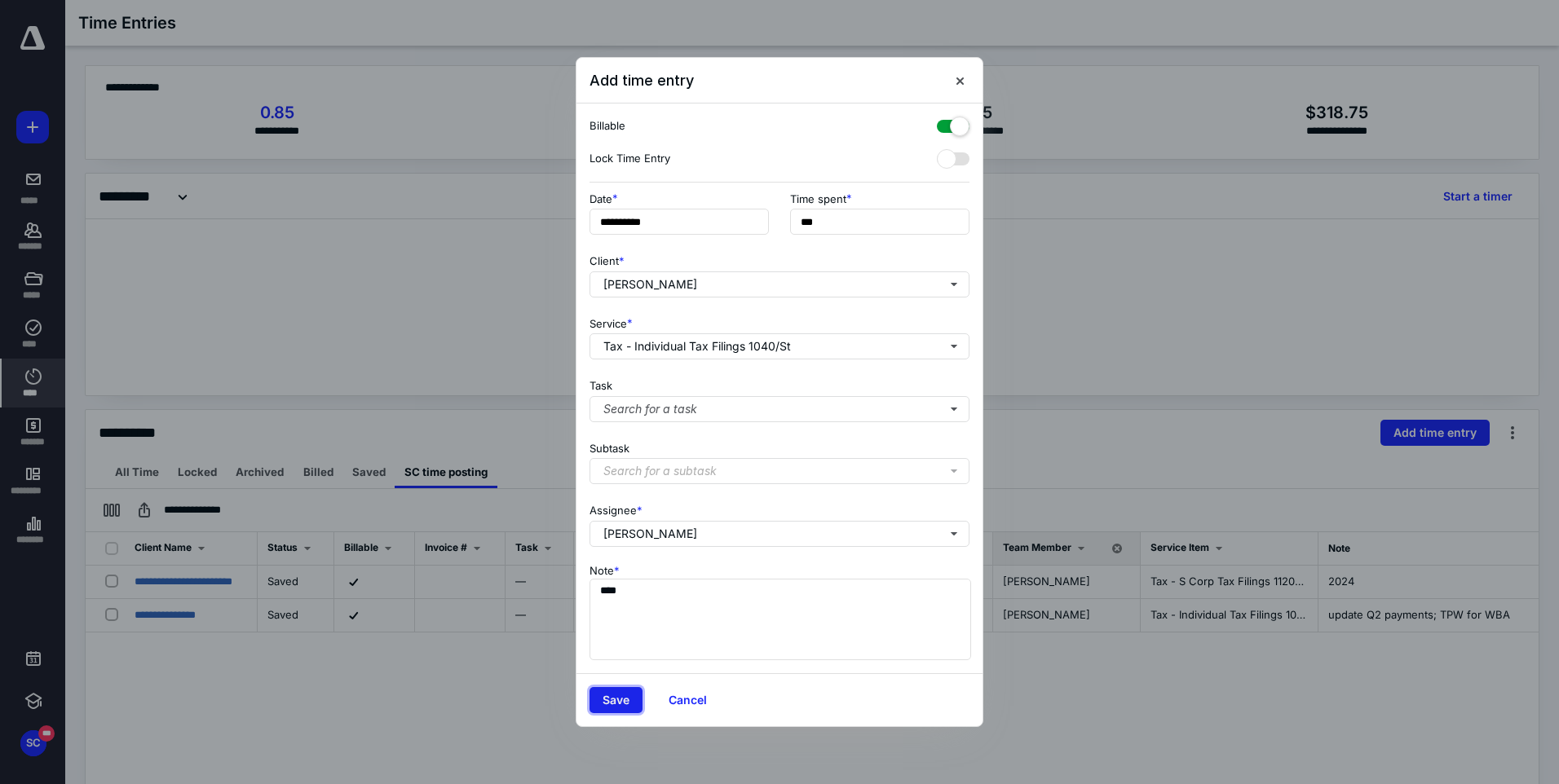 click on "Save" at bounding box center [616, 700] 